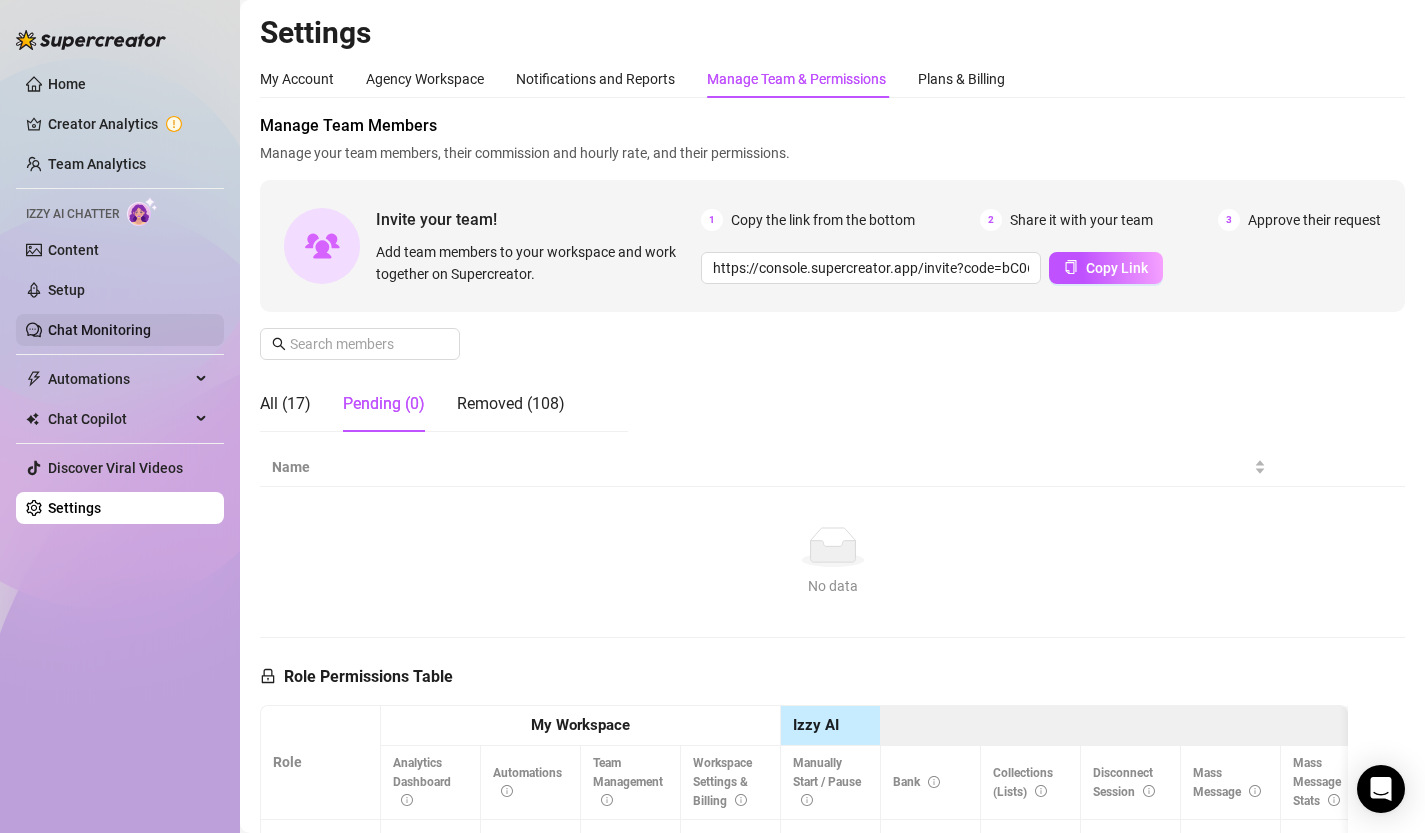 scroll, scrollTop: 0, scrollLeft: 0, axis: both 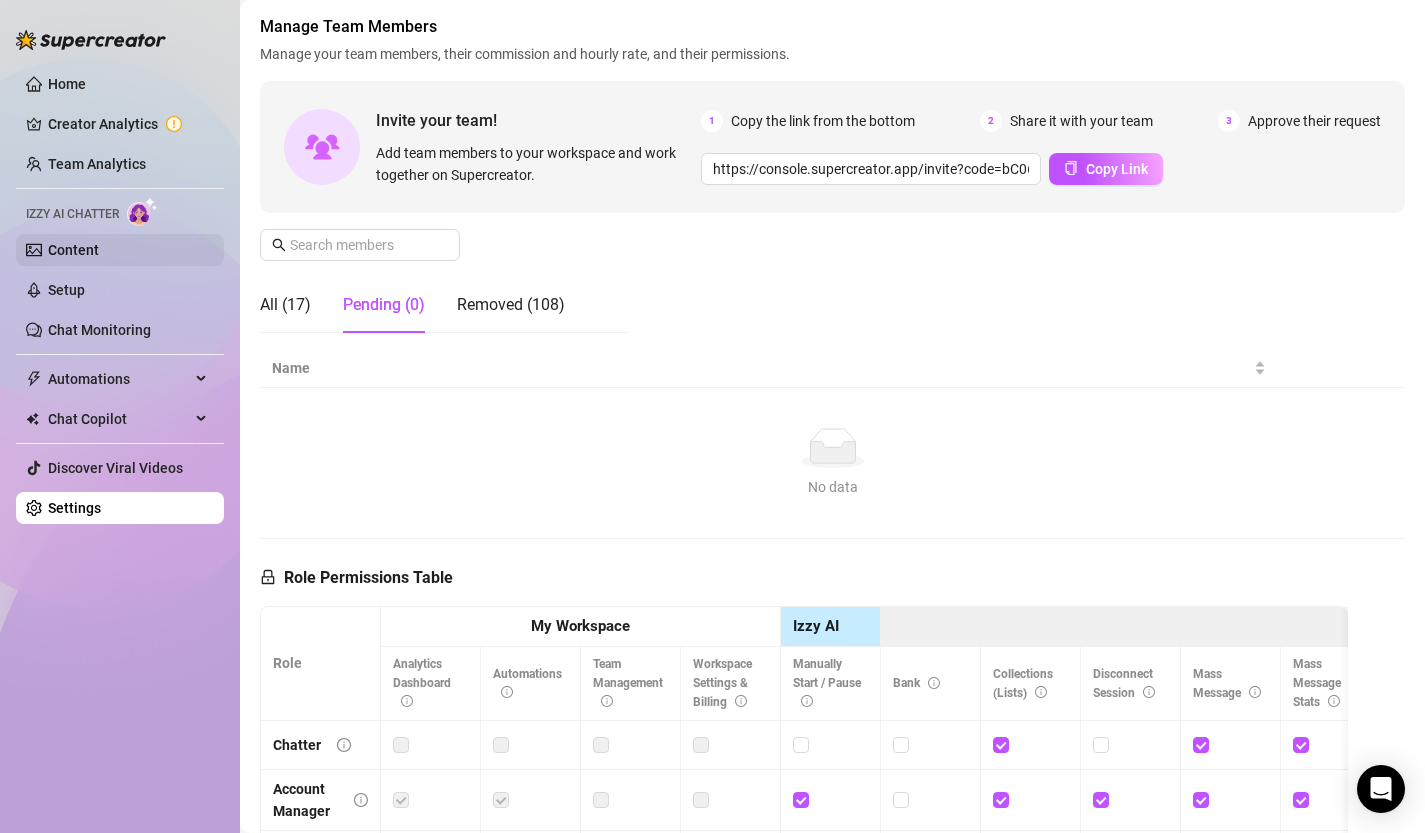 click on "Content" at bounding box center [73, 250] 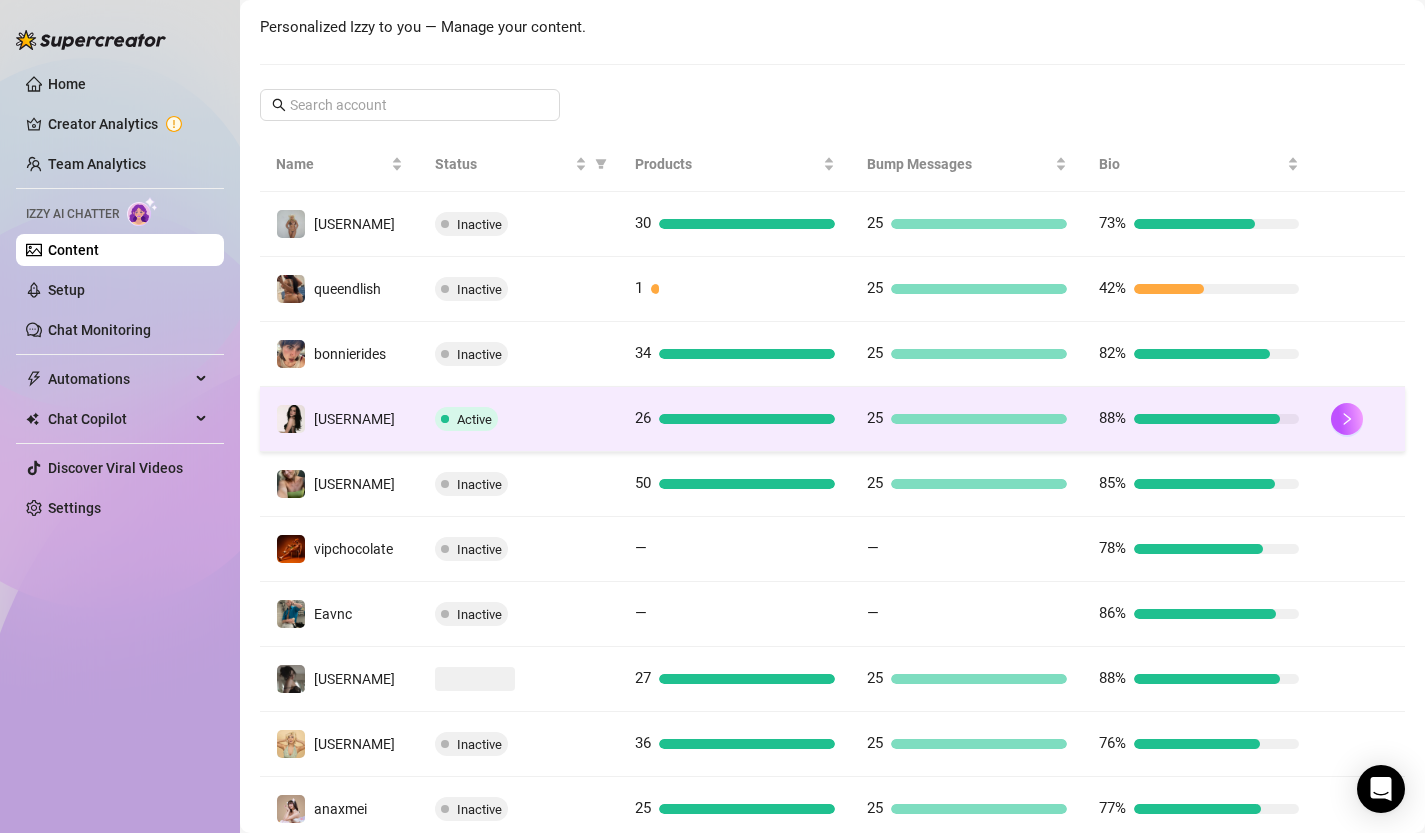 scroll, scrollTop: 430, scrollLeft: 0, axis: vertical 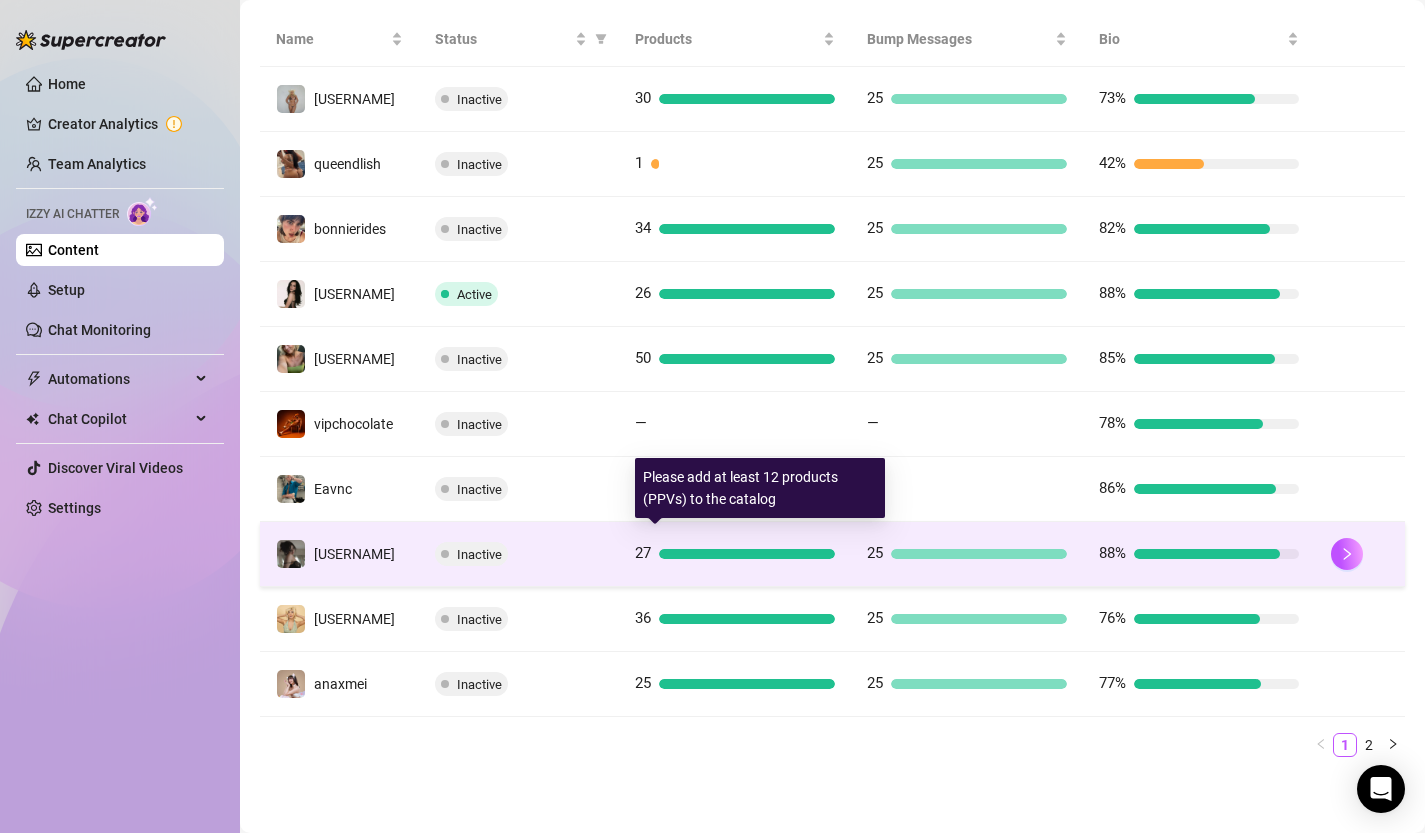 click at bounding box center (747, 554) 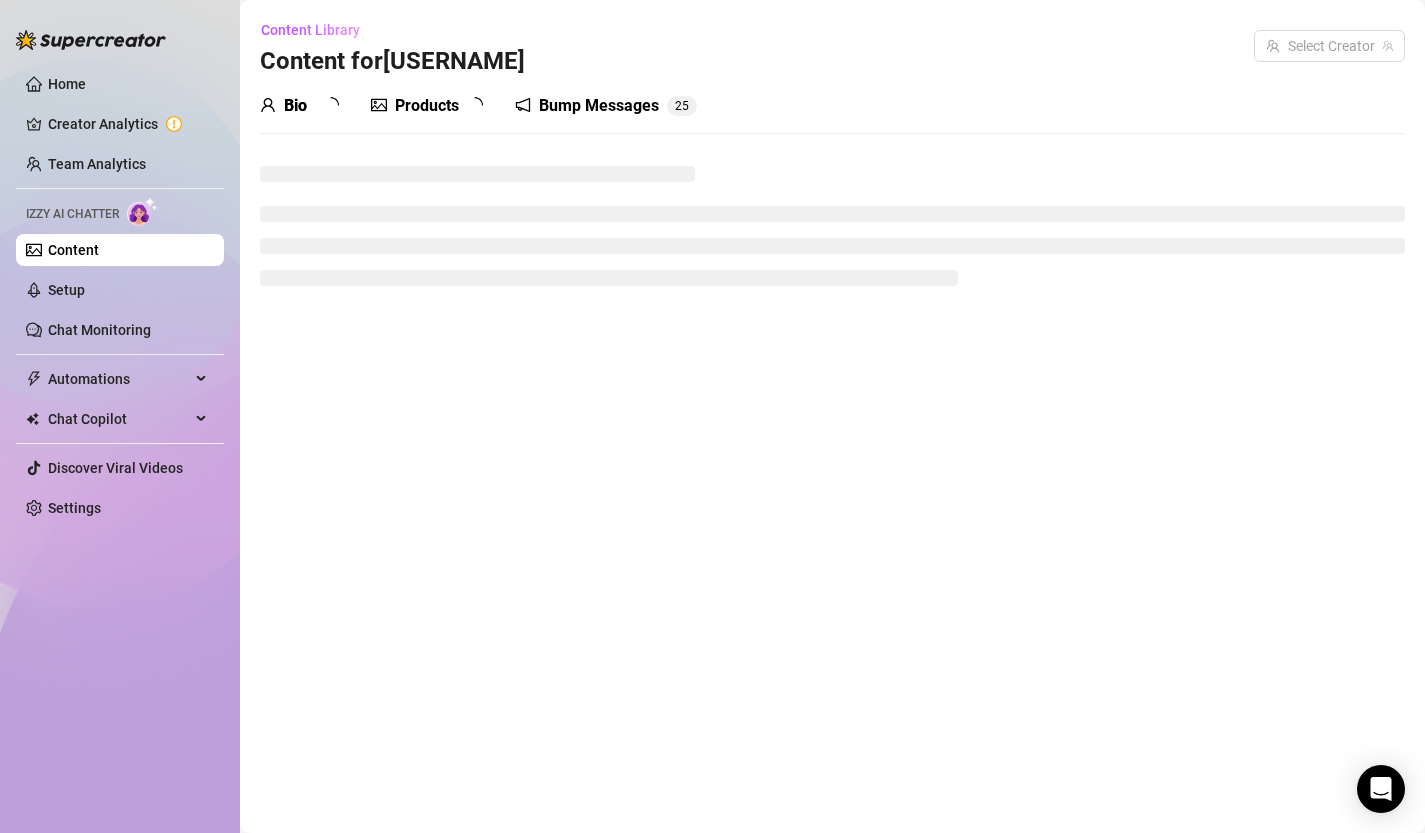 scroll, scrollTop: 0, scrollLeft: 0, axis: both 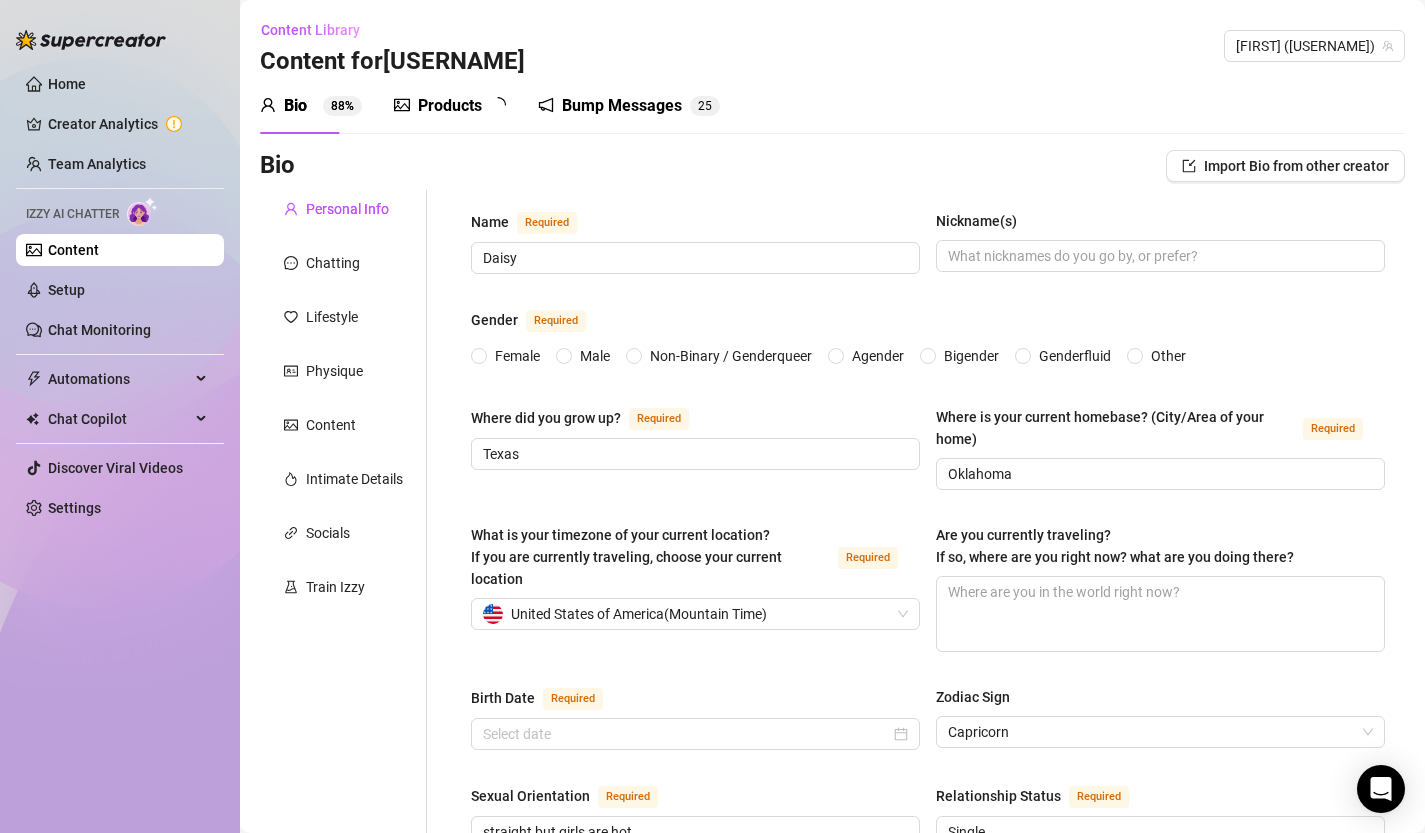type 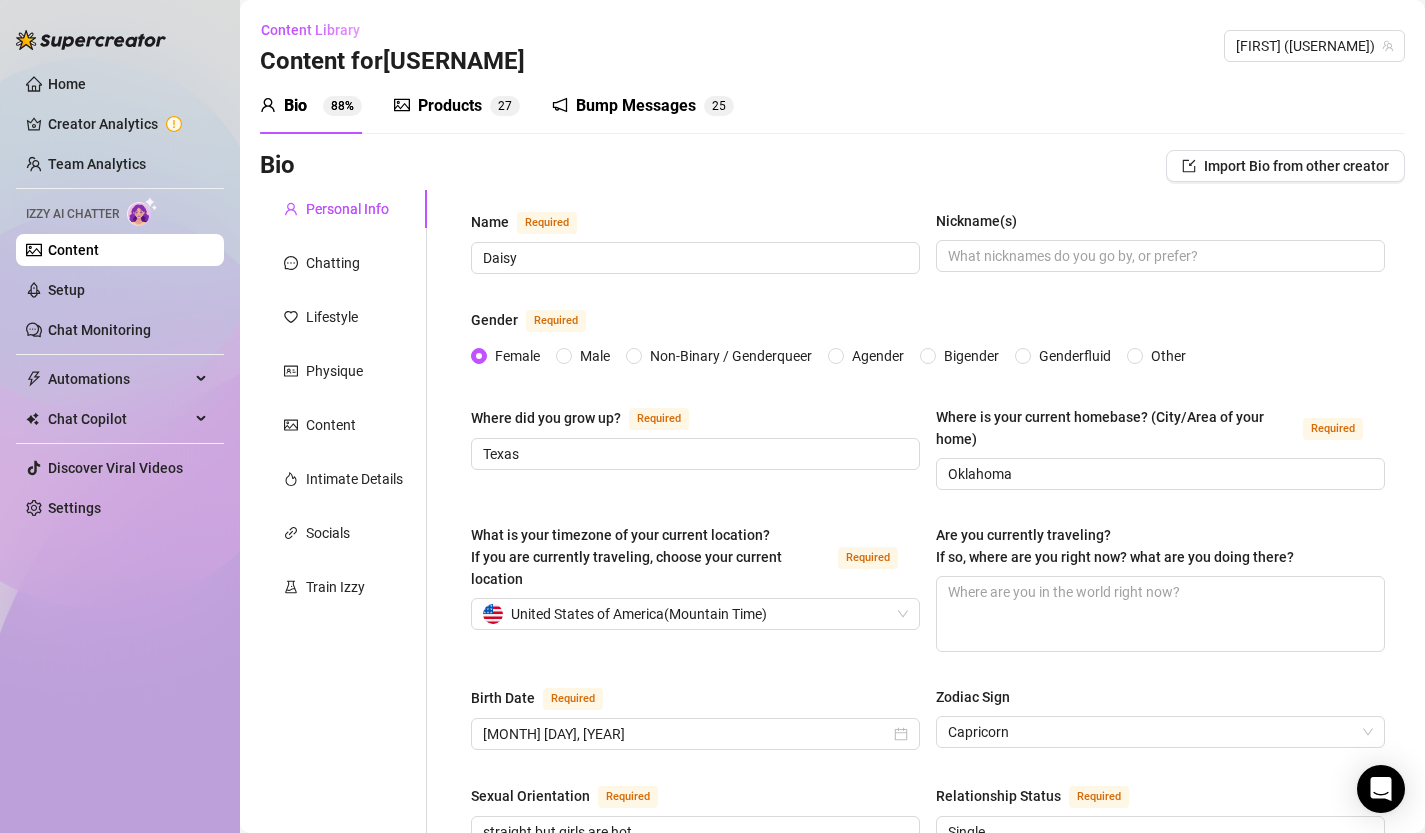 click on "Products" at bounding box center (450, 106) 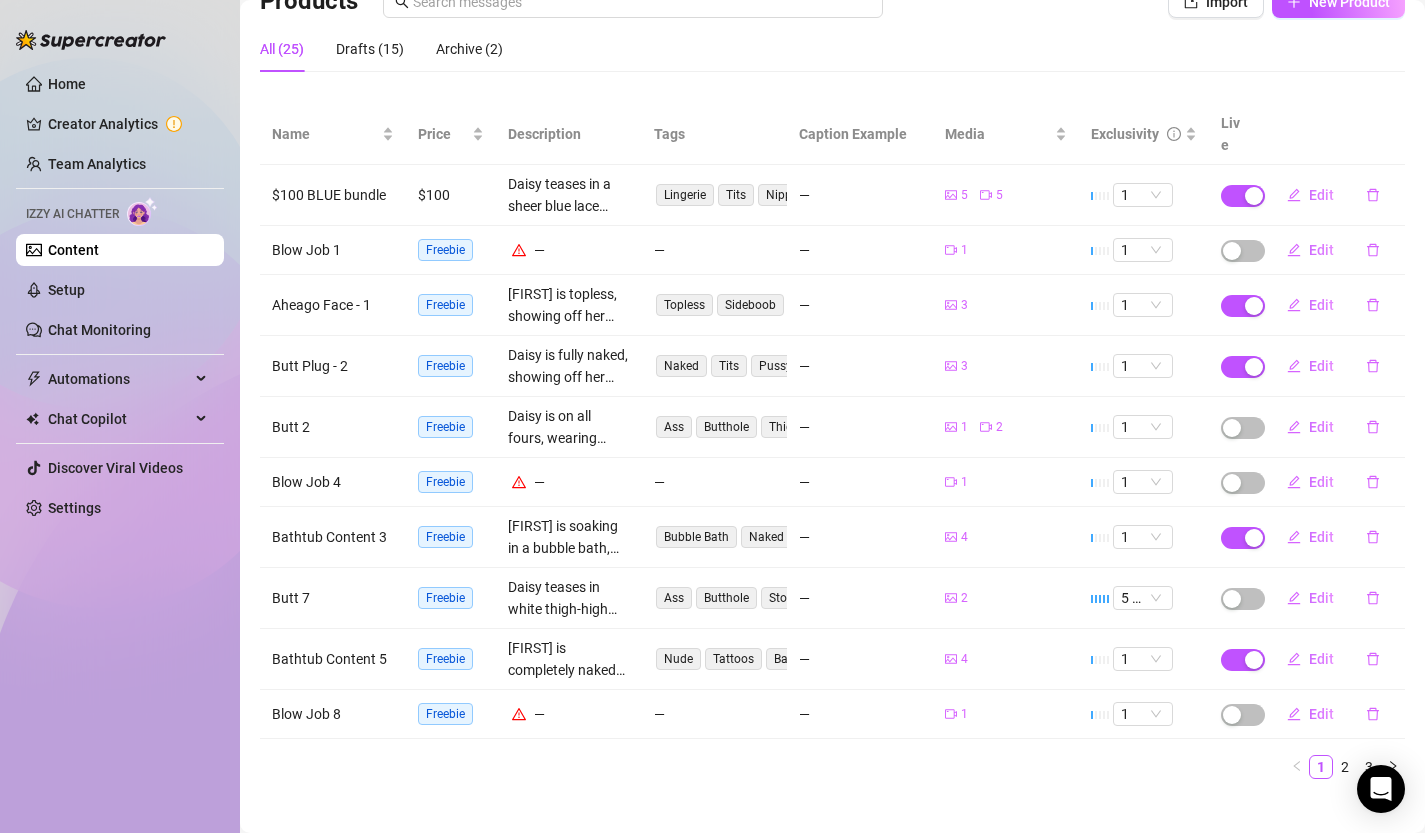 scroll, scrollTop: 0, scrollLeft: 0, axis: both 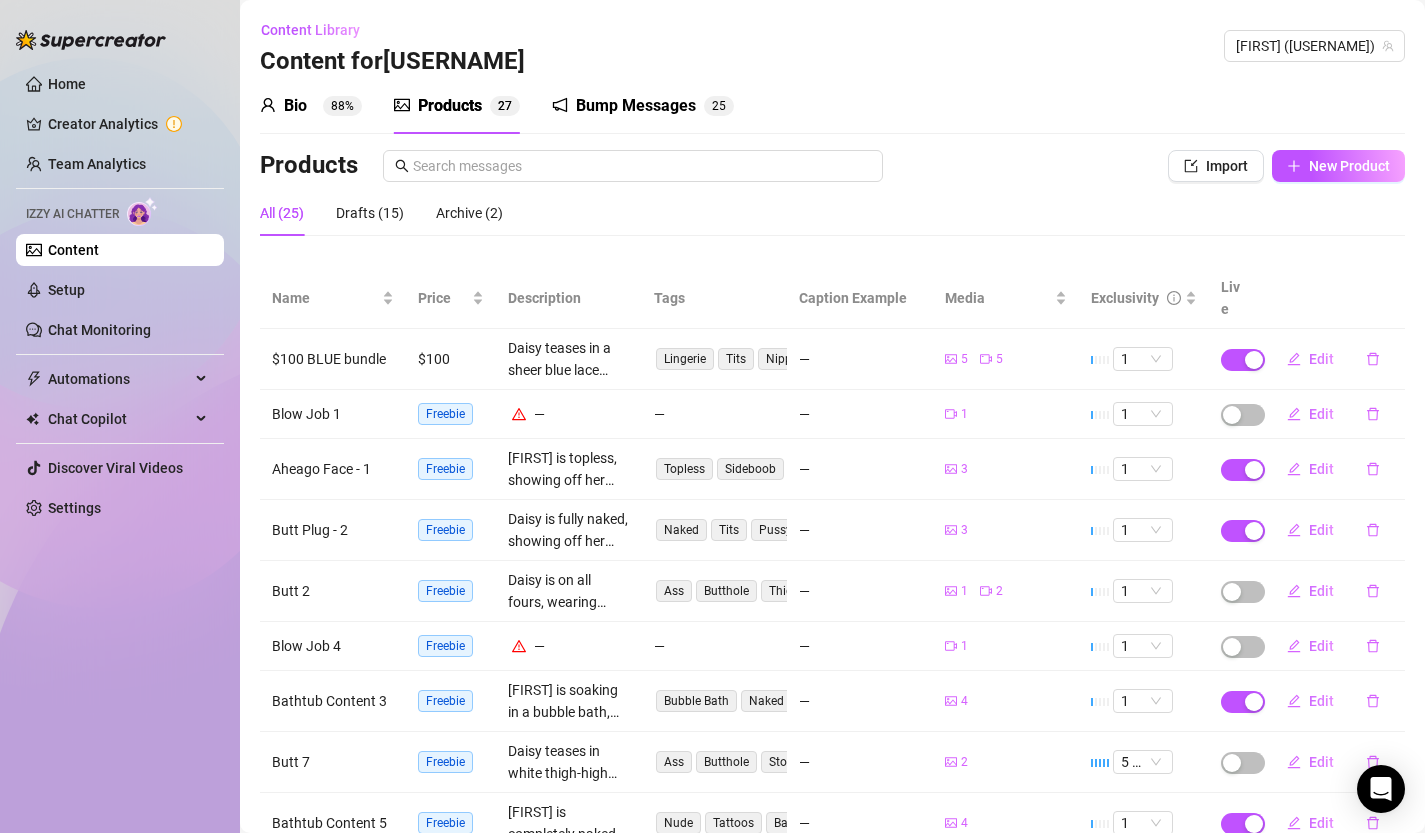 click on "All (25)" at bounding box center (282, 213) 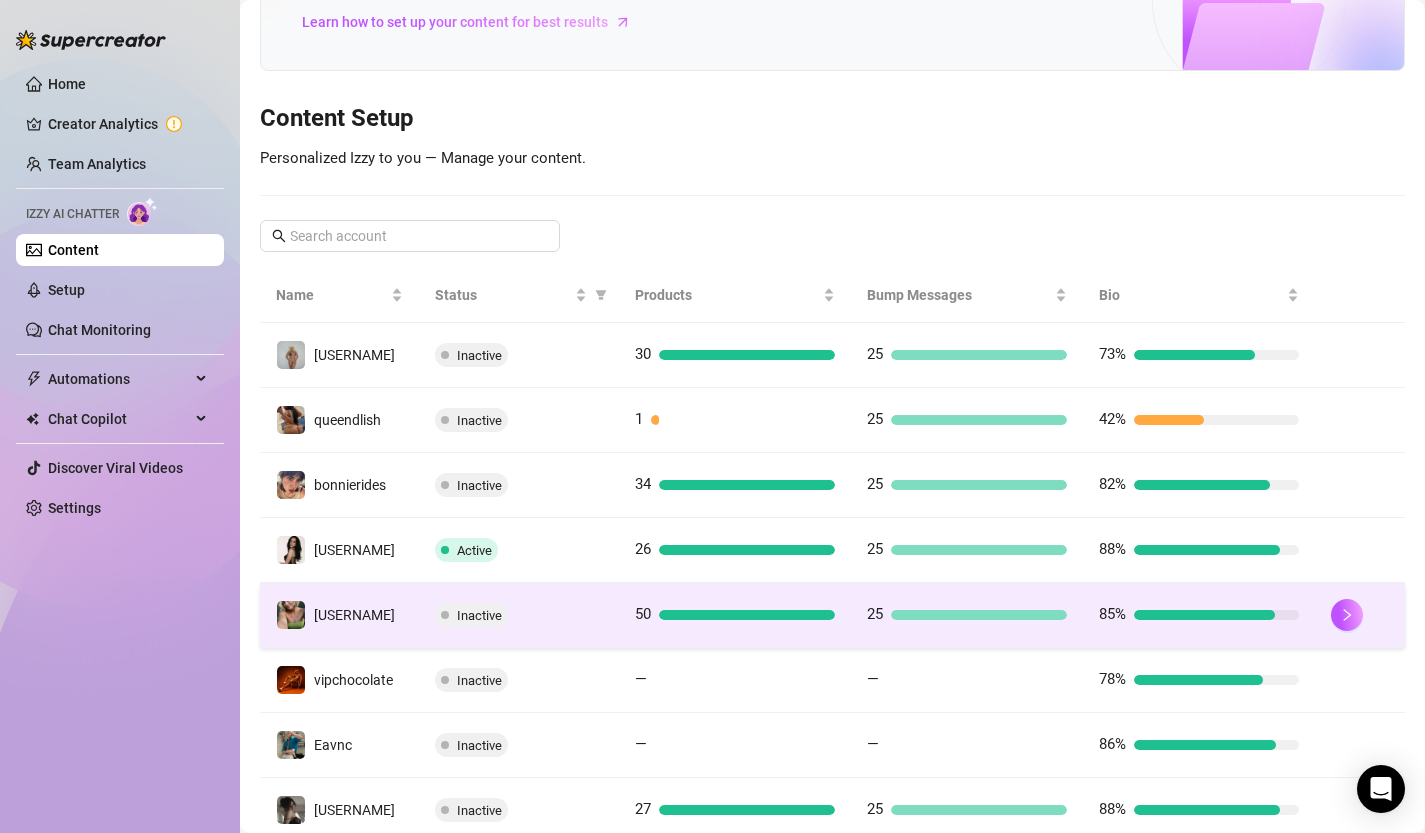 scroll, scrollTop: 430, scrollLeft: 0, axis: vertical 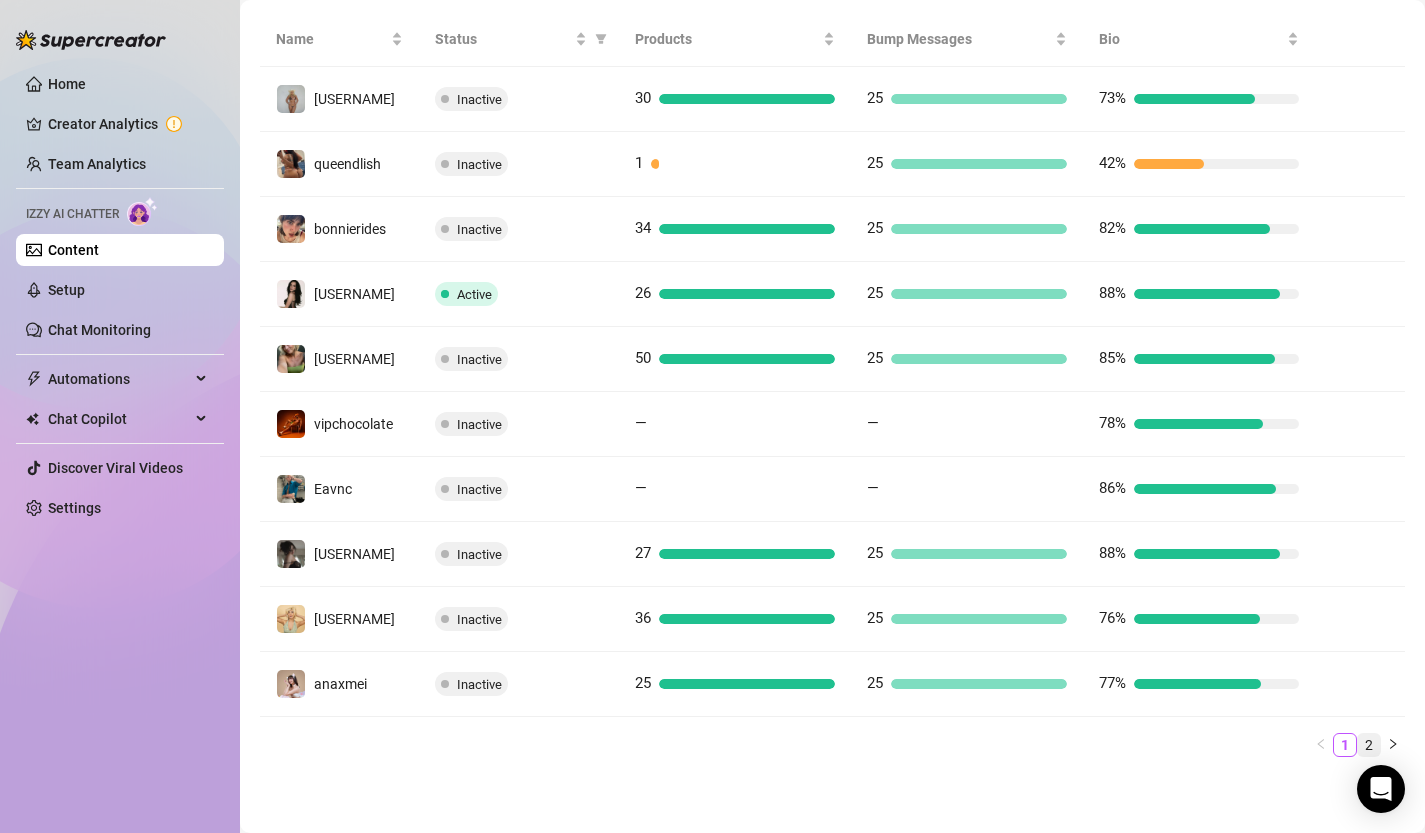 click on "2" at bounding box center (1369, 745) 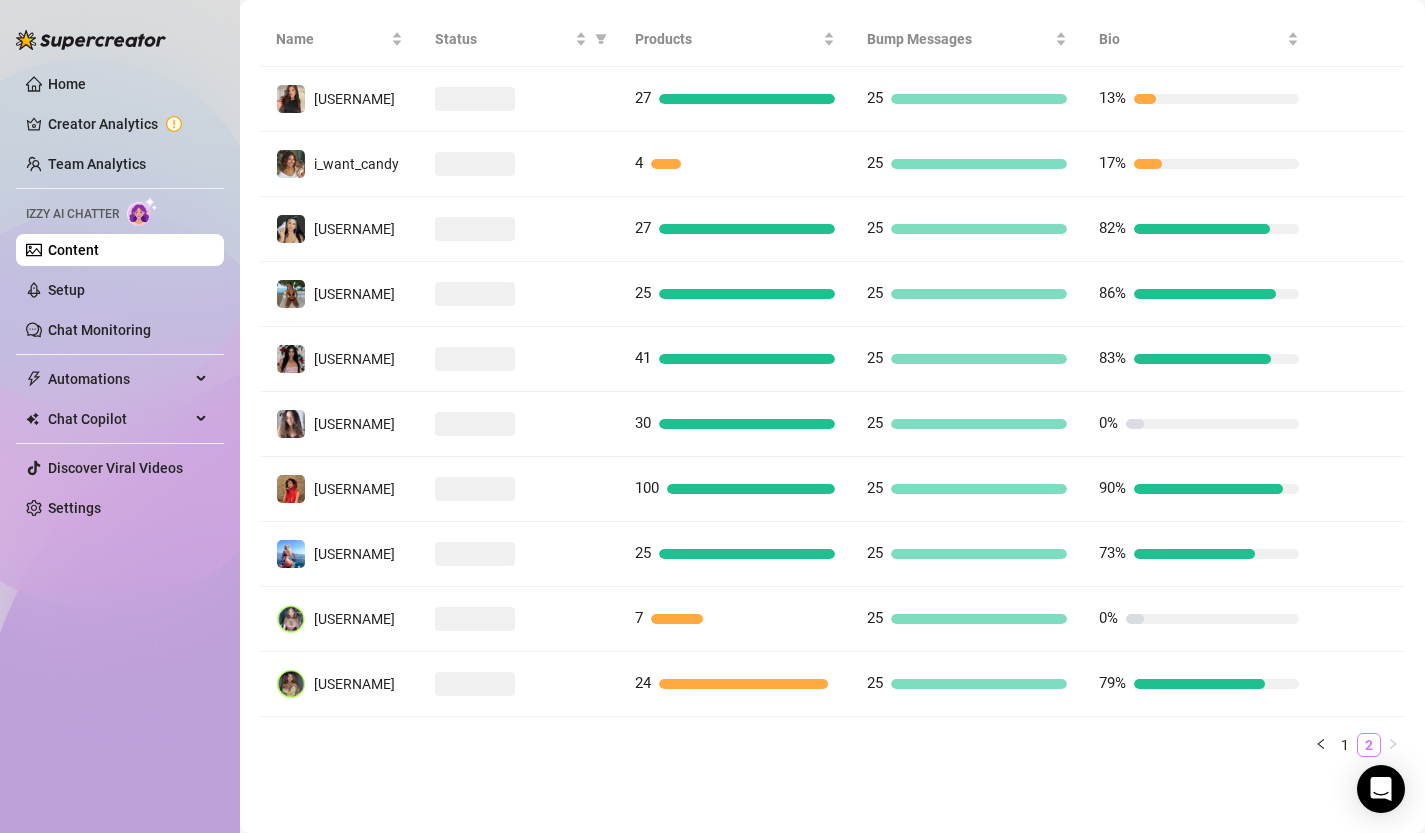 scroll, scrollTop: 430, scrollLeft: 0, axis: vertical 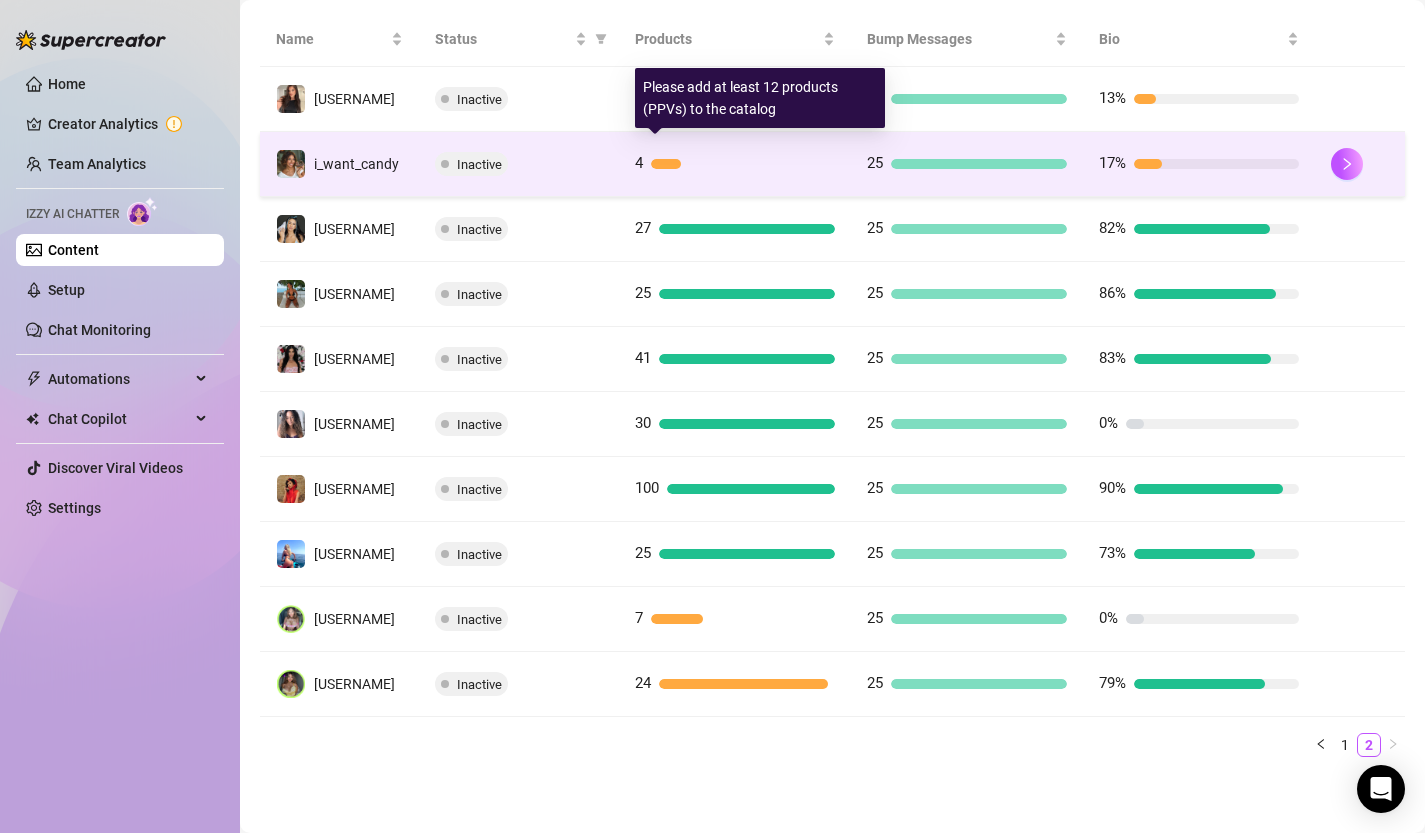 click at bounding box center [665, 164] 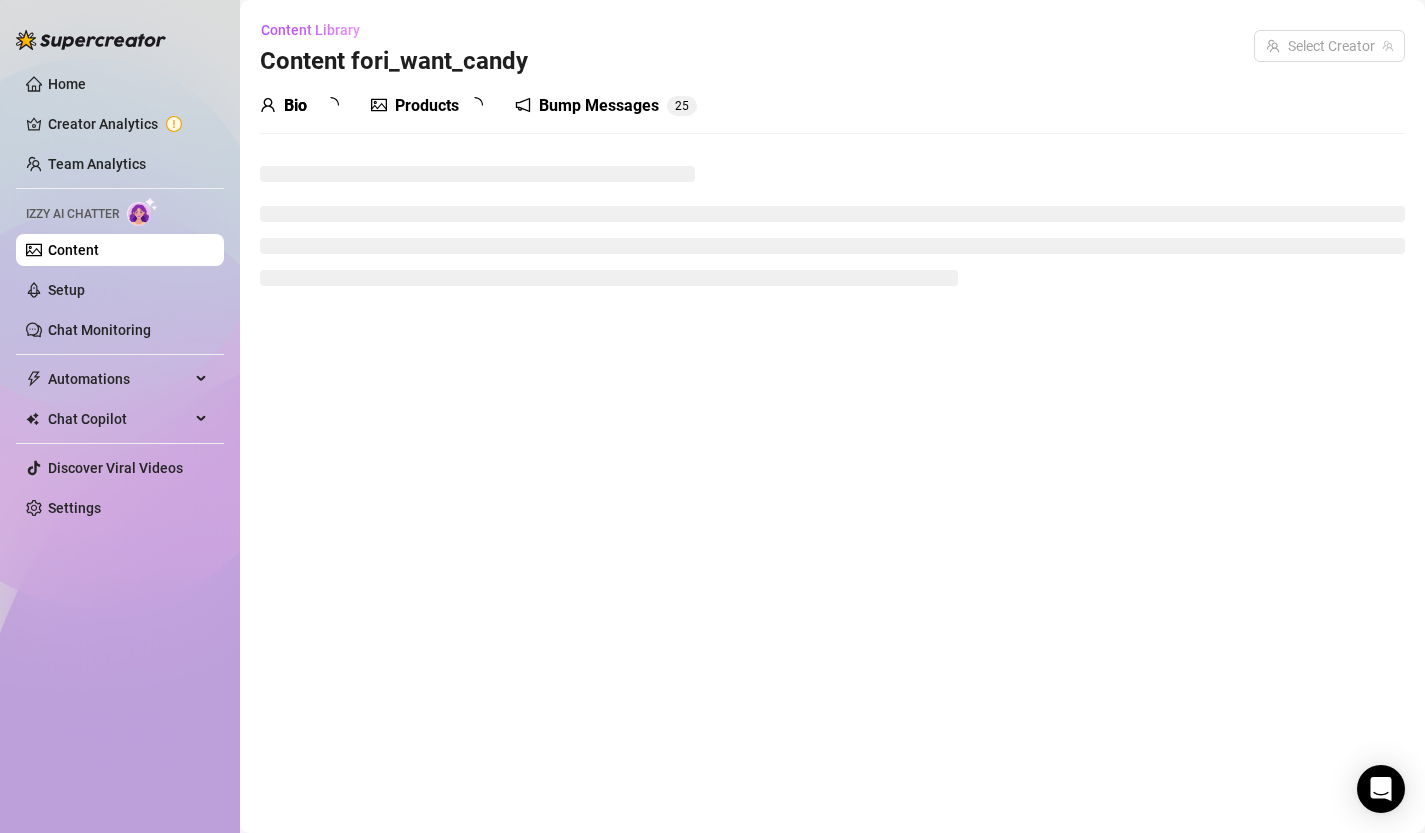 scroll, scrollTop: 0, scrollLeft: 0, axis: both 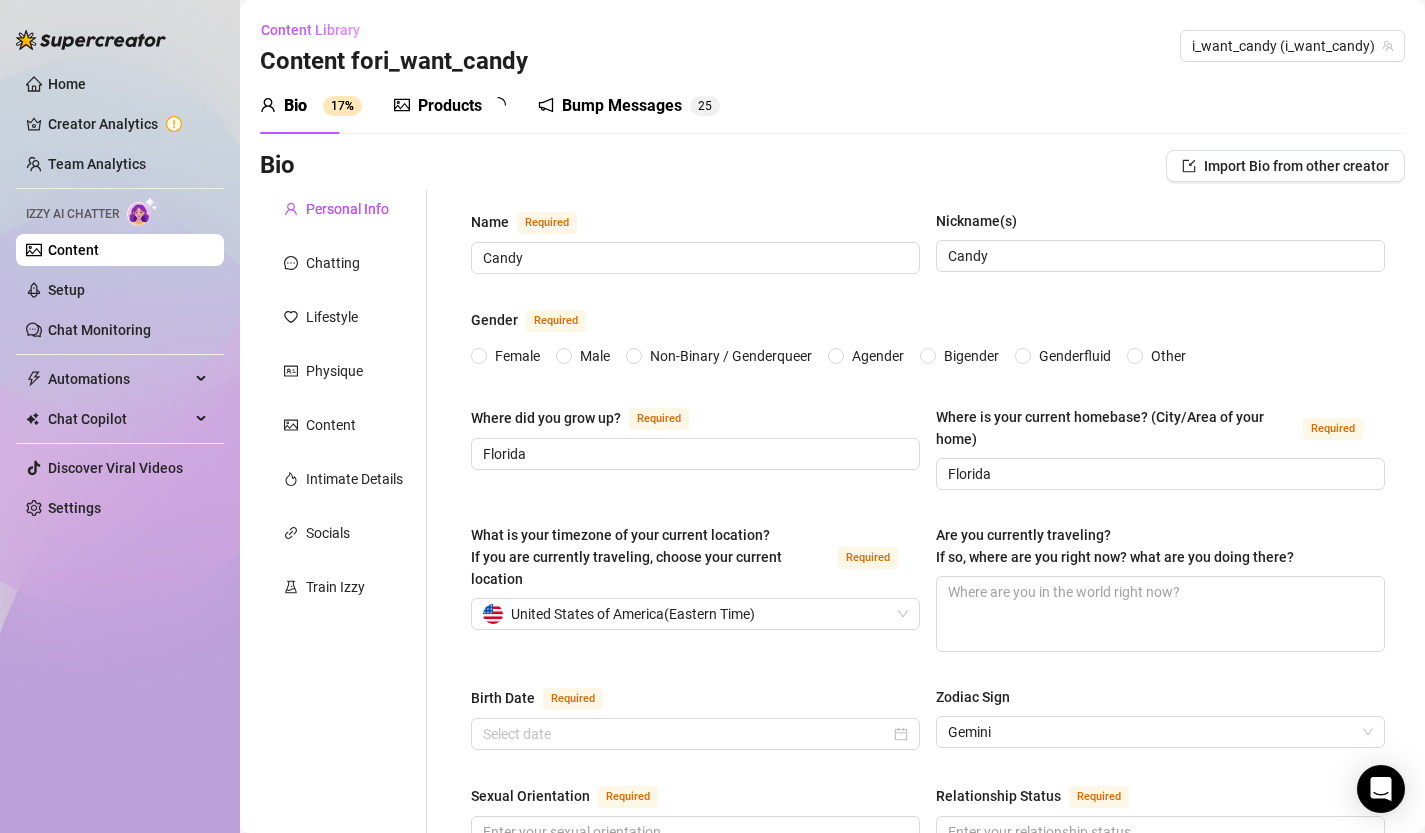 type 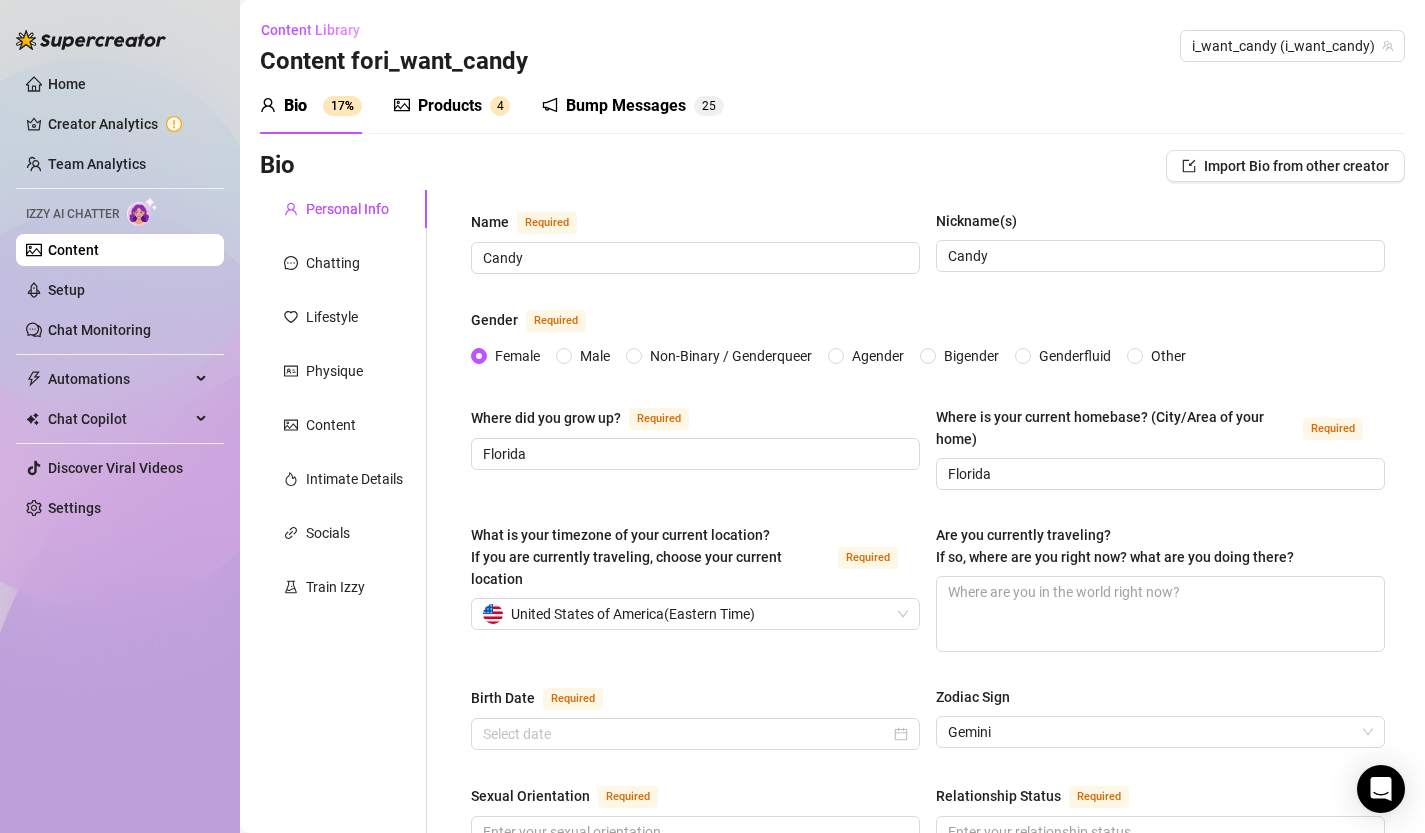 click on "Products" at bounding box center [450, 106] 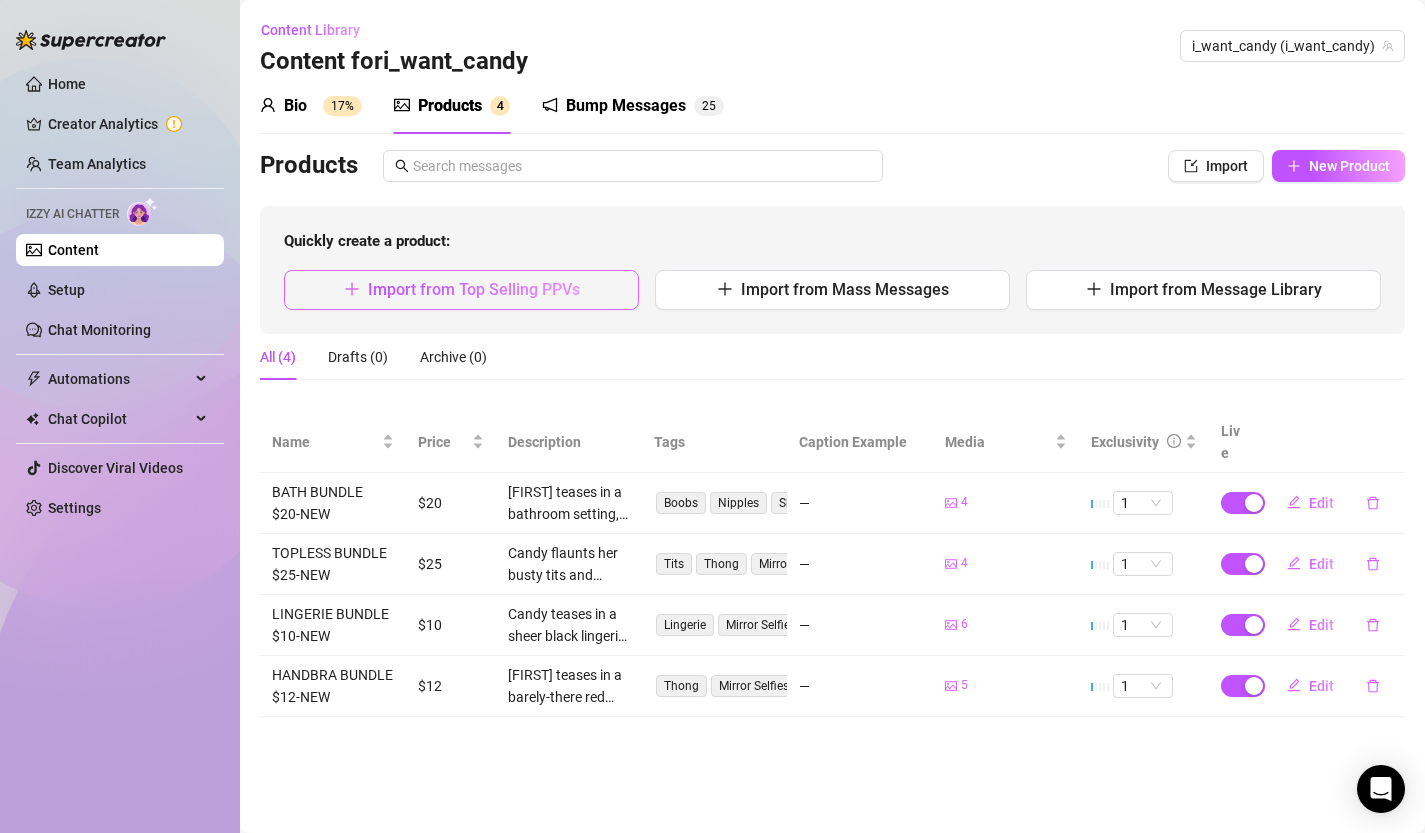 click on "Import from Top Selling PPVs" at bounding box center (474, 289) 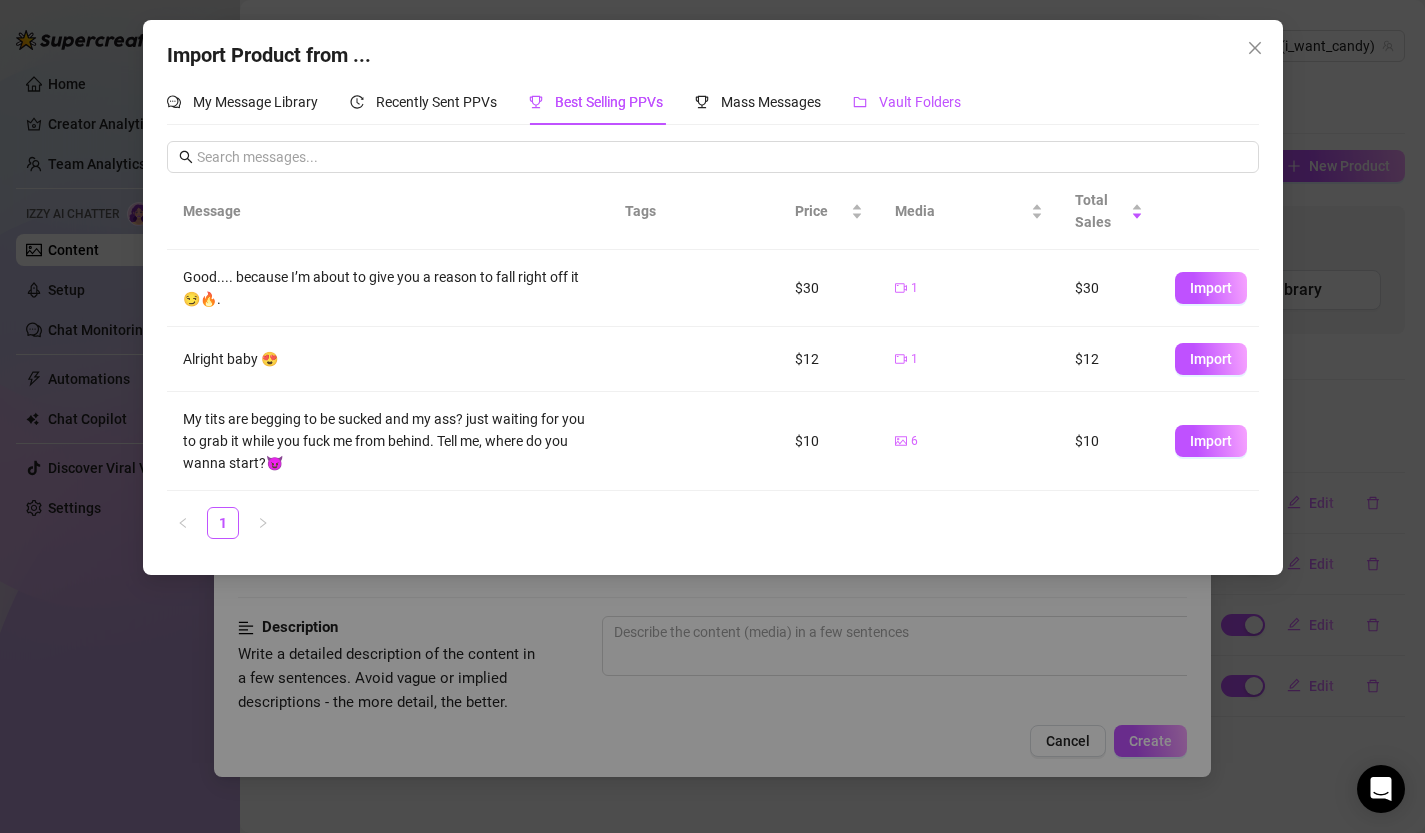 click on "Vault Folders" at bounding box center (920, 102) 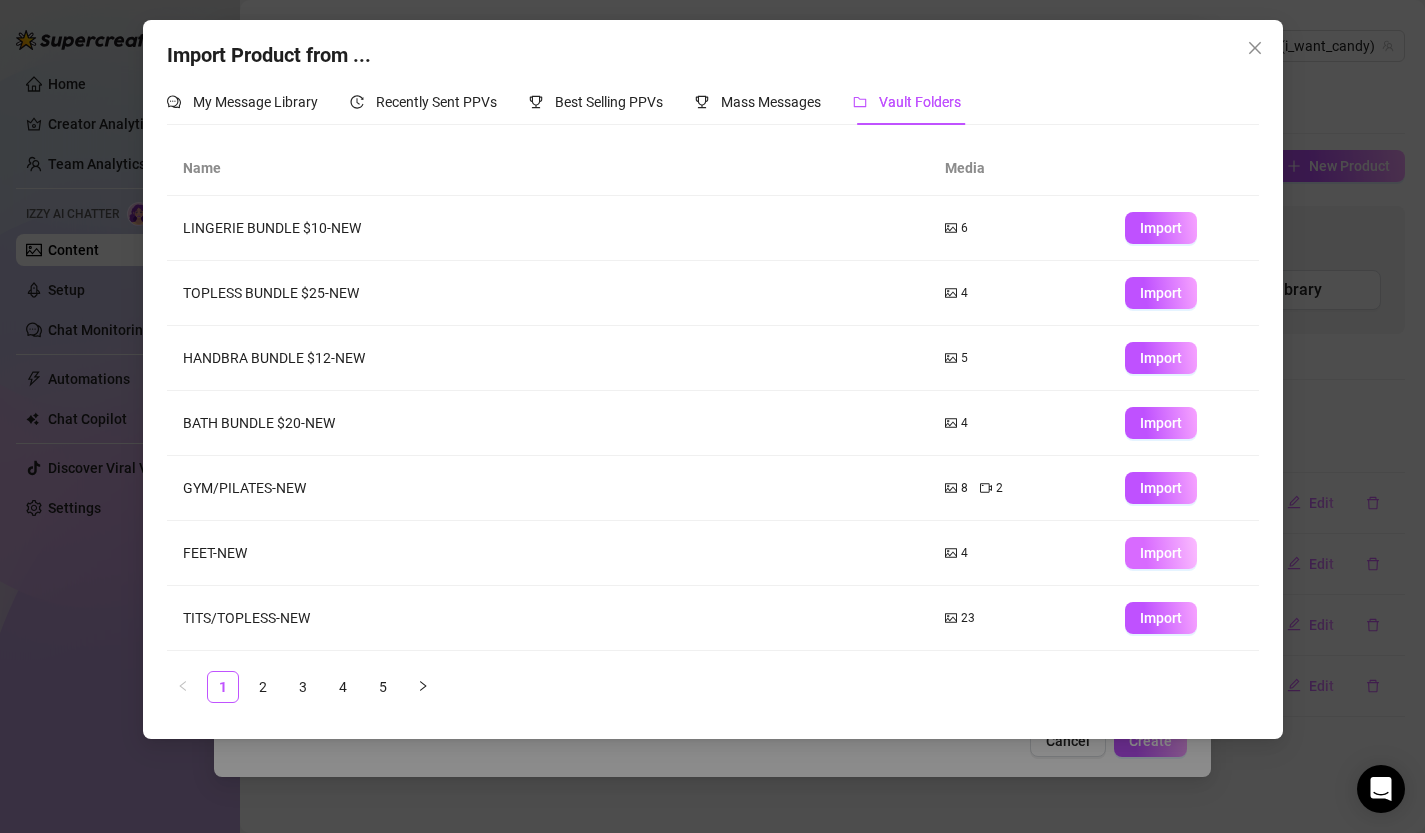 click on "Import" at bounding box center (1161, 553) 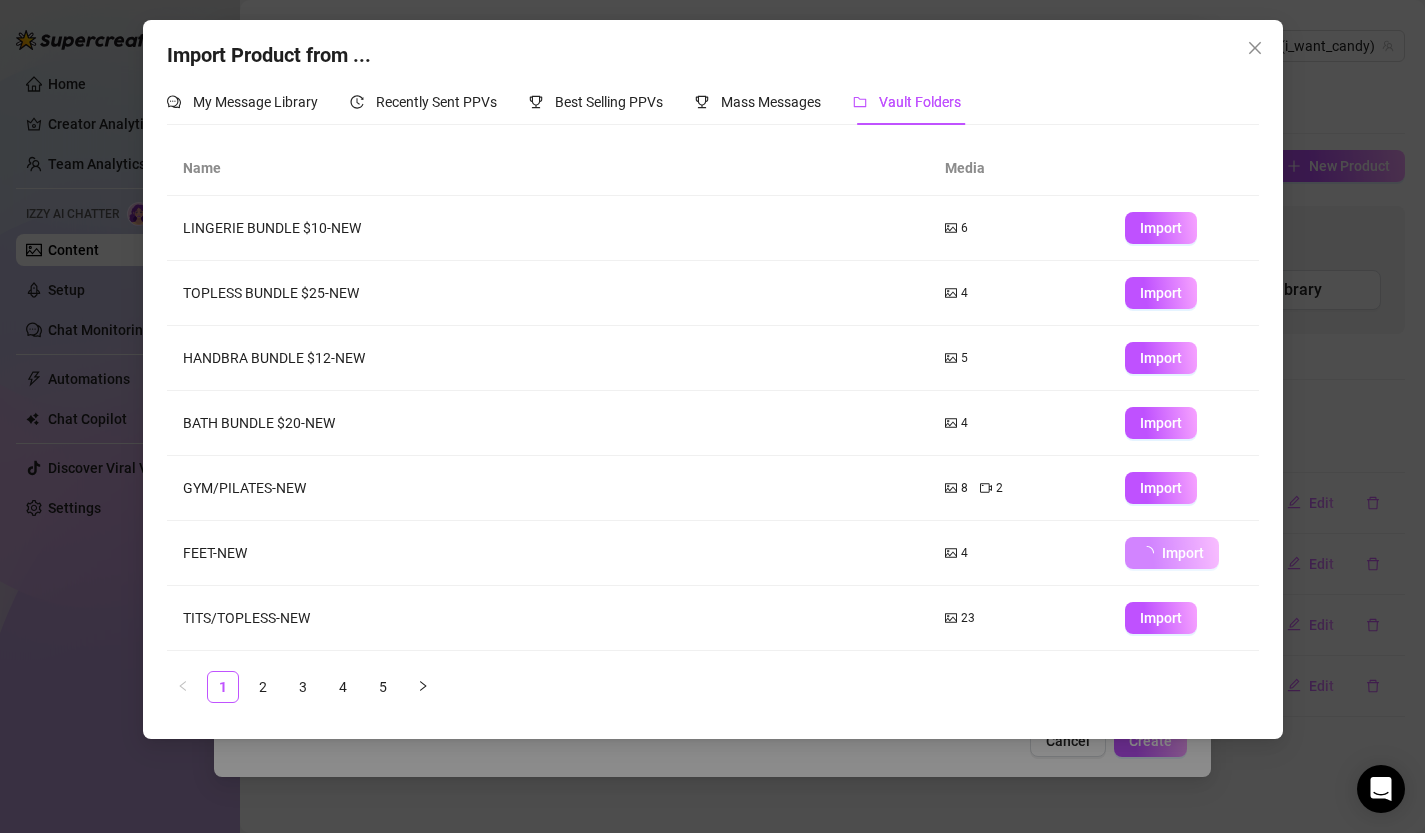 type on "Type your message here..." 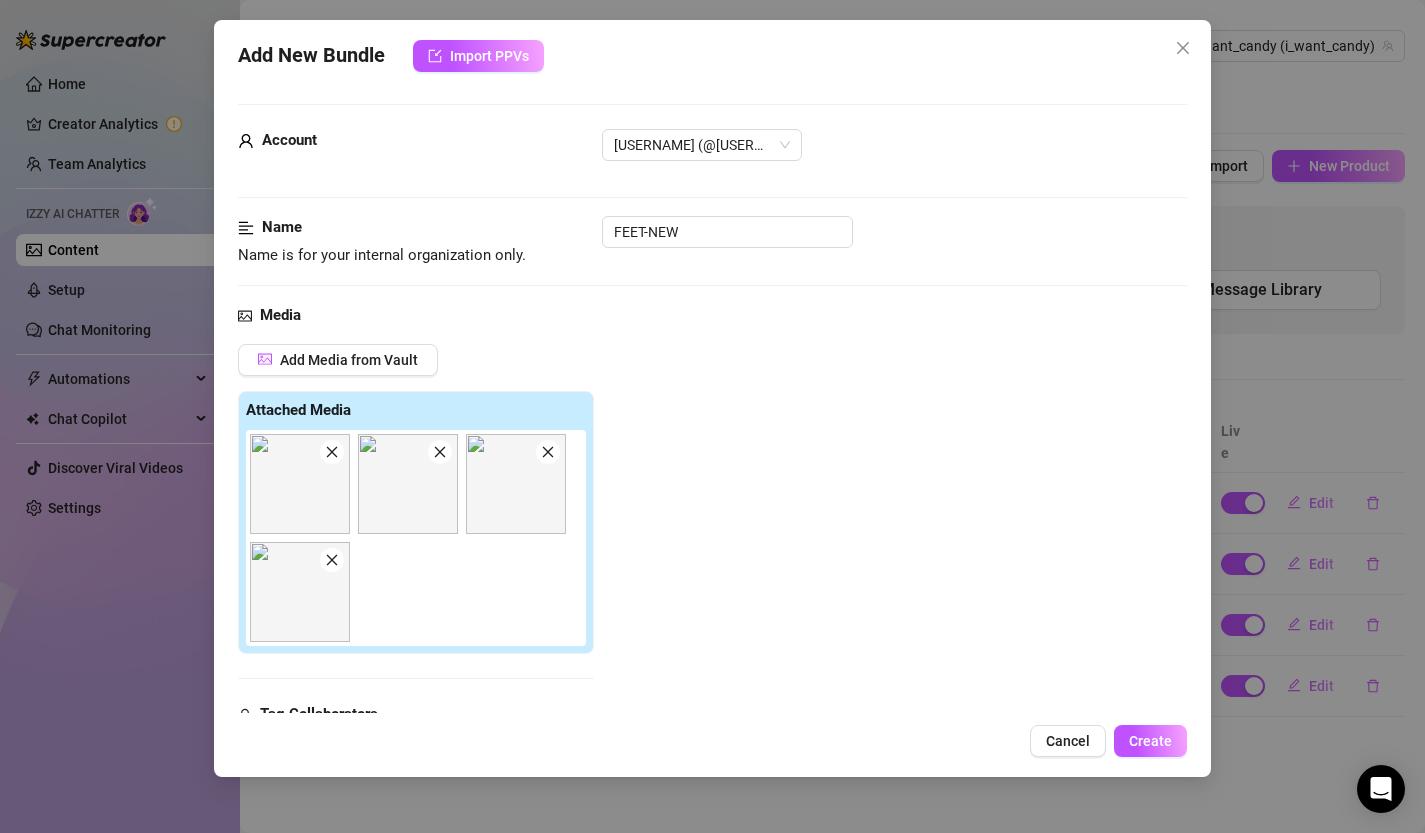 click 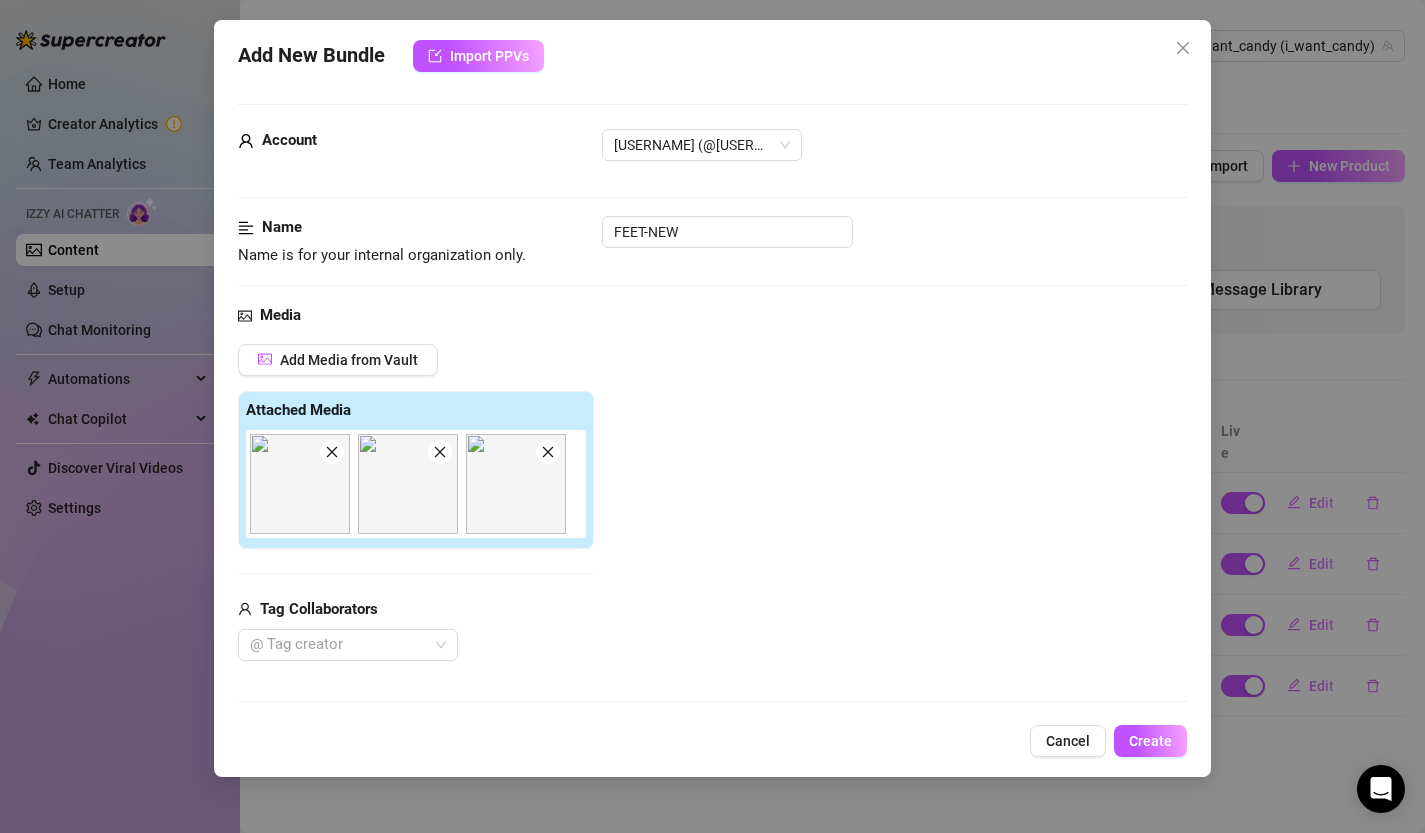 click 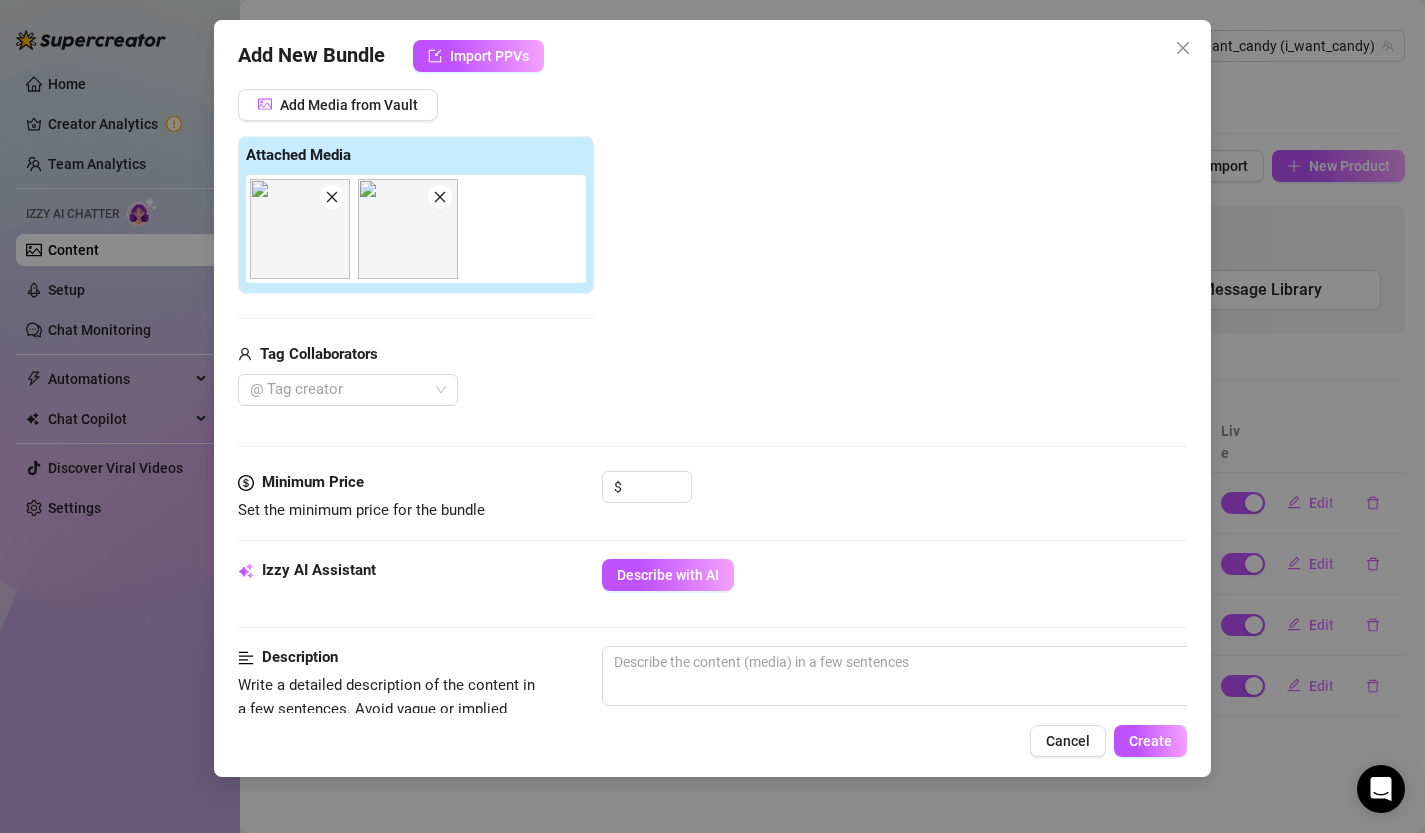 scroll, scrollTop: 0, scrollLeft: 0, axis: both 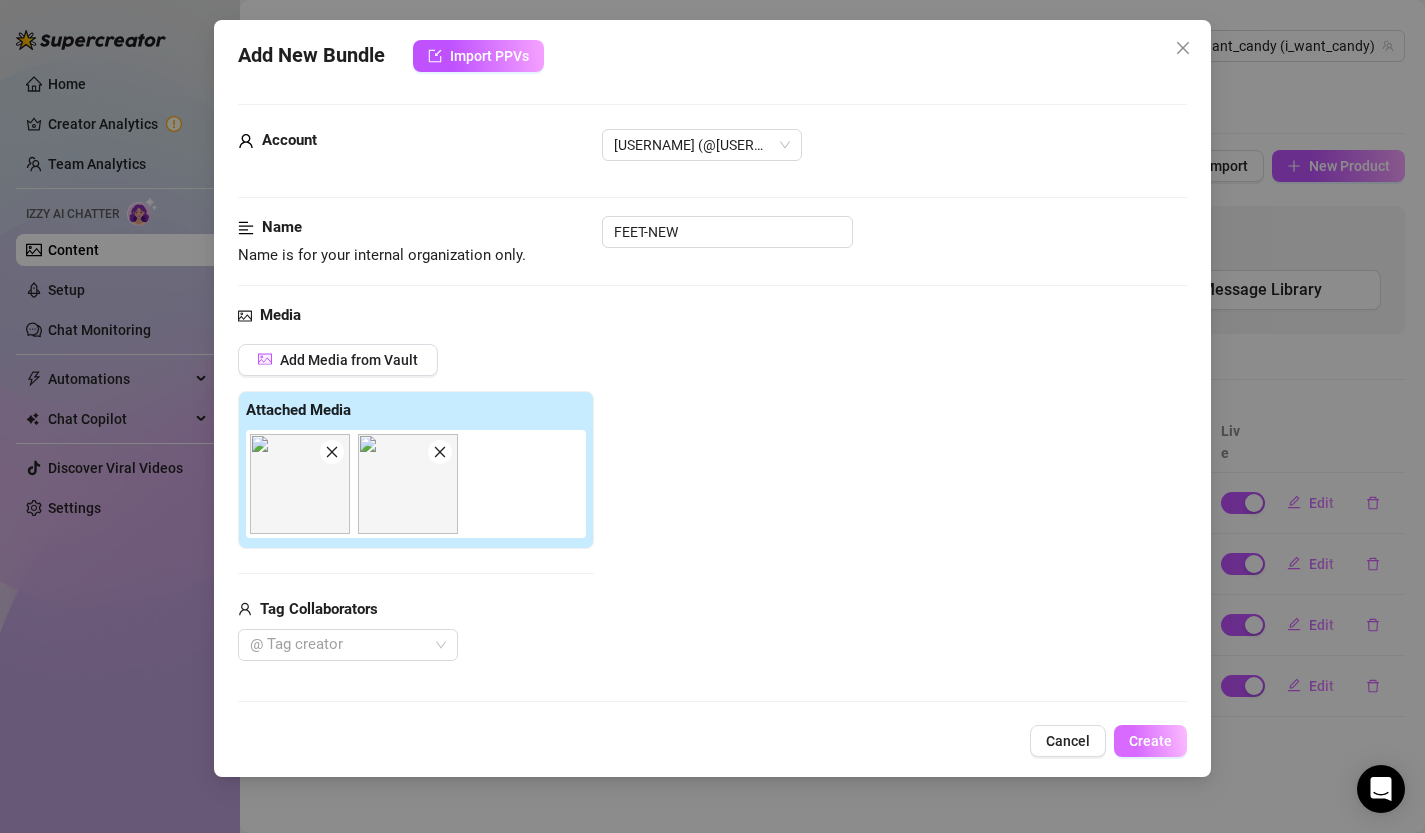 click on "Create" at bounding box center [1150, 741] 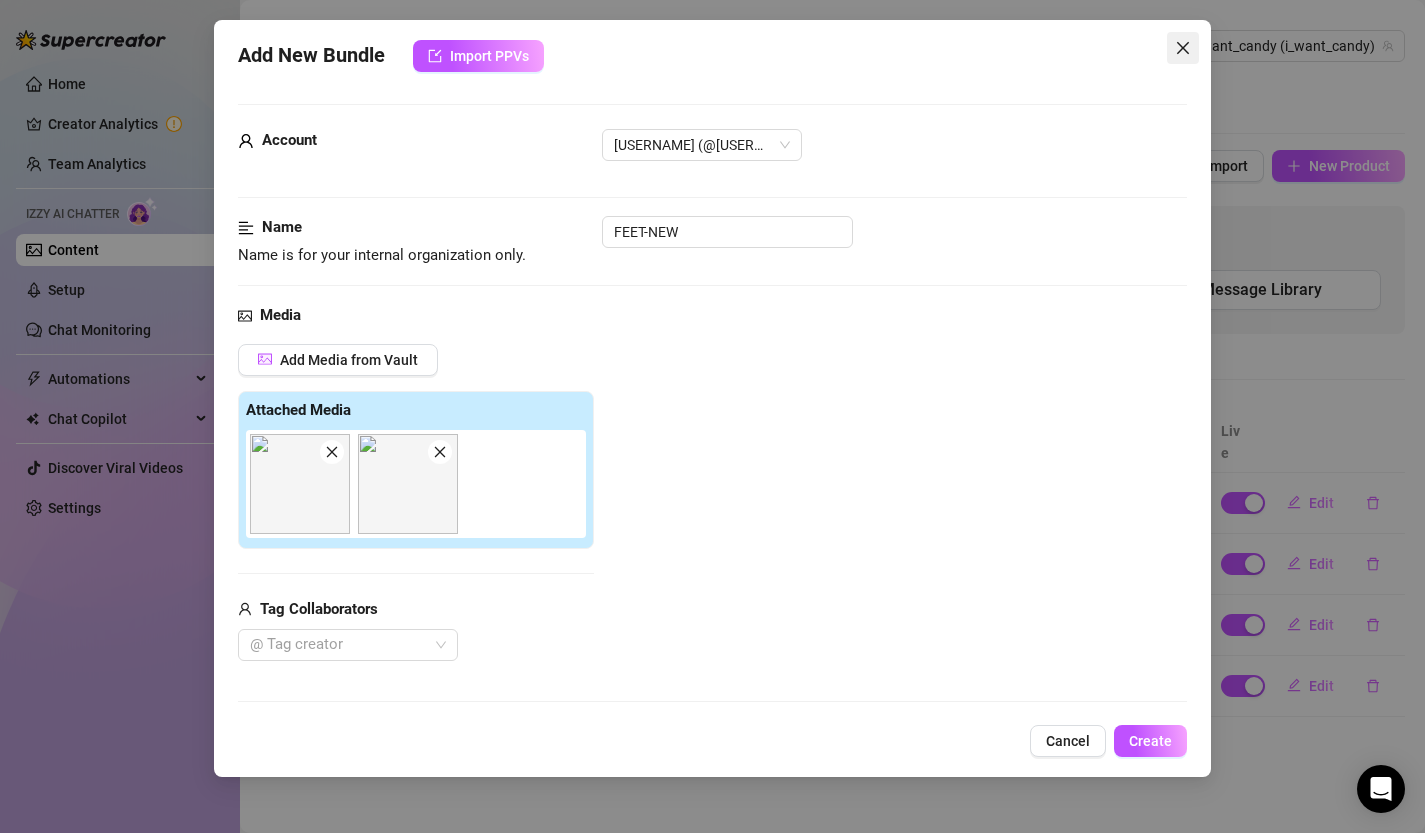 click 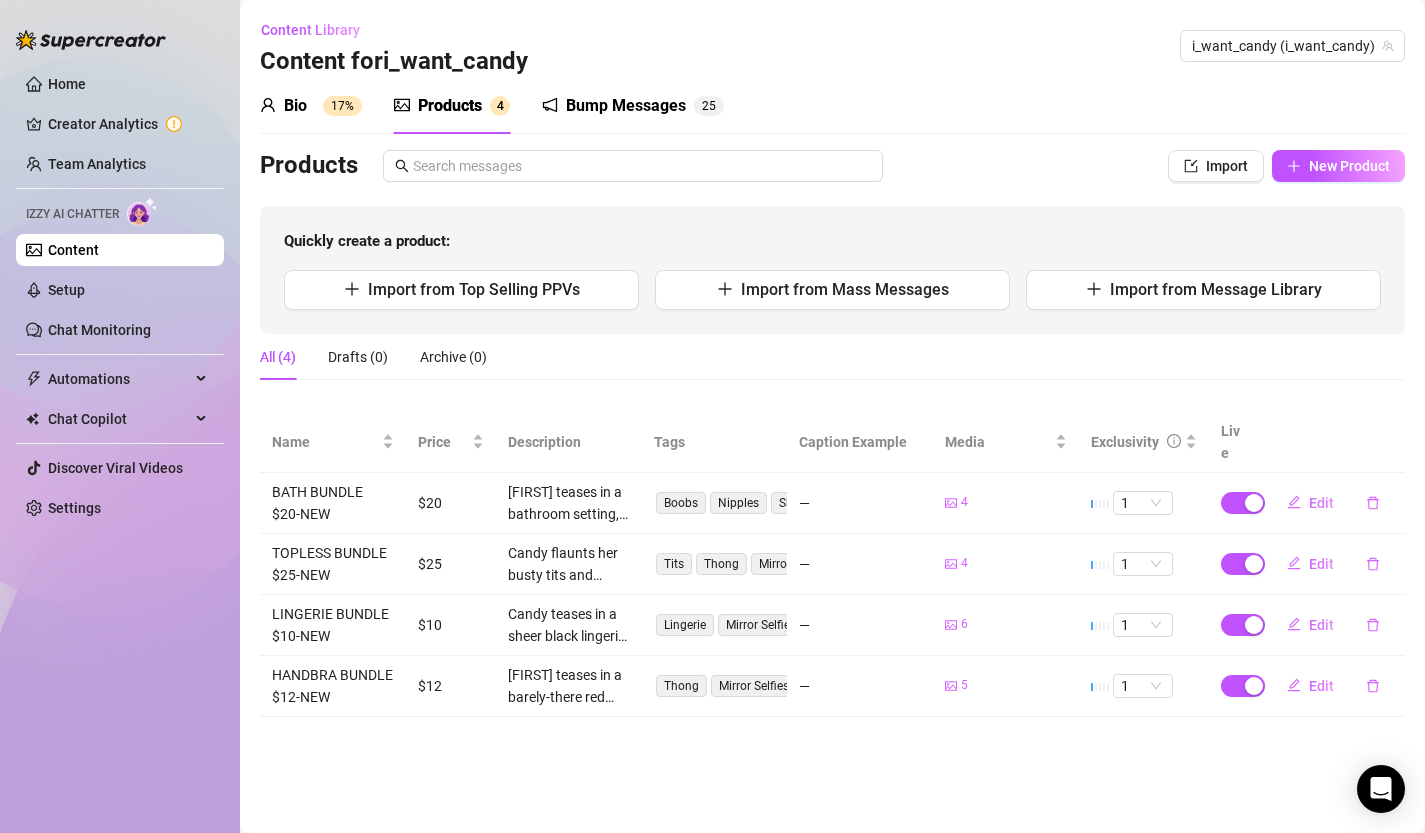 click on "Content" at bounding box center (73, 250) 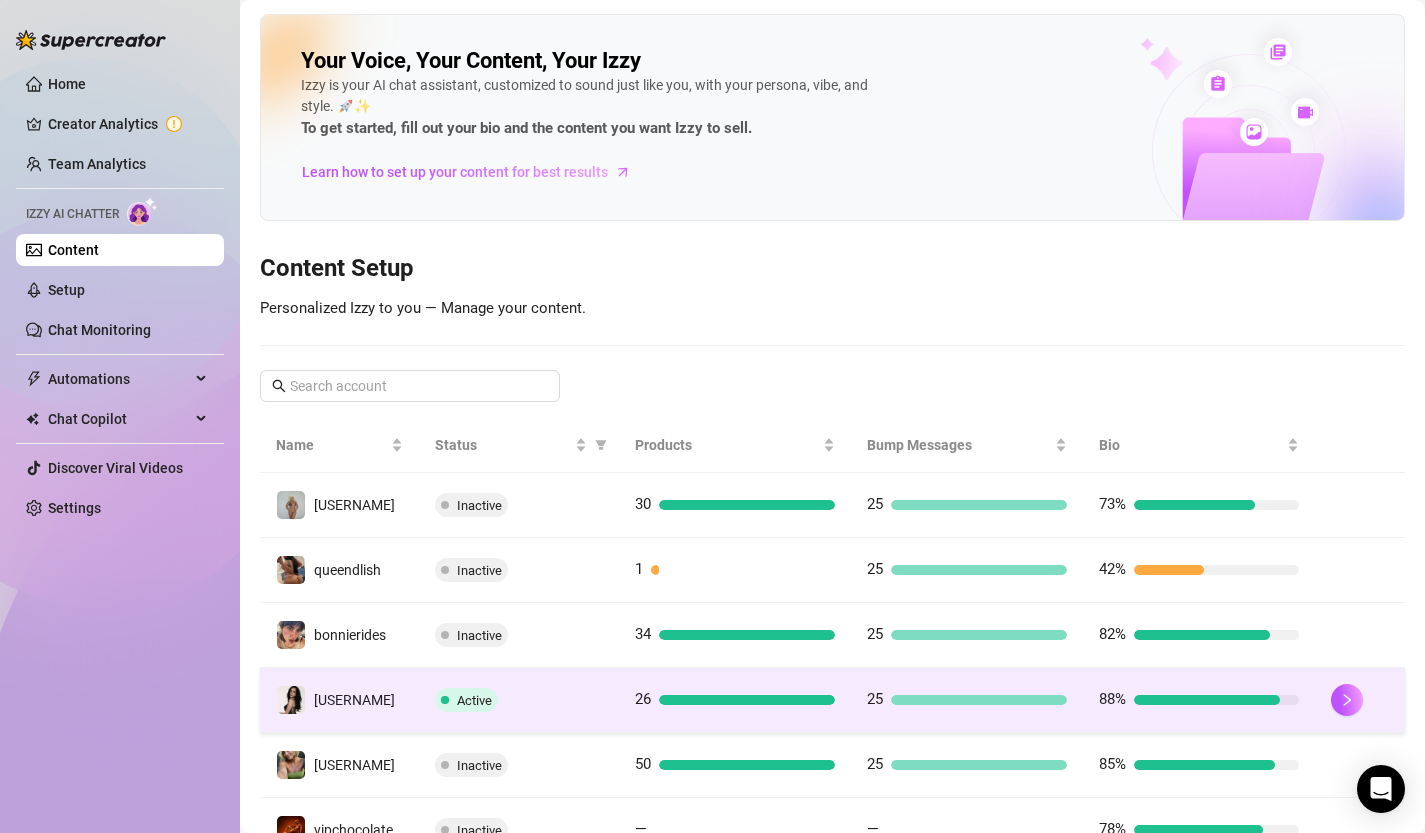 scroll, scrollTop: 97, scrollLeft: 0, axis: vertical 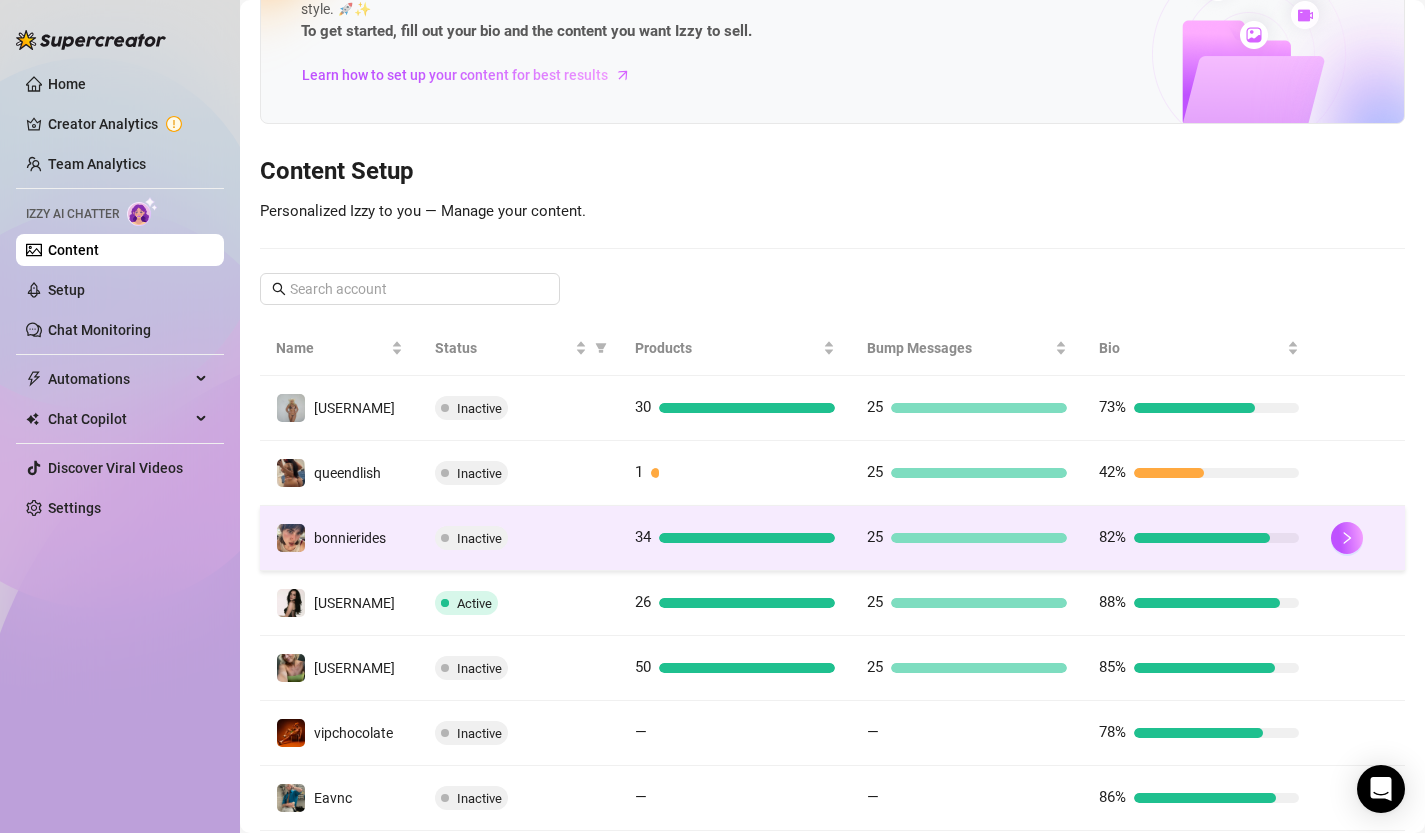 click on "34" at bounding box center (735, 538) 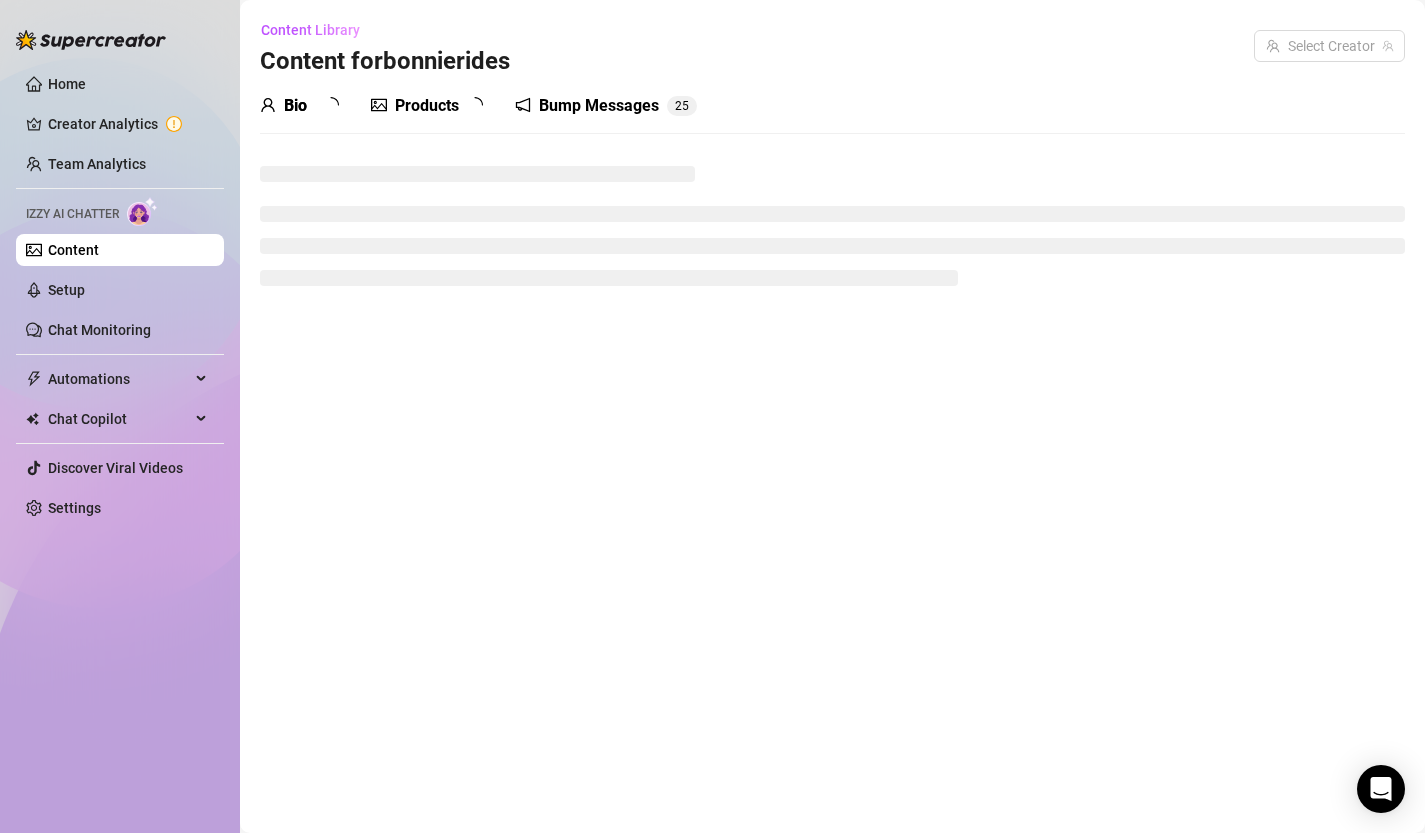 scroll, scrollTop: 0, scrollLeft: 0, axis: both 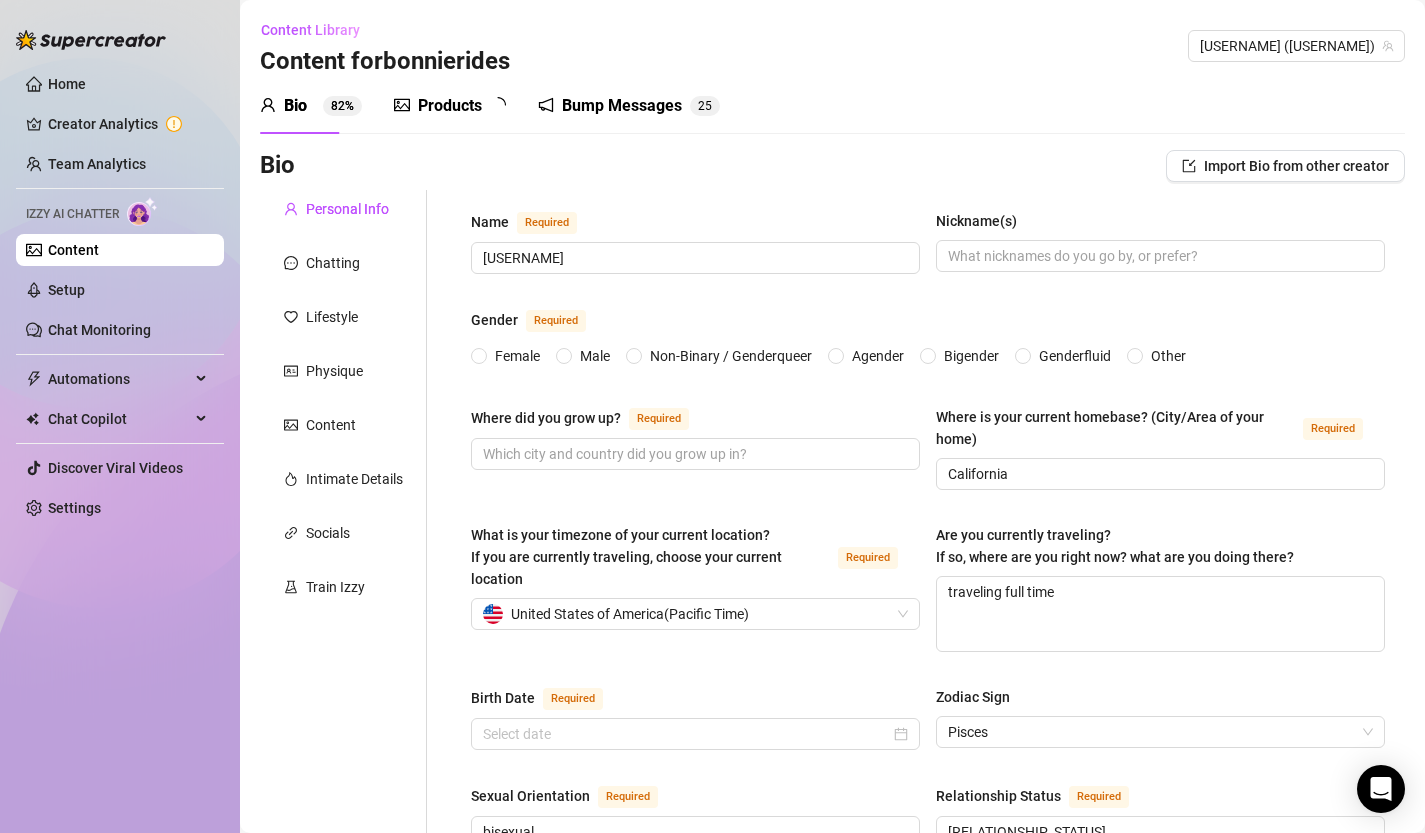 type 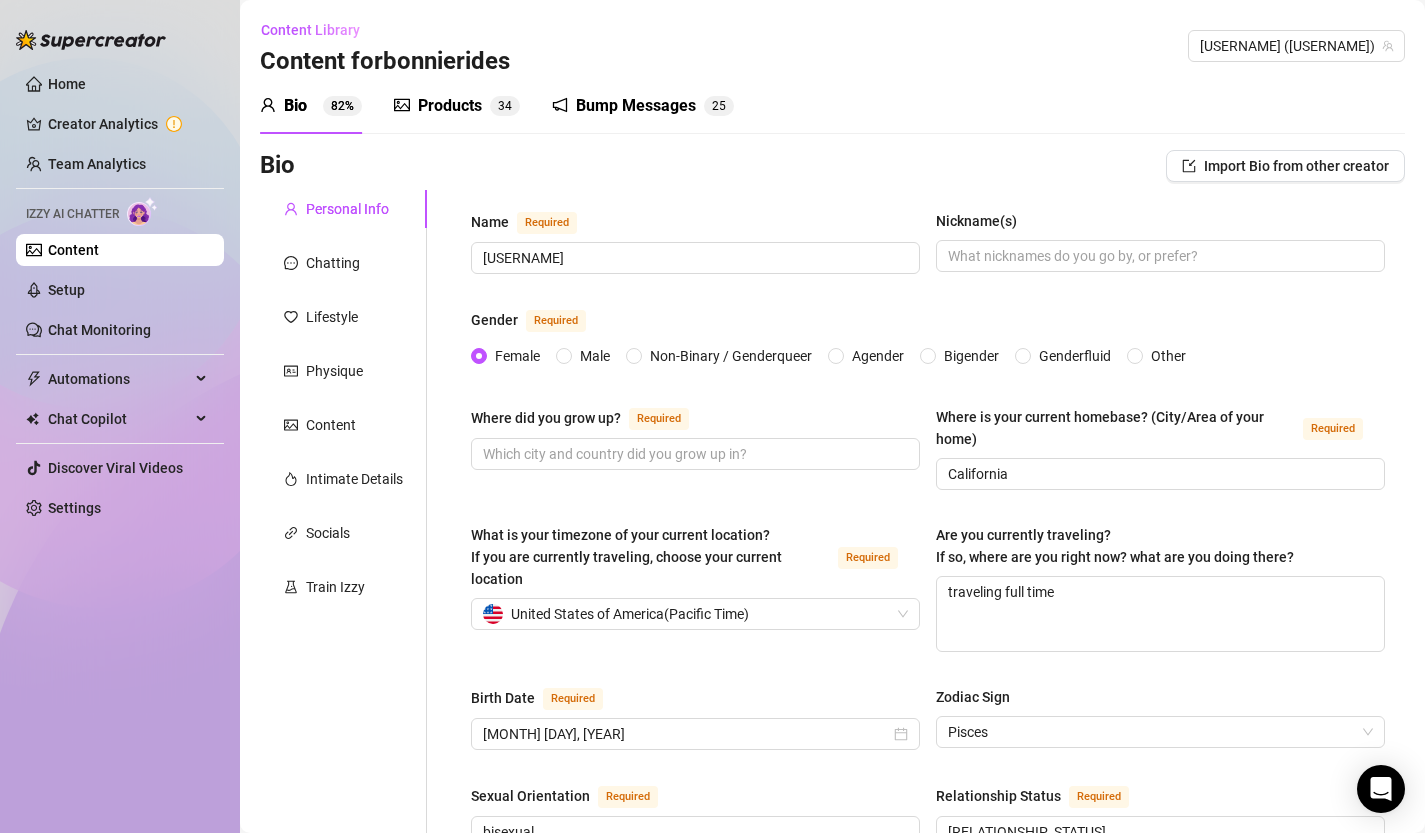 click on "Content for [USERNAME]" at bounding box center [385, 62] 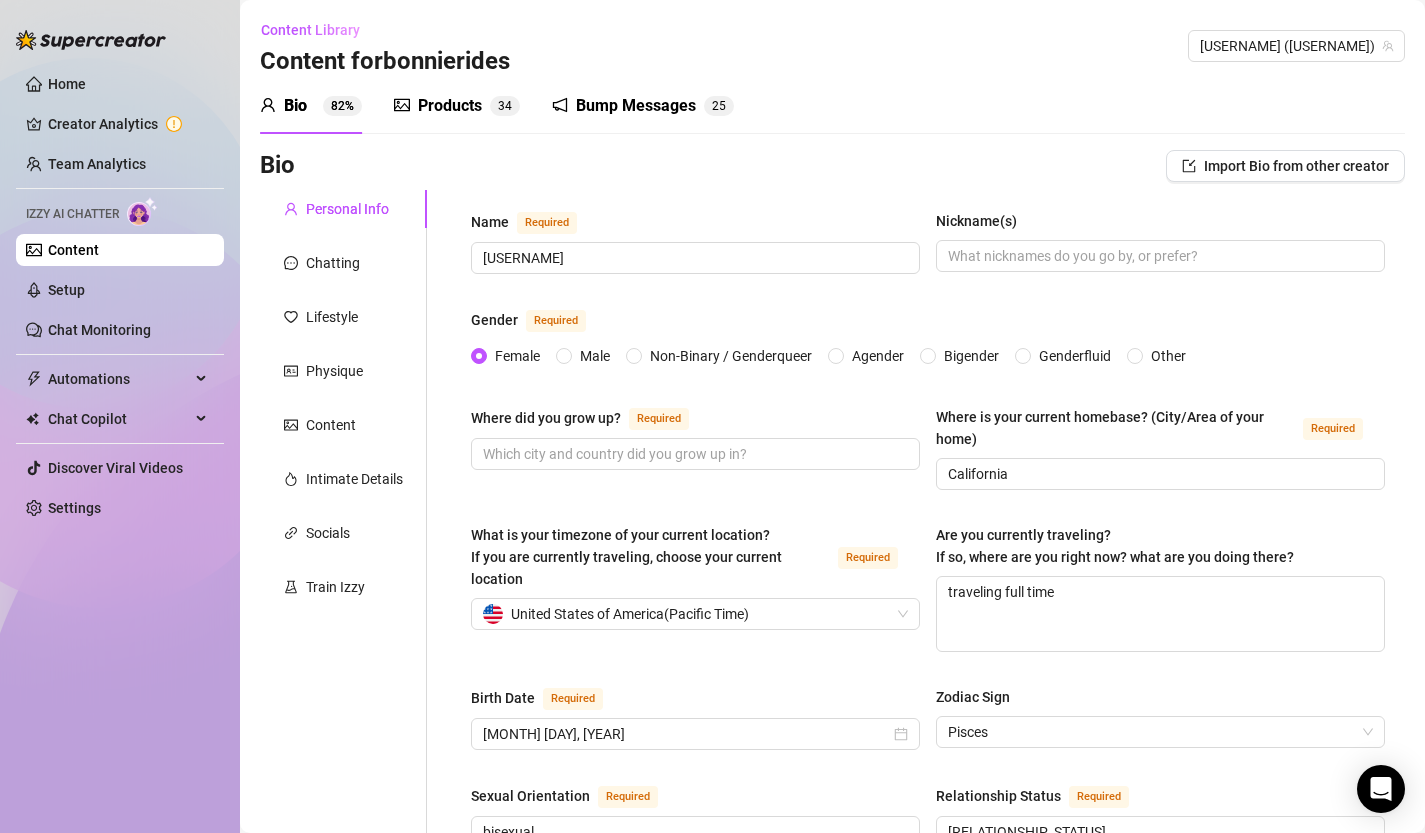 click on "Products" at bounding box center (450, 106) 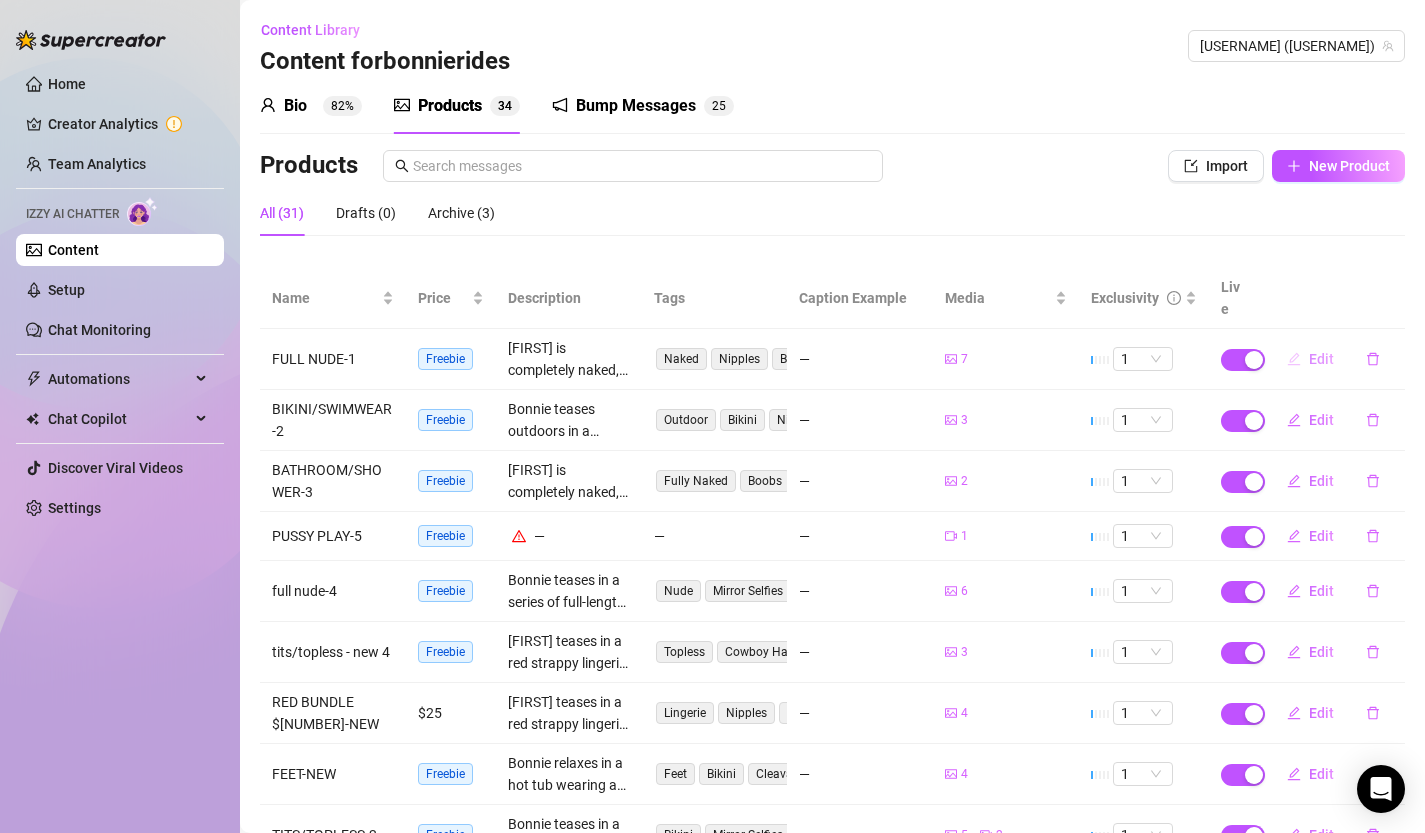 click on "Edit" at bounding box center [1321, 359] 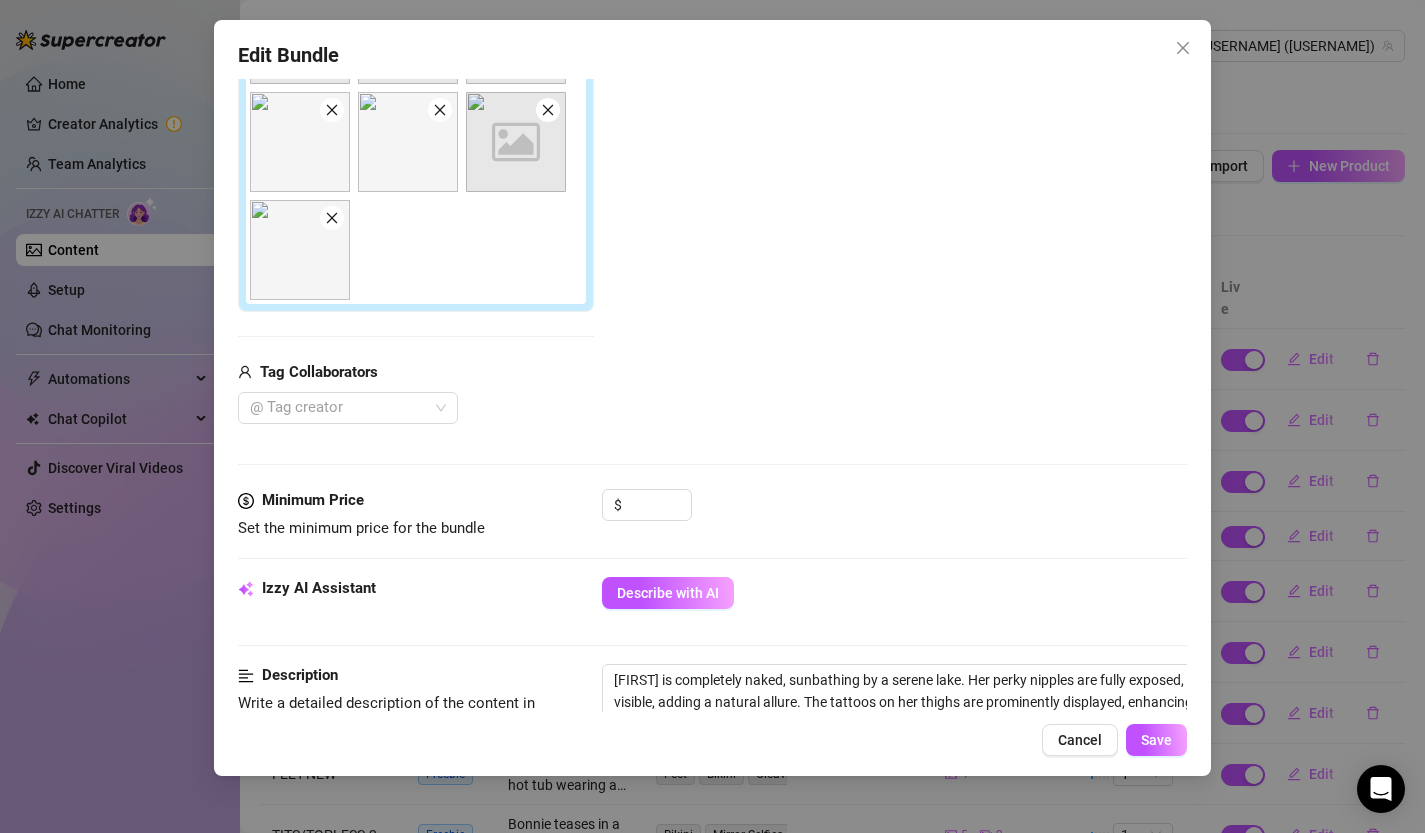 scroll, scrollTop: 520, scrollLeft: 0, axis: vertical 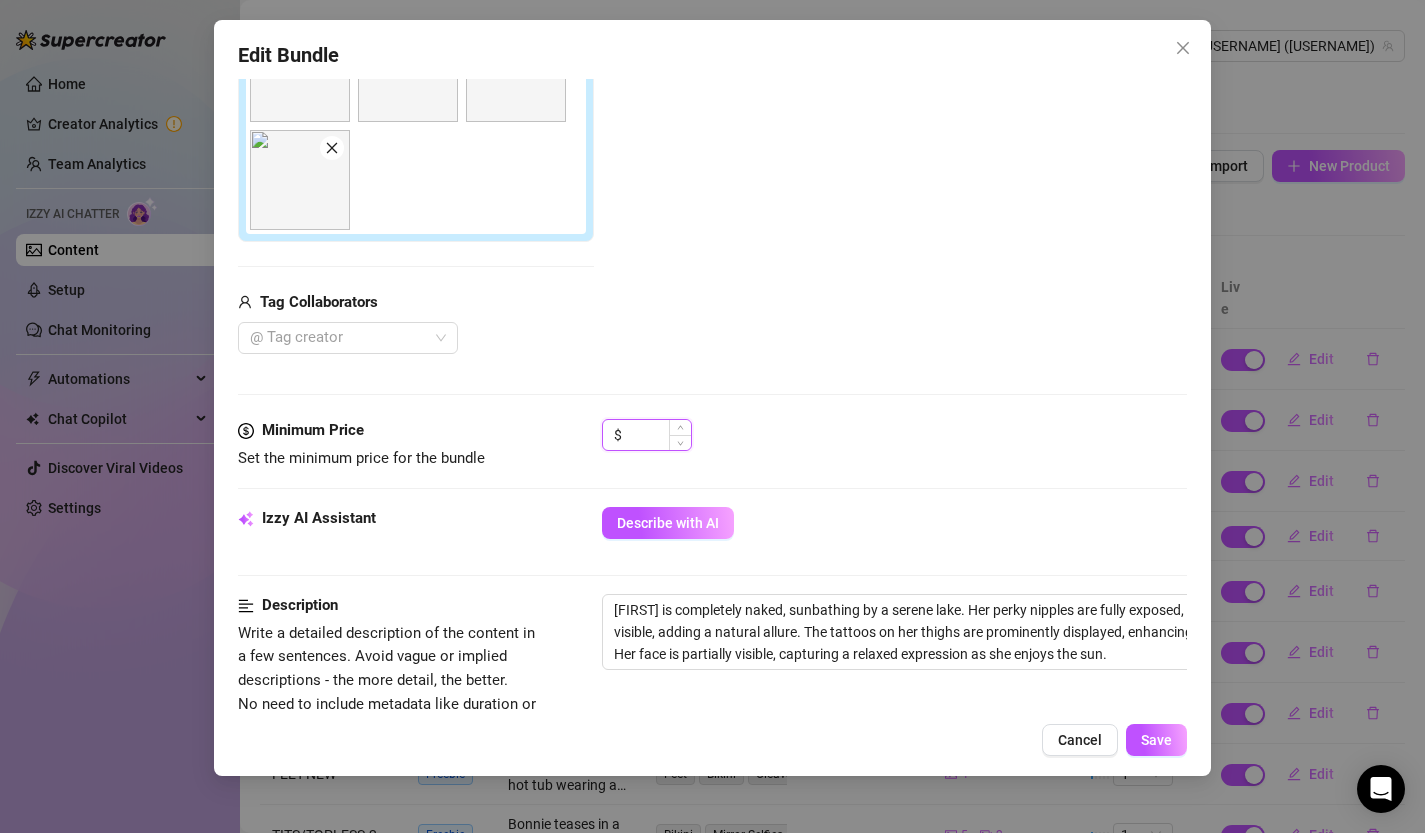 click at bounding box center (658, 435) 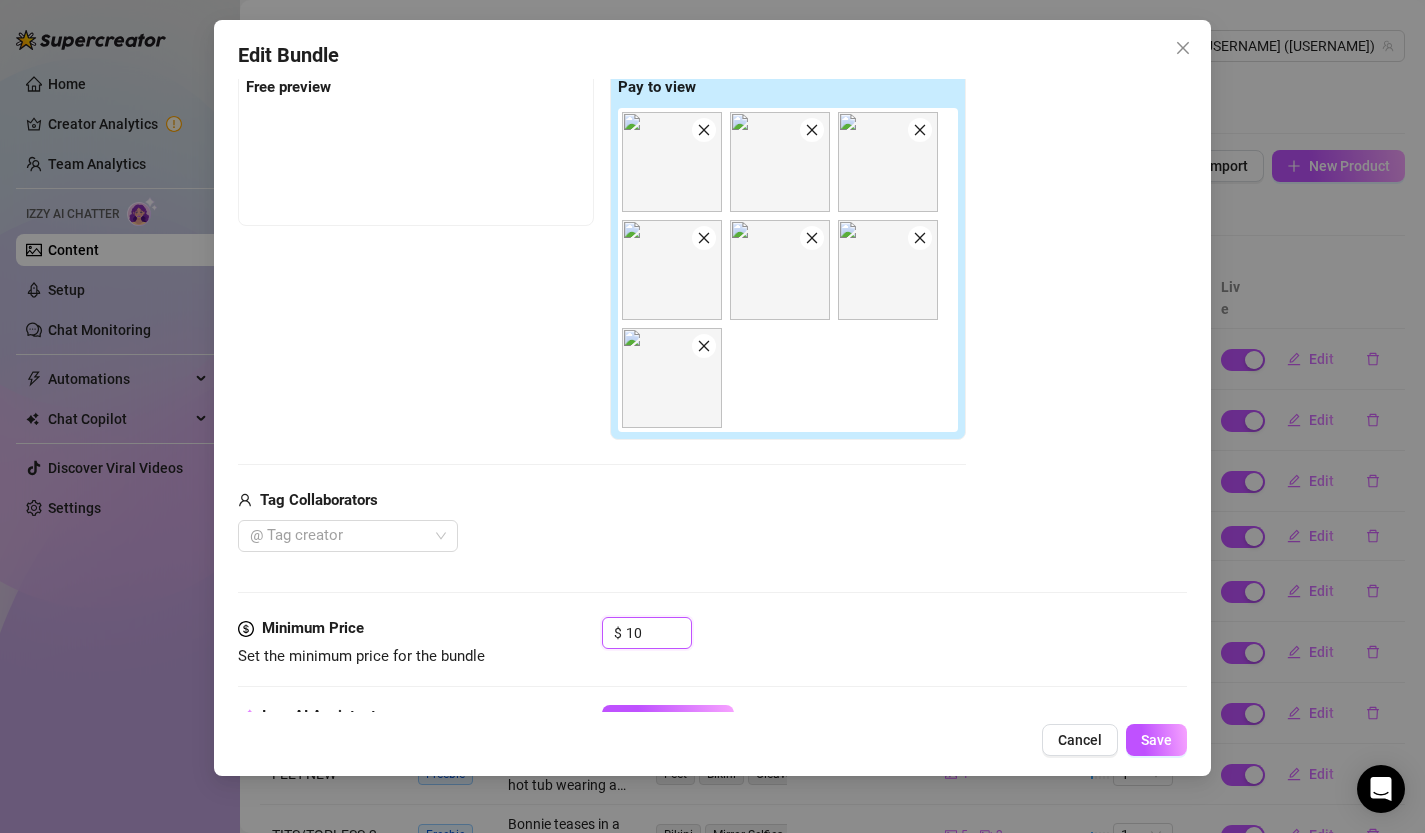 scroll, scrollTop: 0, scrollLeft: 0, axis: both 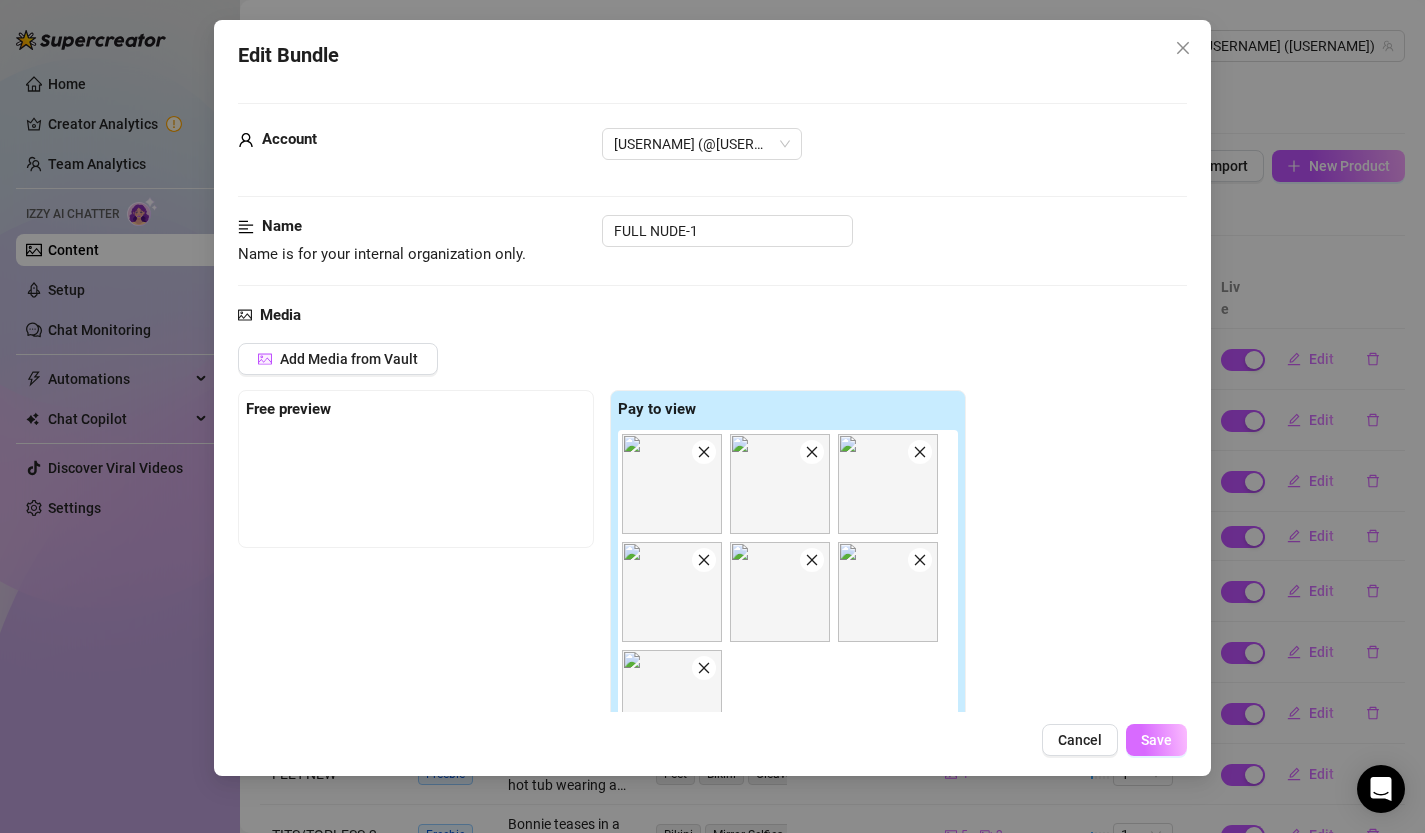 type on "10" 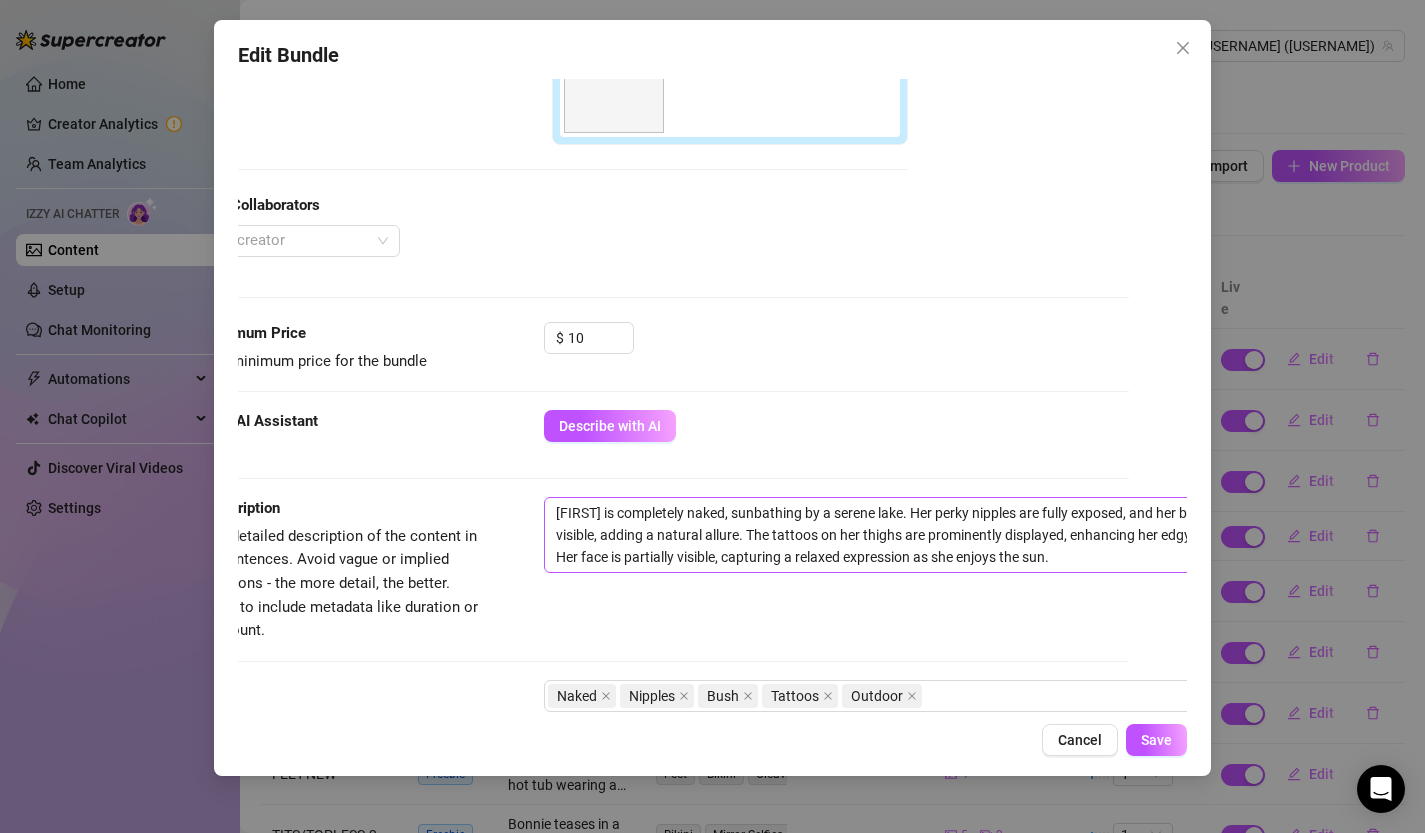scroll, scrollTop: 617, scrollLeft: 114, axis: both 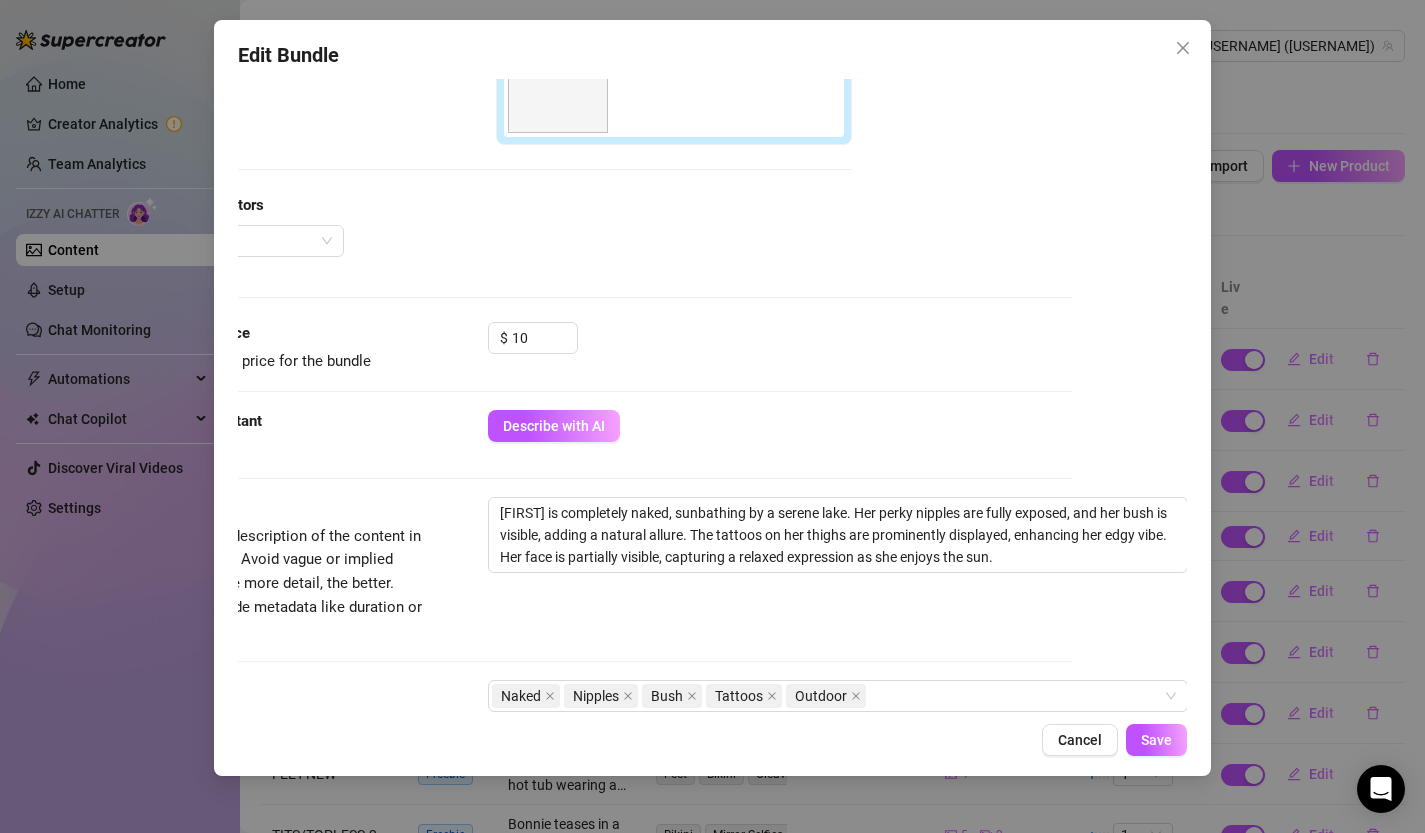 click on "Edit Bundle Account [USERNAME] (@[USERNAME]) Name Name is for your internal organization only. FULL NUDE-1 Media Add Media from Vault Free preview Pay to view Tag Collaborators   @ Tag creator Minimum Price Set the minimum price for the bundle $ [NUMBER] Izzy AI Assistant Describe with AI Description Write a detailed description of the content in a few sentences. Avoid vague or implied descriptions - the more detail, the better.  No need to include metadata like duration or photo count. Bonnie is completely naked, sunbathing by a serene lake. Her perky nipples are fully exposed, and her bush is visible, adding a natural allure. The tattoos on her thighs are prominently displayed, enhancing her edgy vibe. Her face is partially visible, capturing a relaxed expression as she enjoys the sun. Tags Simple keywords that describe and summarize the content, like specific fetishes, positions, categories. Naked Nipples Bush Tattoos Outdoor   Visible Body Parts Face Boobs (Nipples Visible) Pussy (Frontal) Belly Thighs" at bounding box center (713, 398) 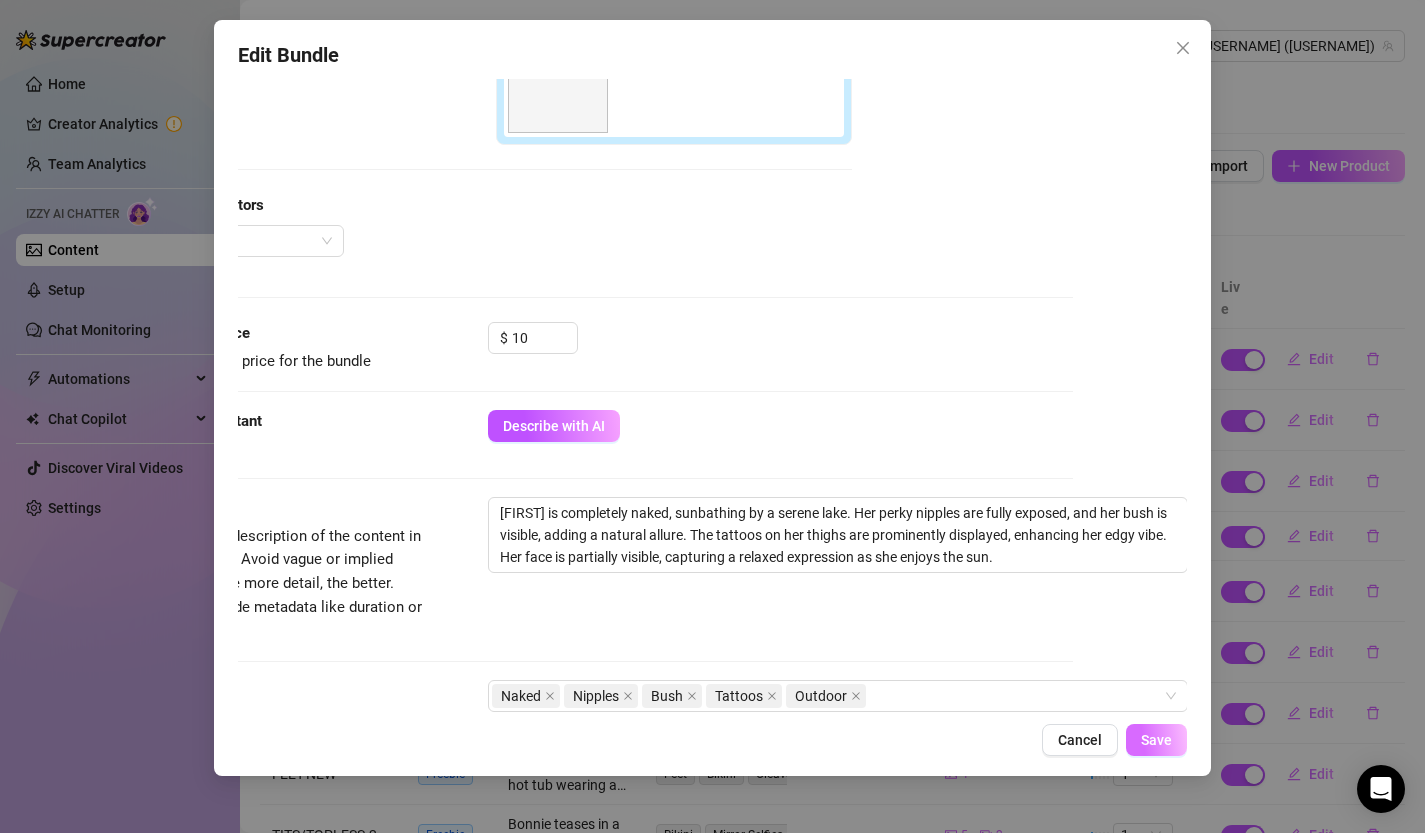 click on "Save" at bounding box center (1156, 740) 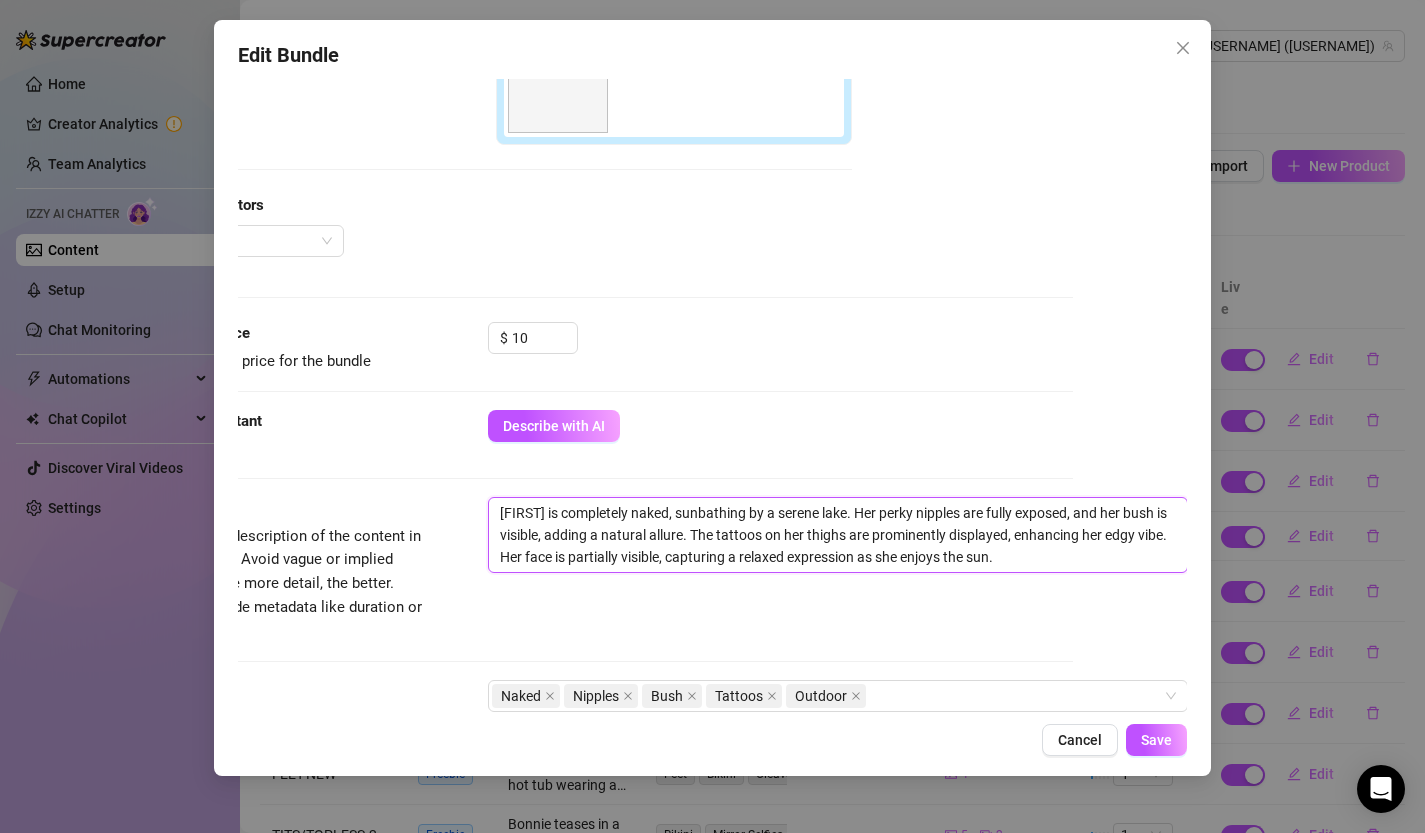 click on "[FIRST] is completely naked, sunbathing by a serene lake. Her perky nipples are fully exposed, and her bush is visible, adding a natural allure. The tattoos on her thighs are prominently displayed, enhancing her edgy vibe. Her face is partially visible, capturing a relaxed expression as she enjoys the sun." at bounding box center (838, 535) 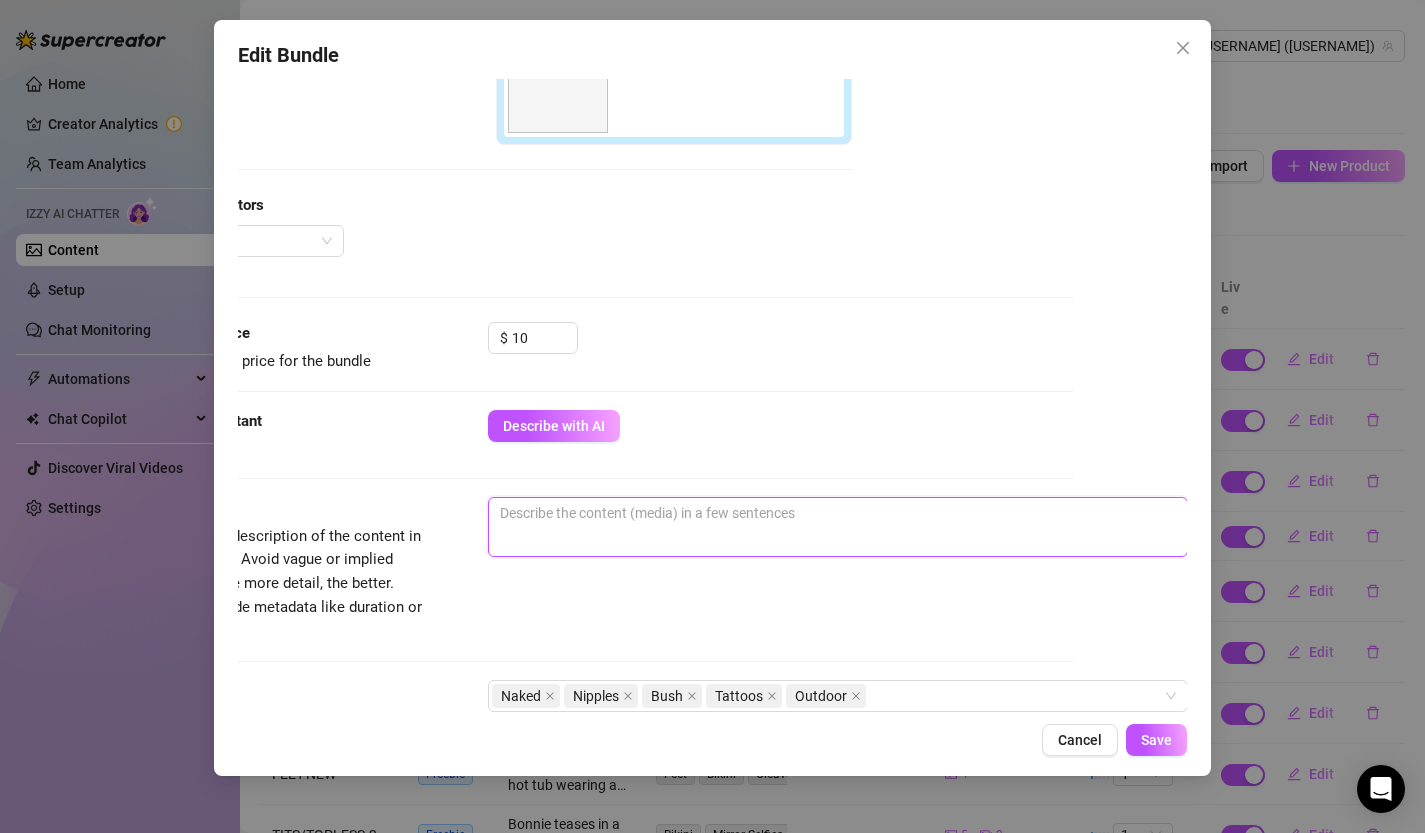 paste on "[FIRST] is completely naked, sunbathing by a serene lake. Her perky nipples are fully exposed, and her bush is visible, adding a natural allure. The tattoos on her thighs are prominently displayed, enhancing her edgy vibe. Her face is partially visible, capturing a relaxed expression as she enjoys the sun." 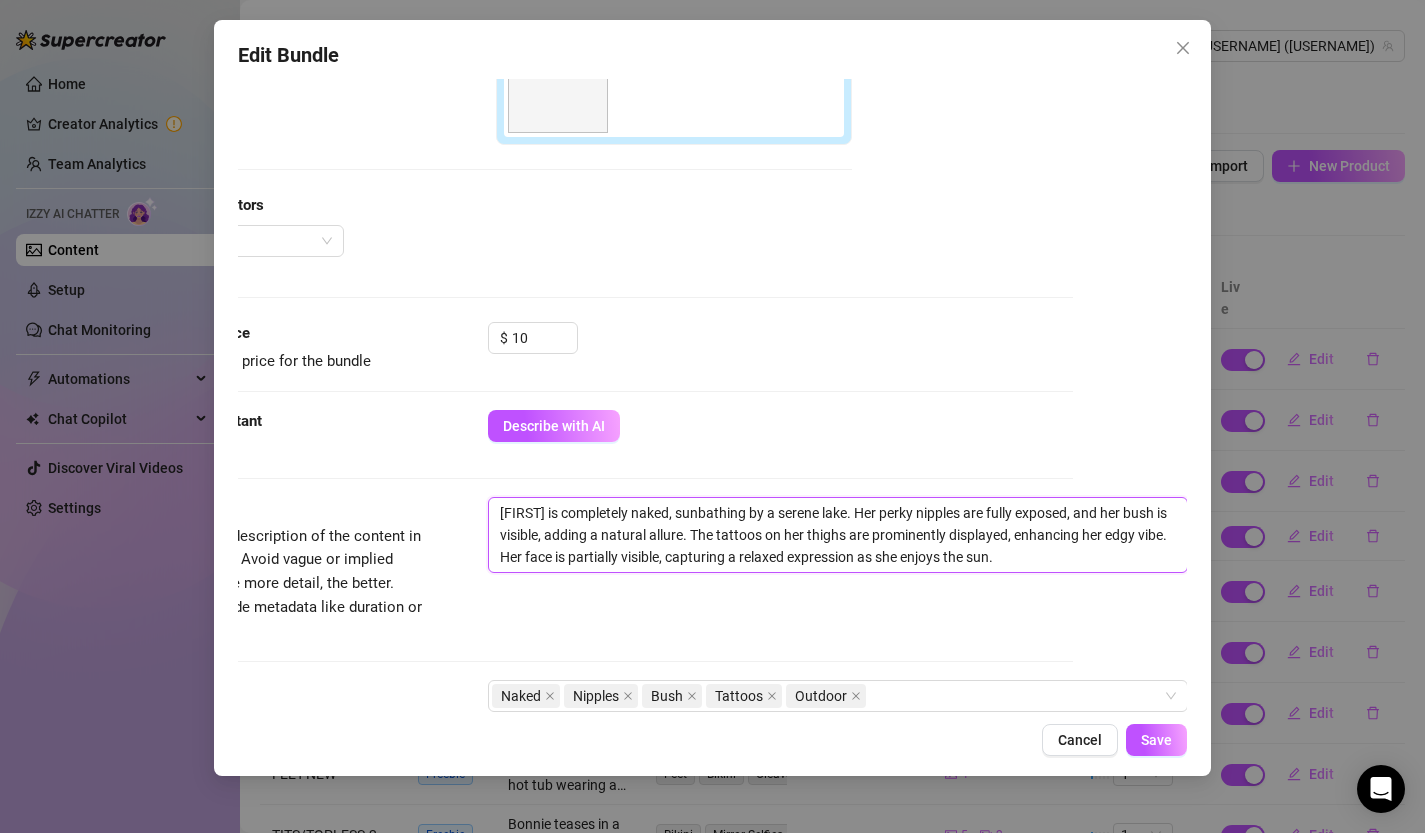 scroll, scrollTop: 0, scrollLeft: 0, axis: both 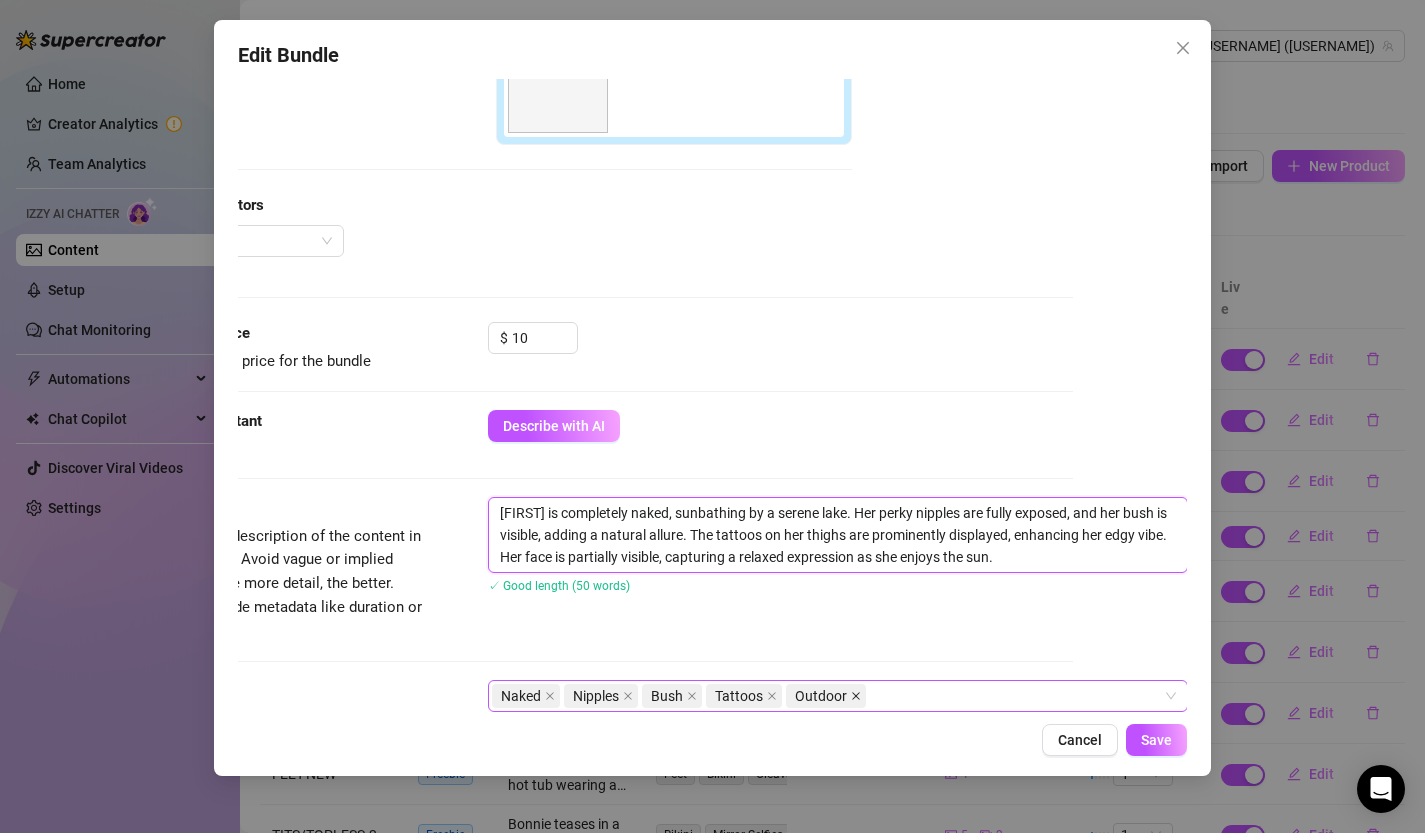 click 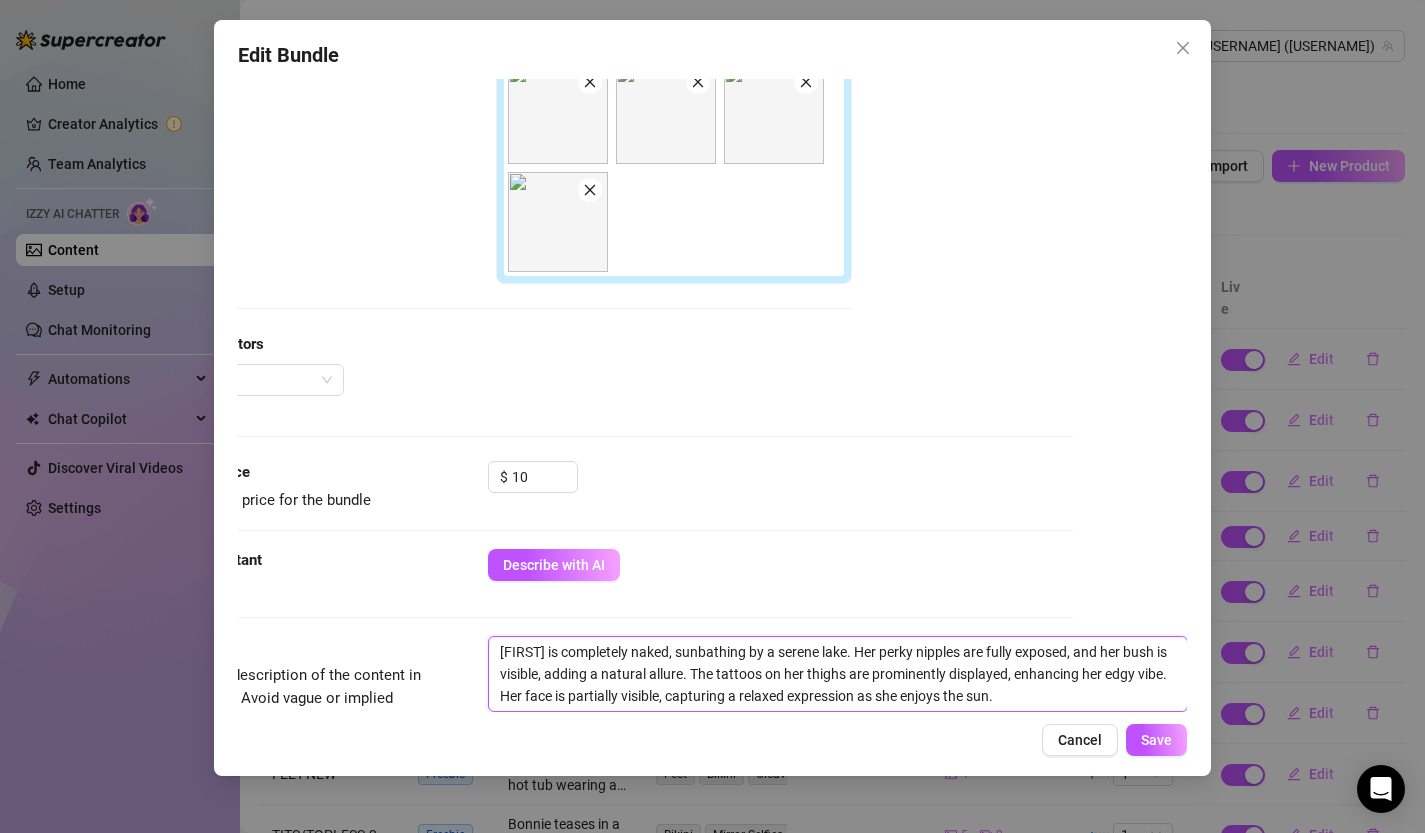 scroll, scrollTop: 405, scrollLeft: 114, axis: both 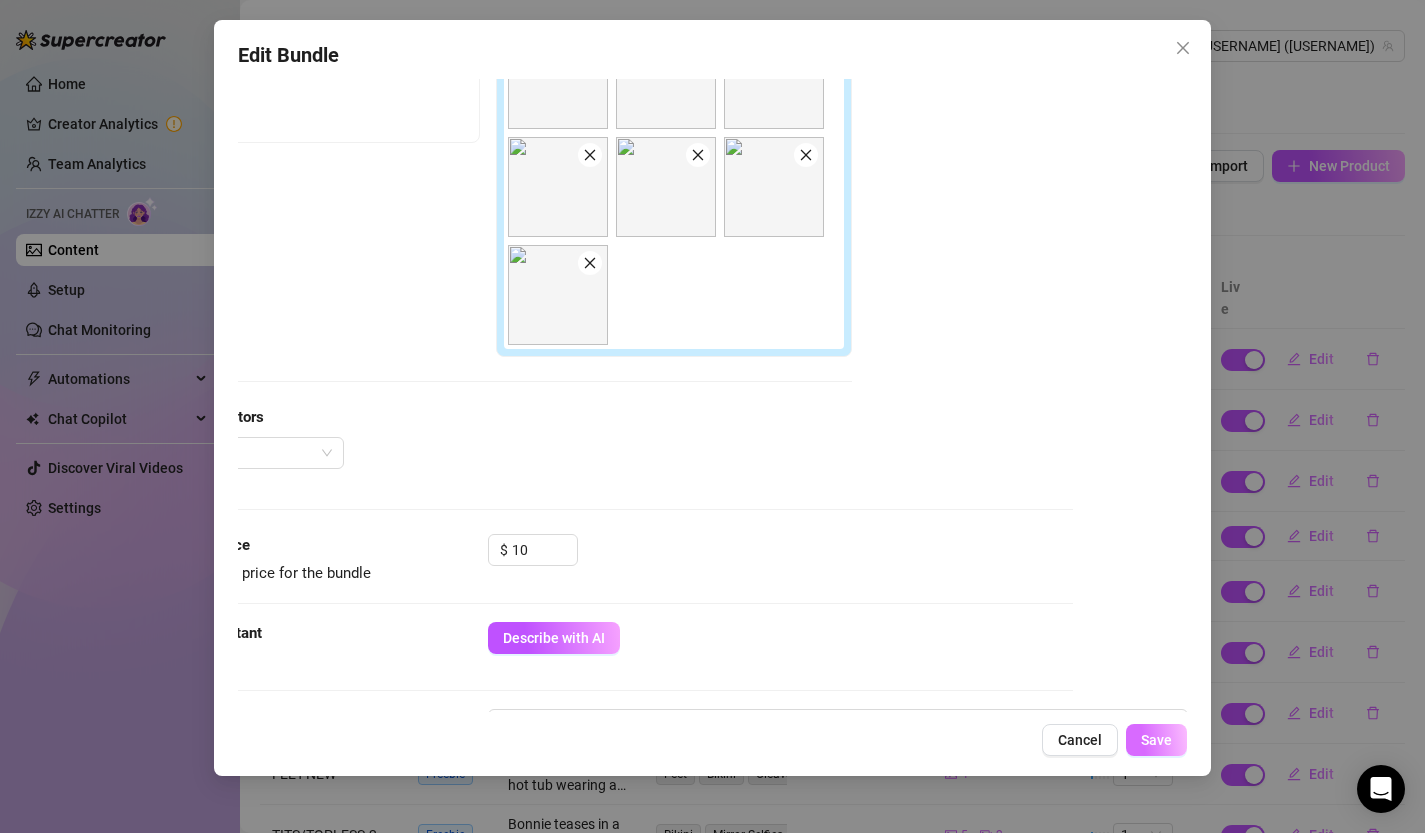 click on "Save" at bounding box center (1156, 740) 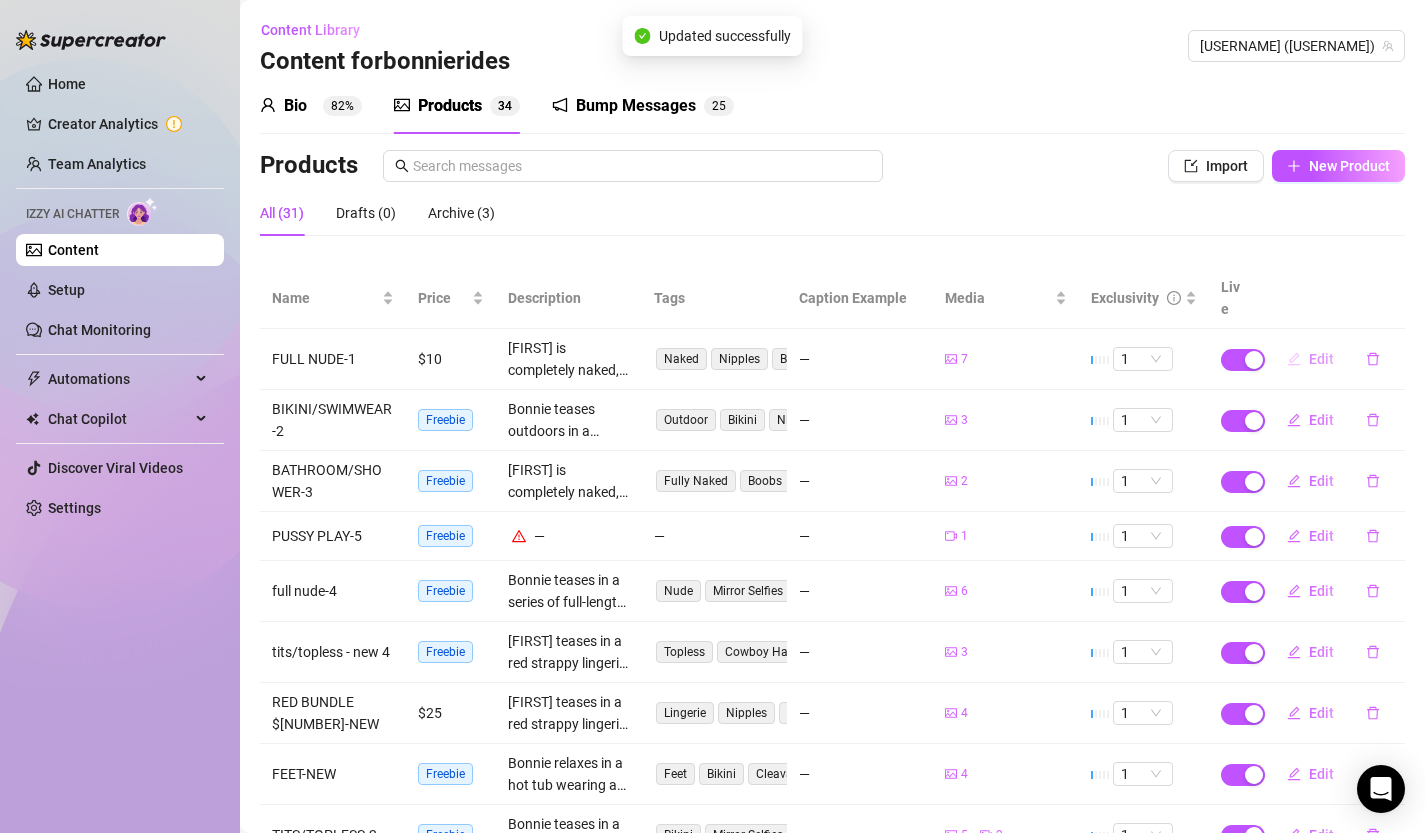 click on "Edit" at bounding box center [1321, 359] 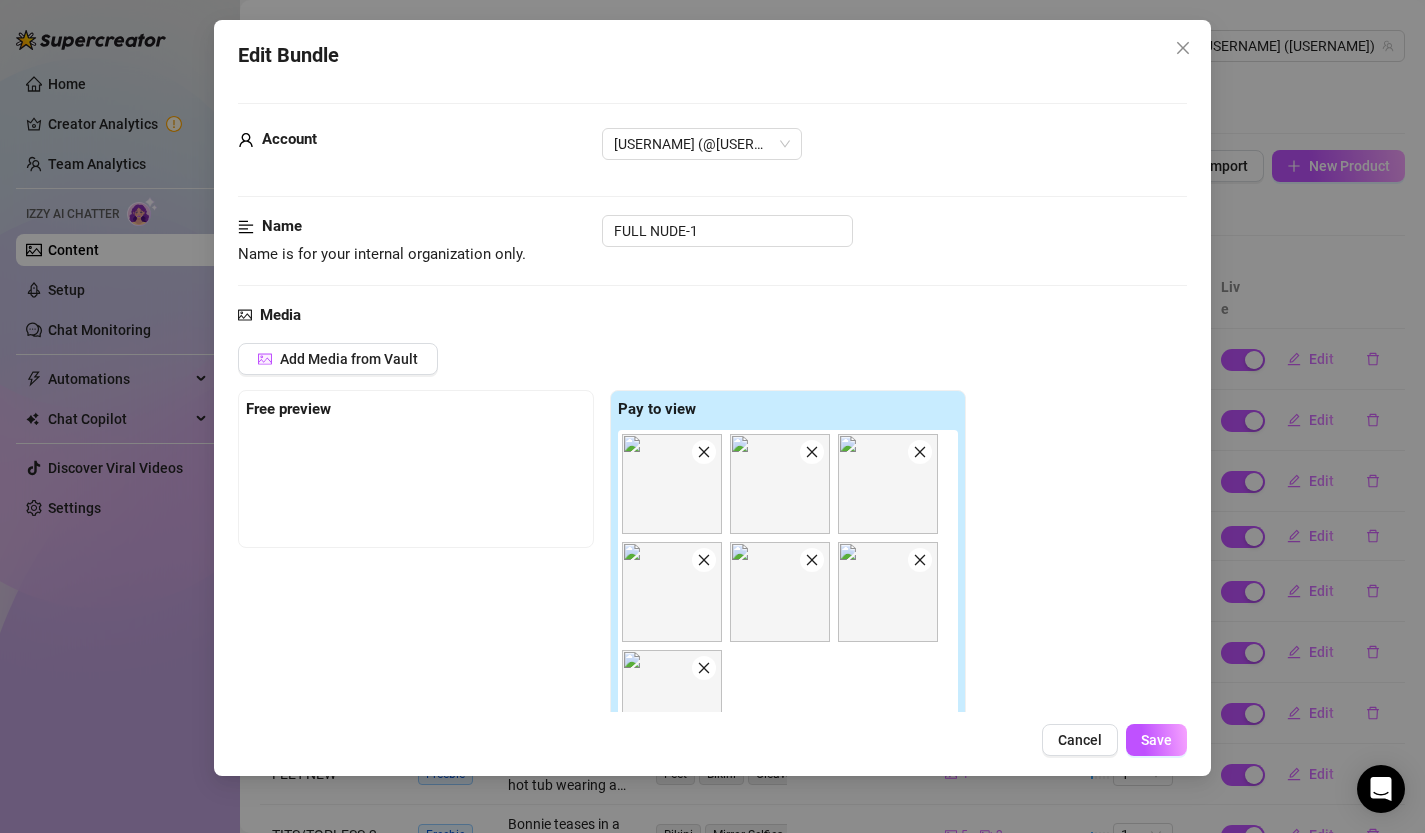 scroll, scrollTop: 449, scrollLeft: 0, axis: vertical 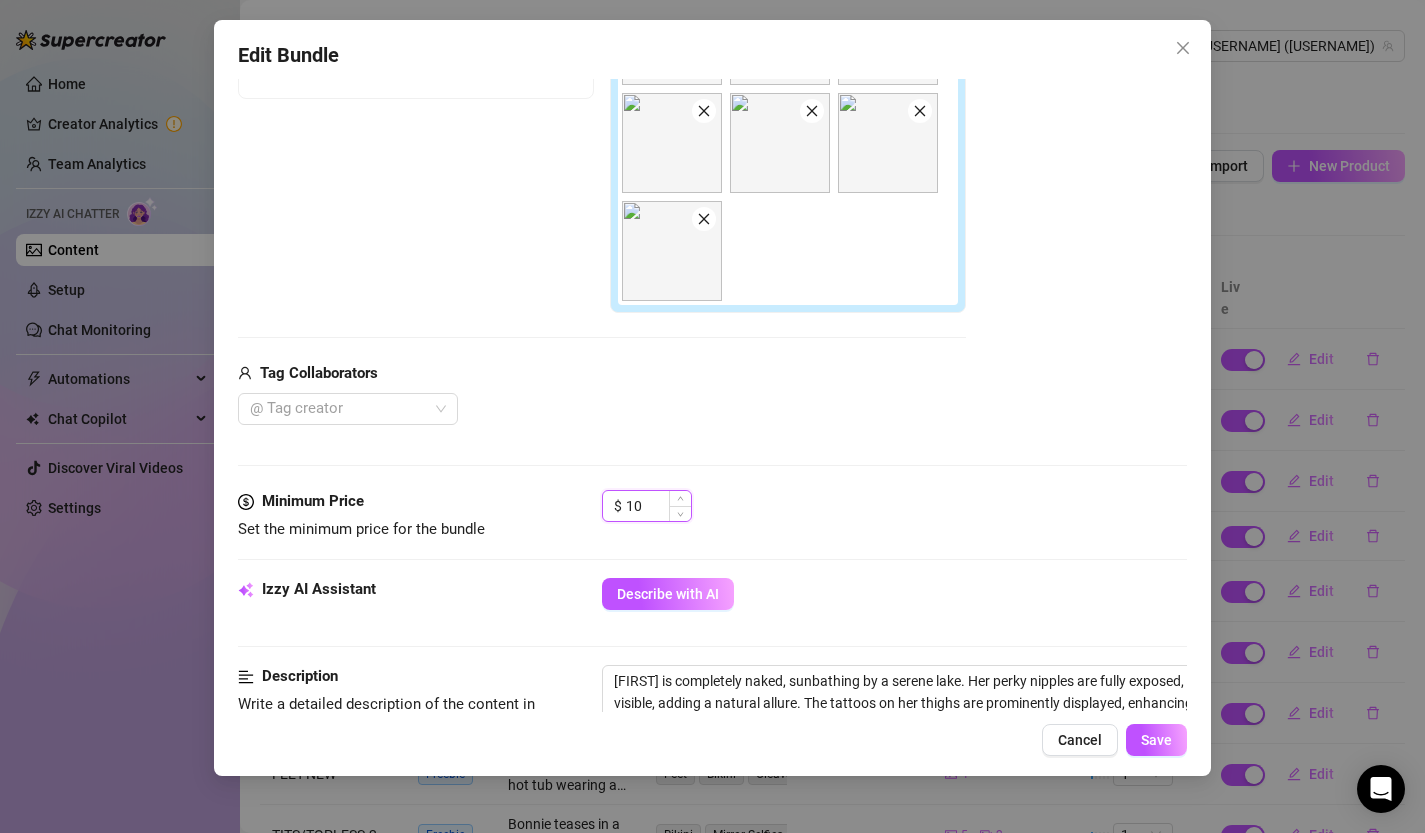 click on "10" at bounding box center (658, 506) 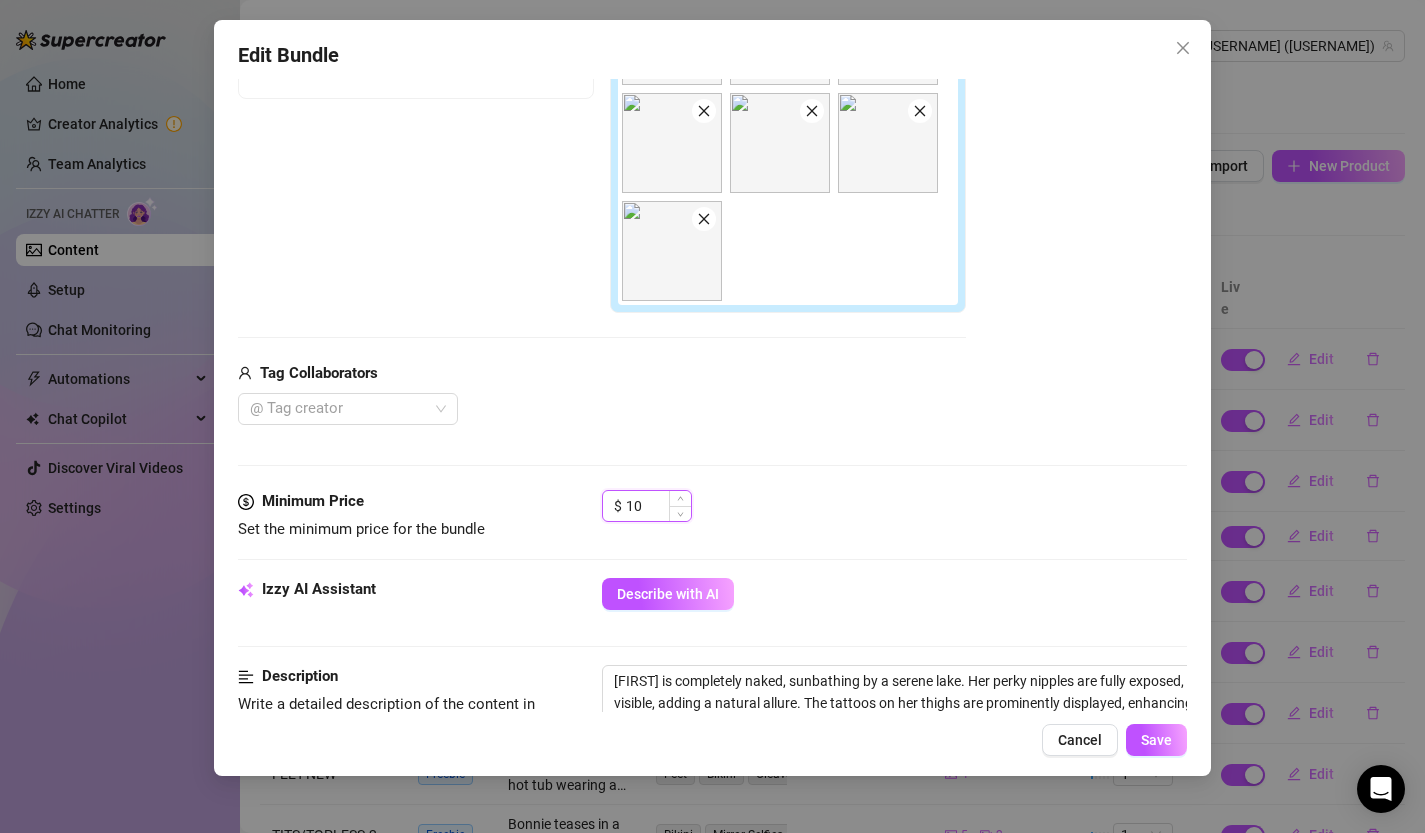 click on "10" at bounding box center (658, 506) 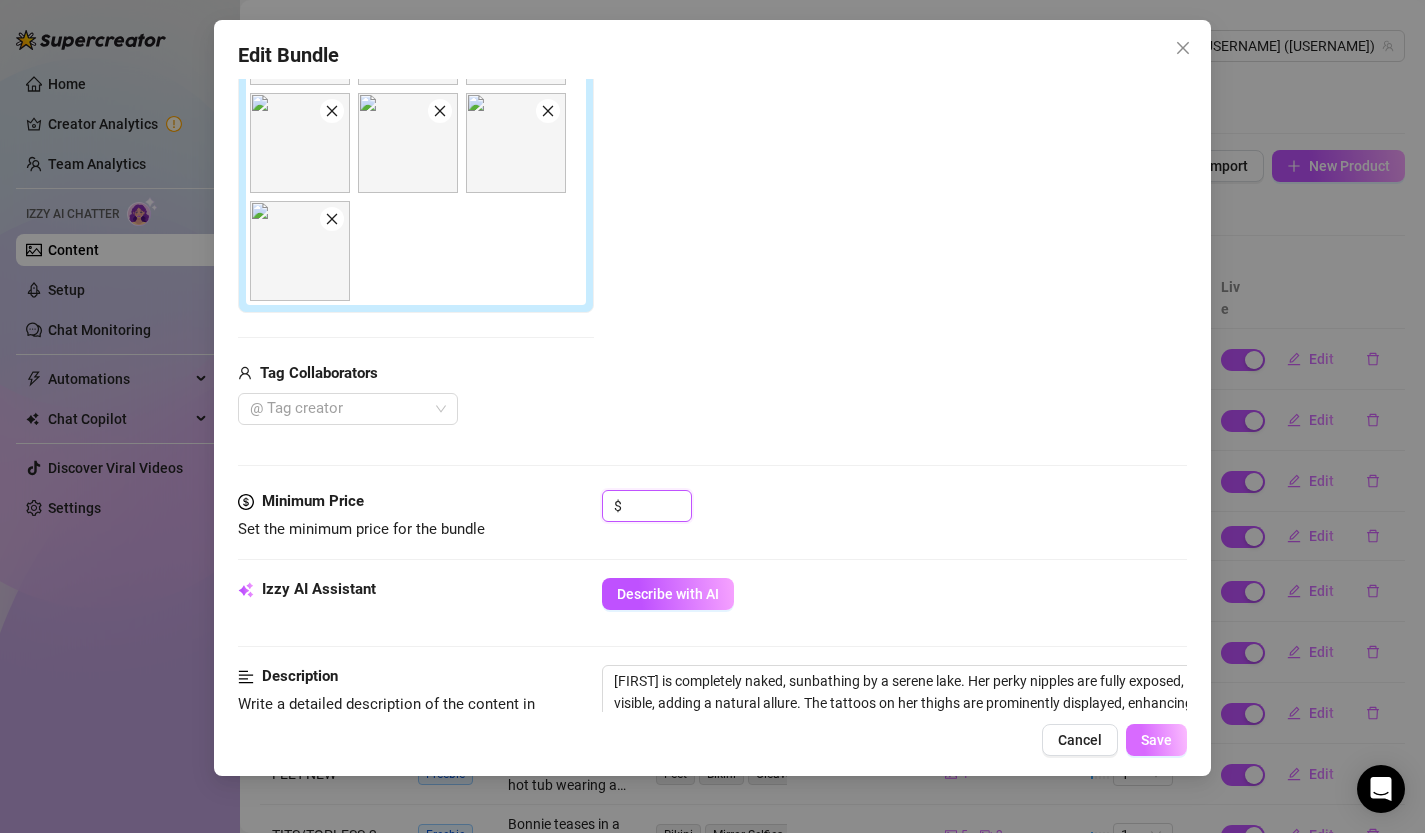 type 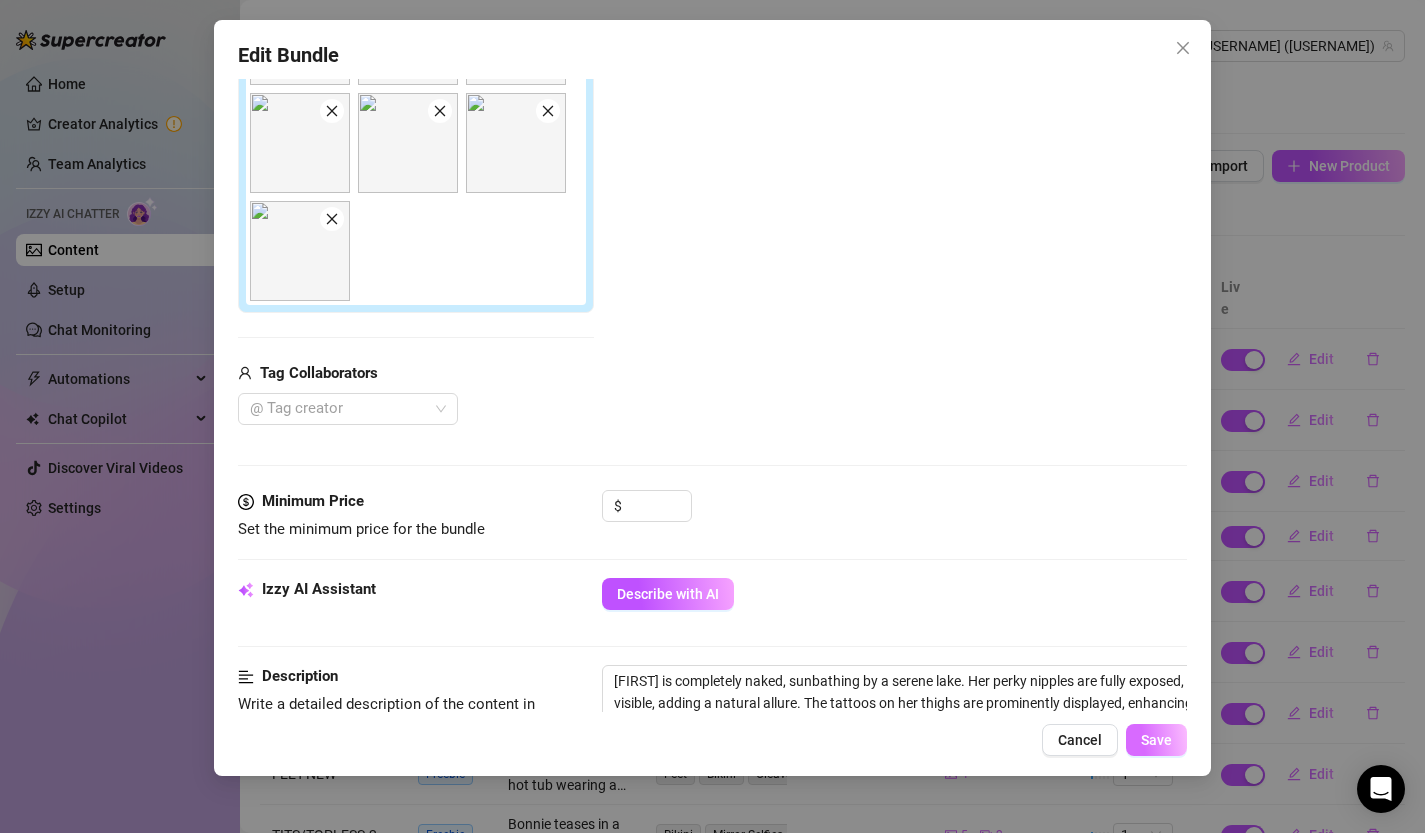 click on "Save" at bounding box center (1156, 740) 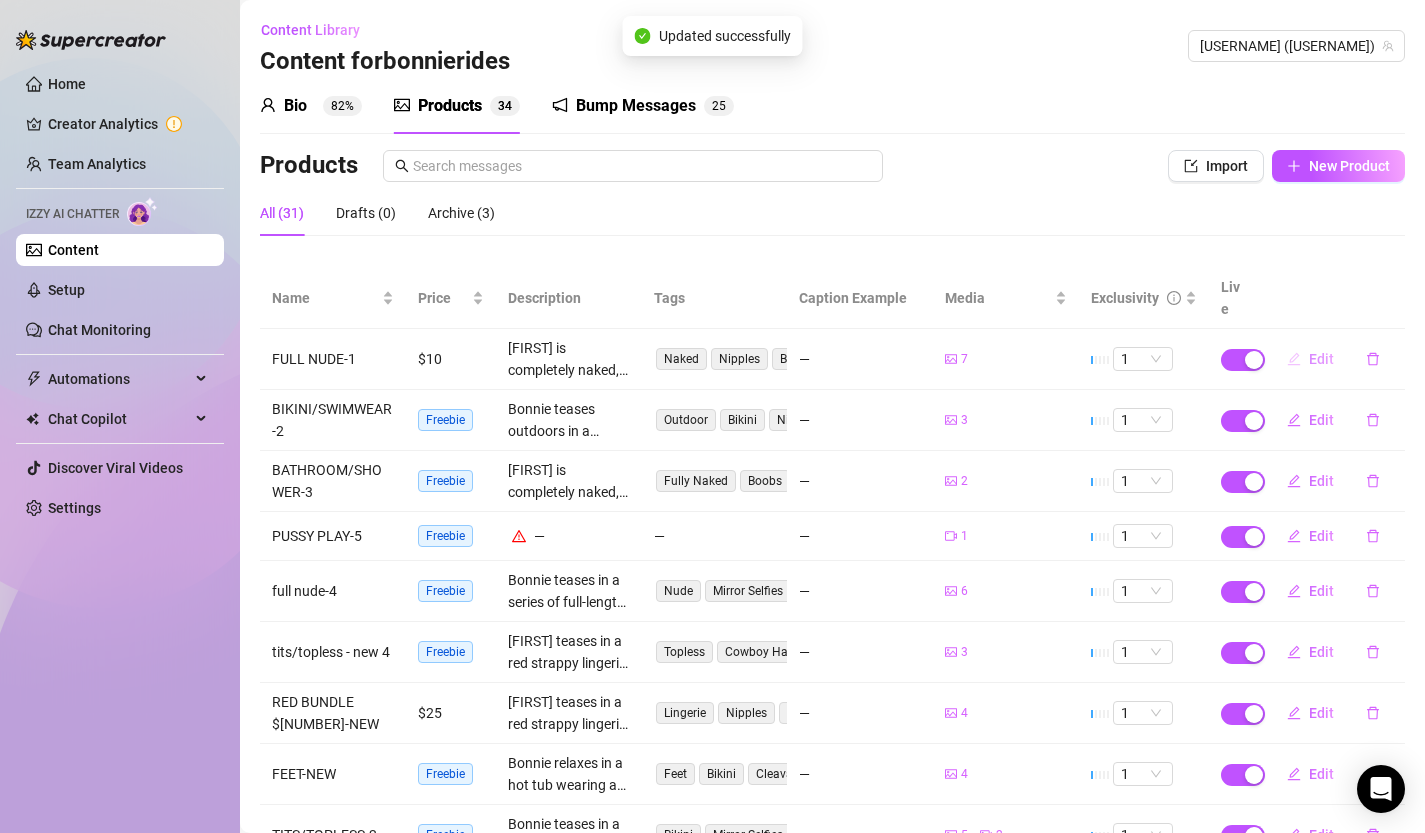 click on "Edit" at bounding box center [1321, 359] 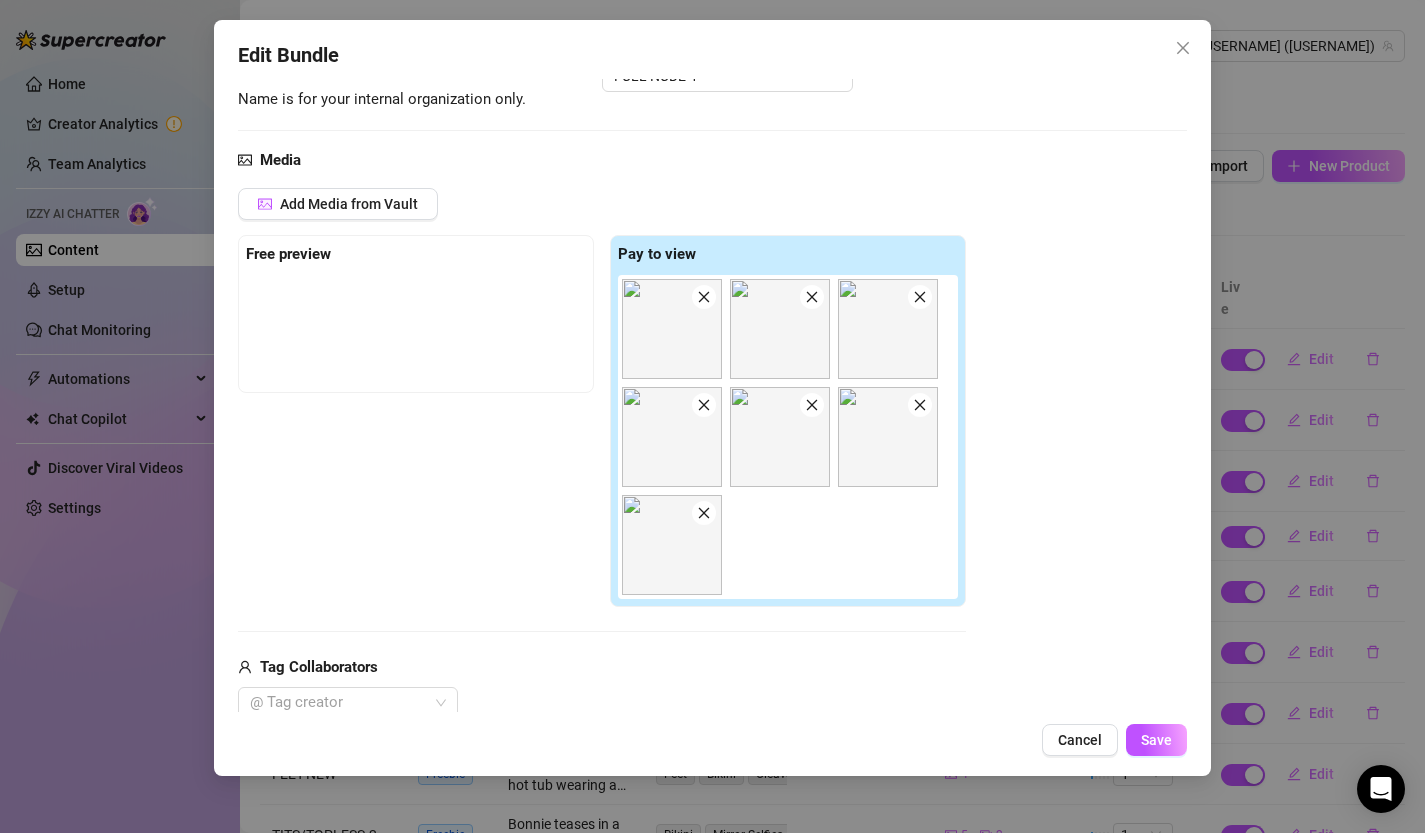 scroll, scrollTop: 555, scrollLeft: 0, axis: vertical 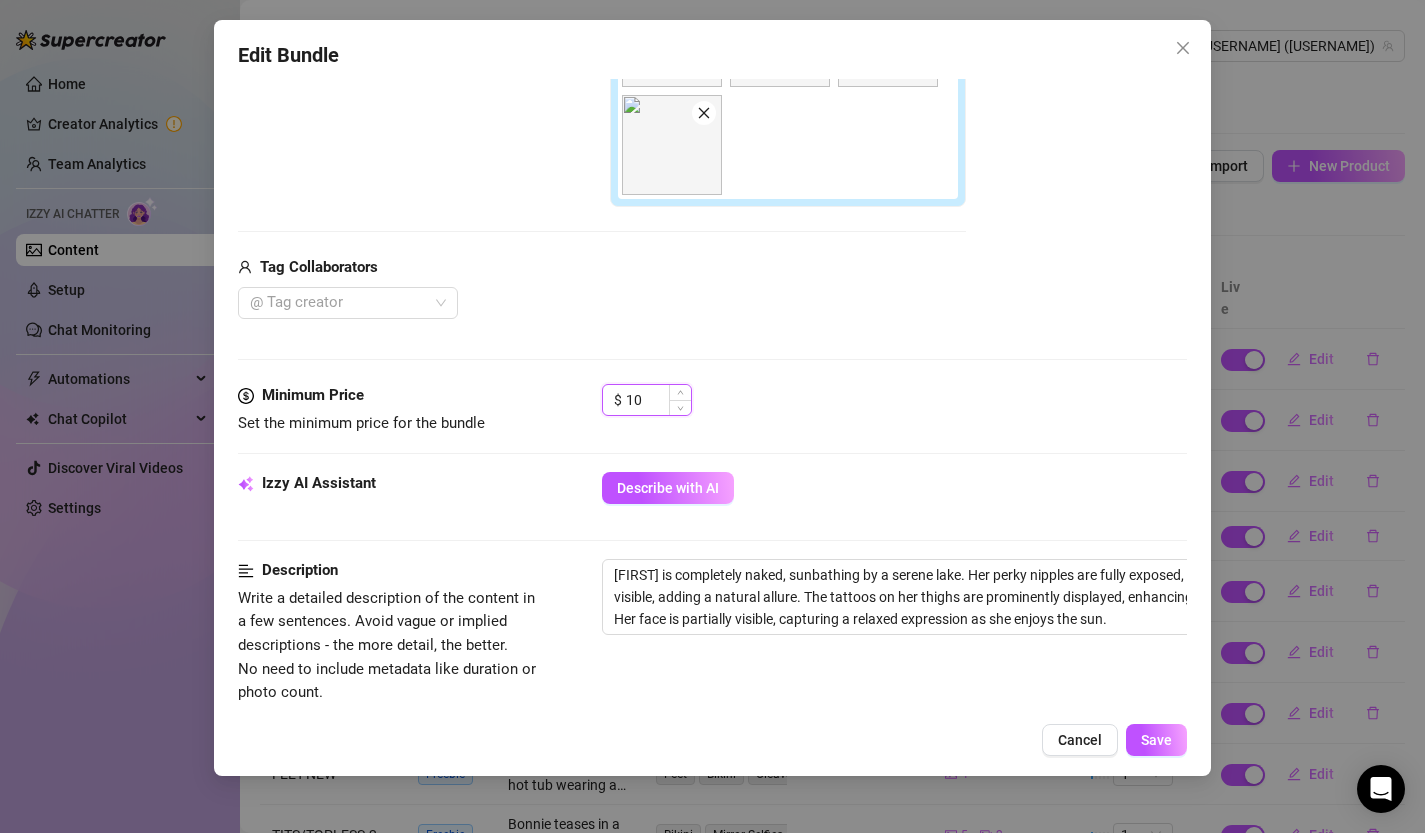 click on "10" at bounding box center [658, 400] 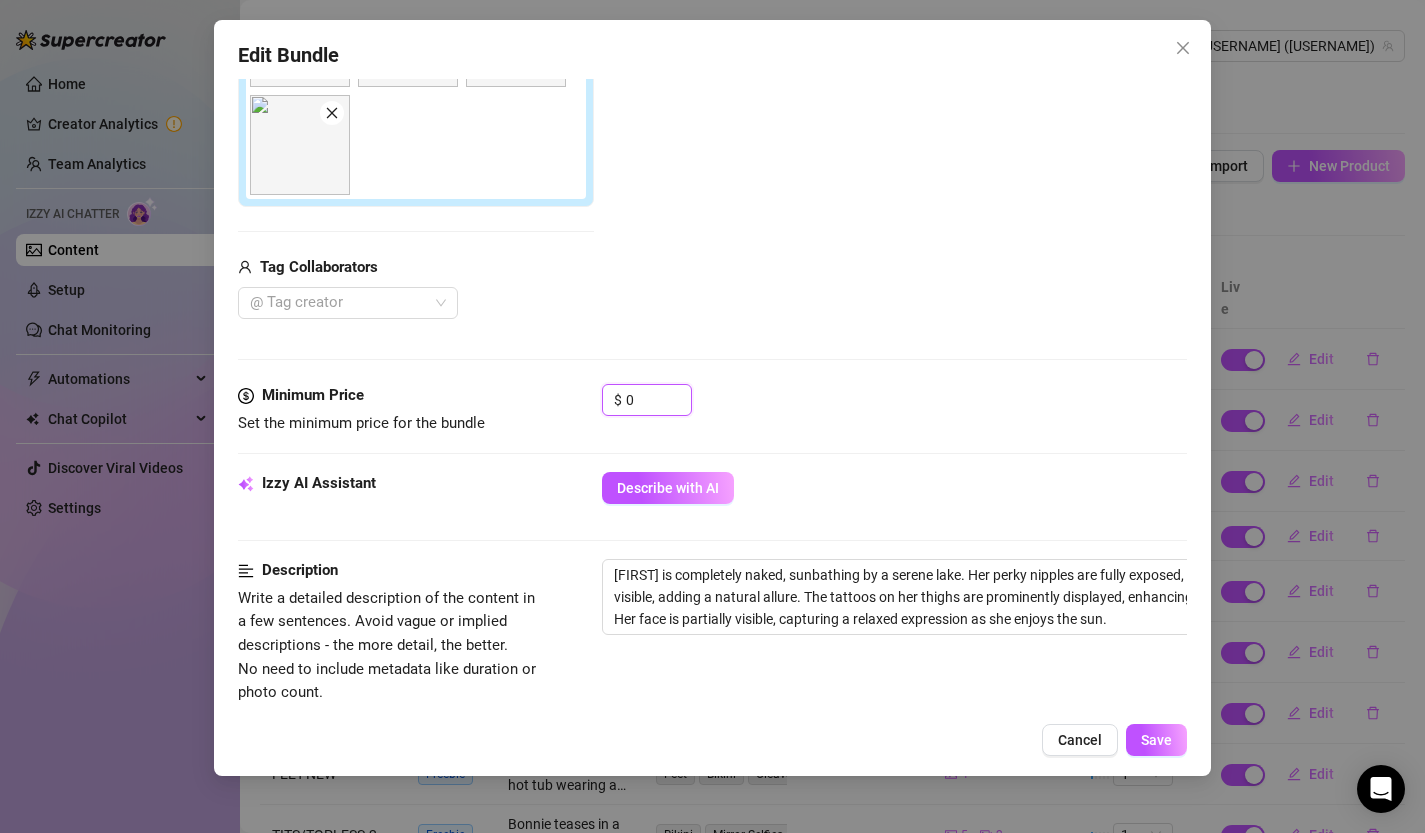 type on "0" 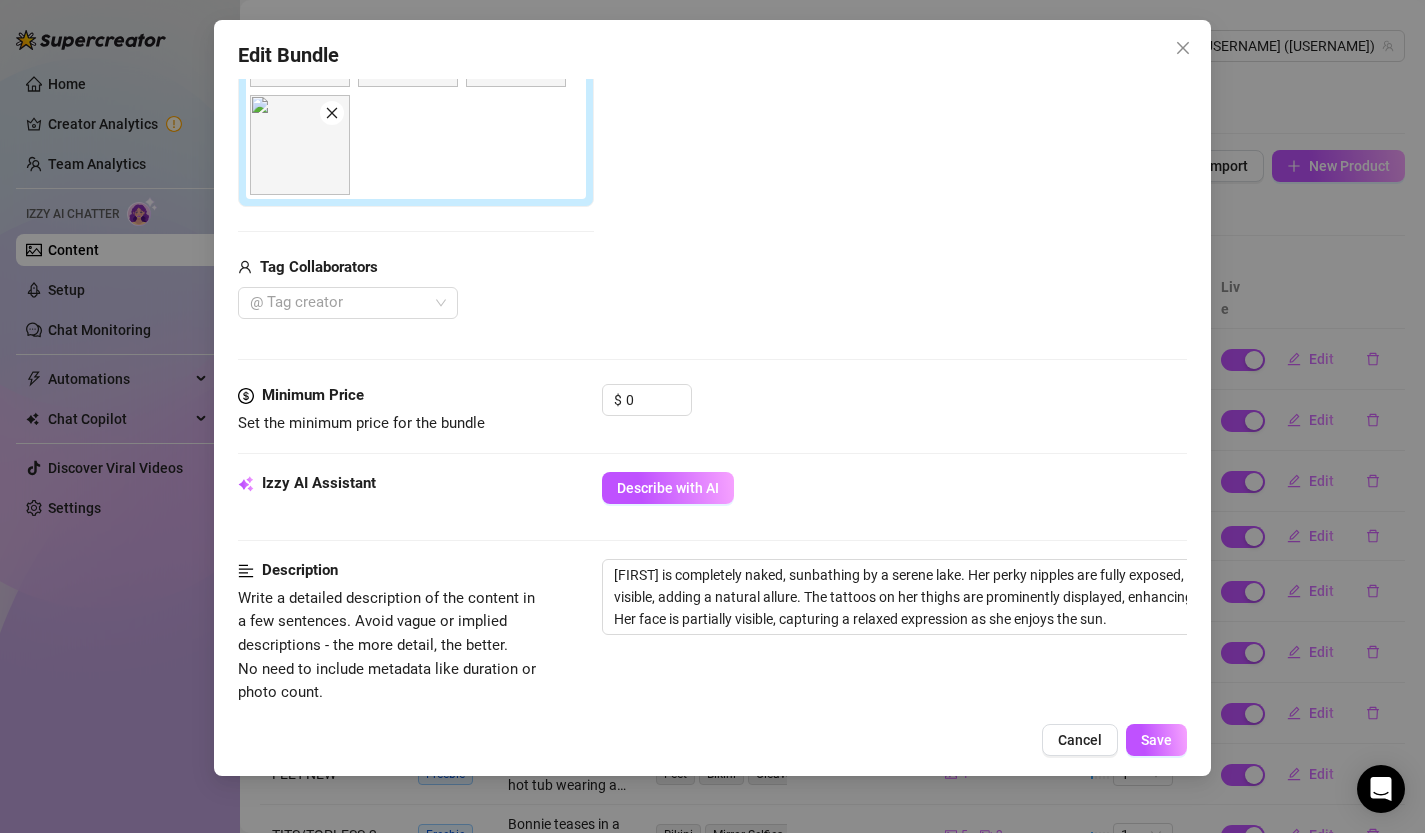 click on "Media Add Media from Vault Attached Media Tag Collaborators   @ Tag creator" at bounding box center [713, 67] 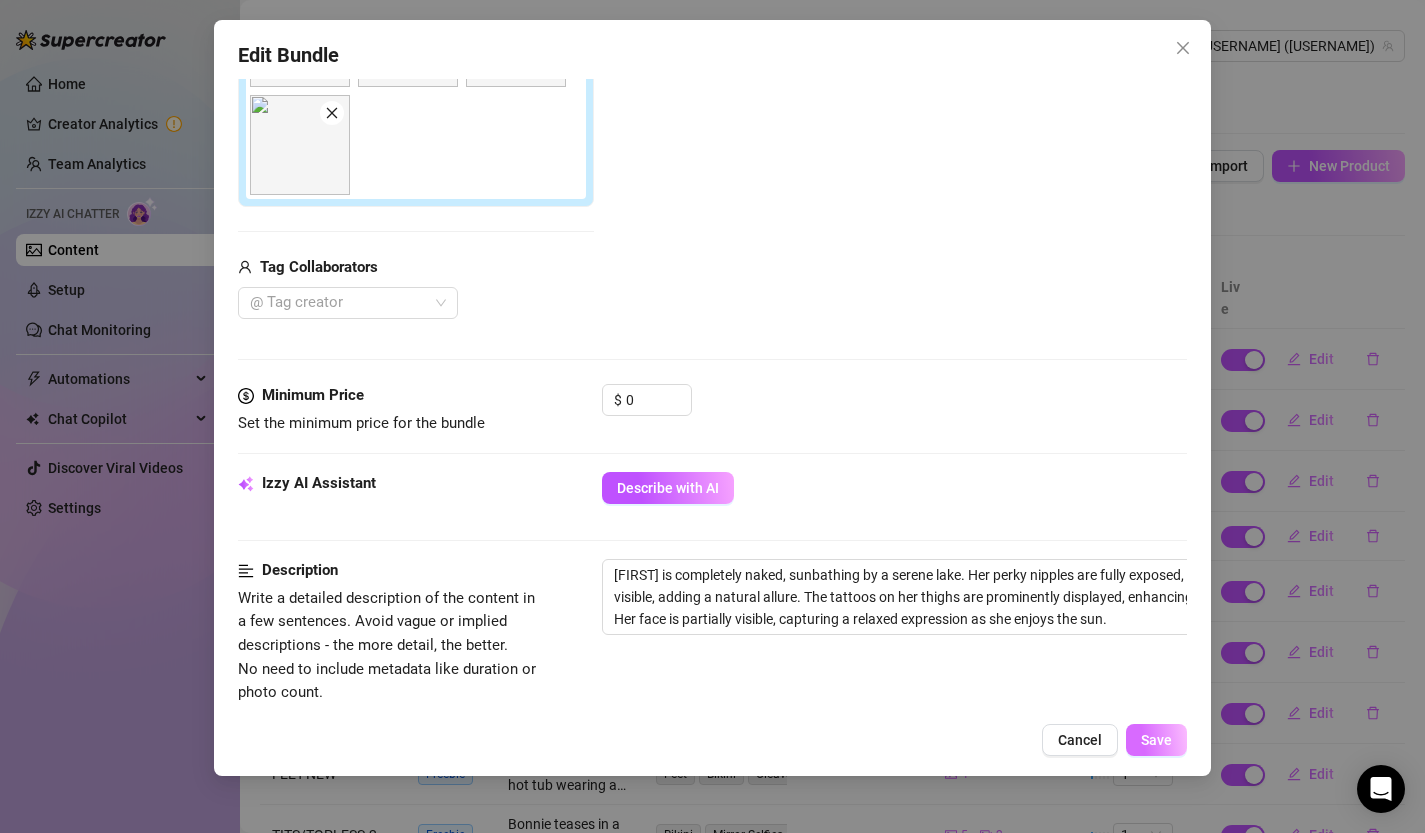 click on "Save" at bounding box center (1156, 740) 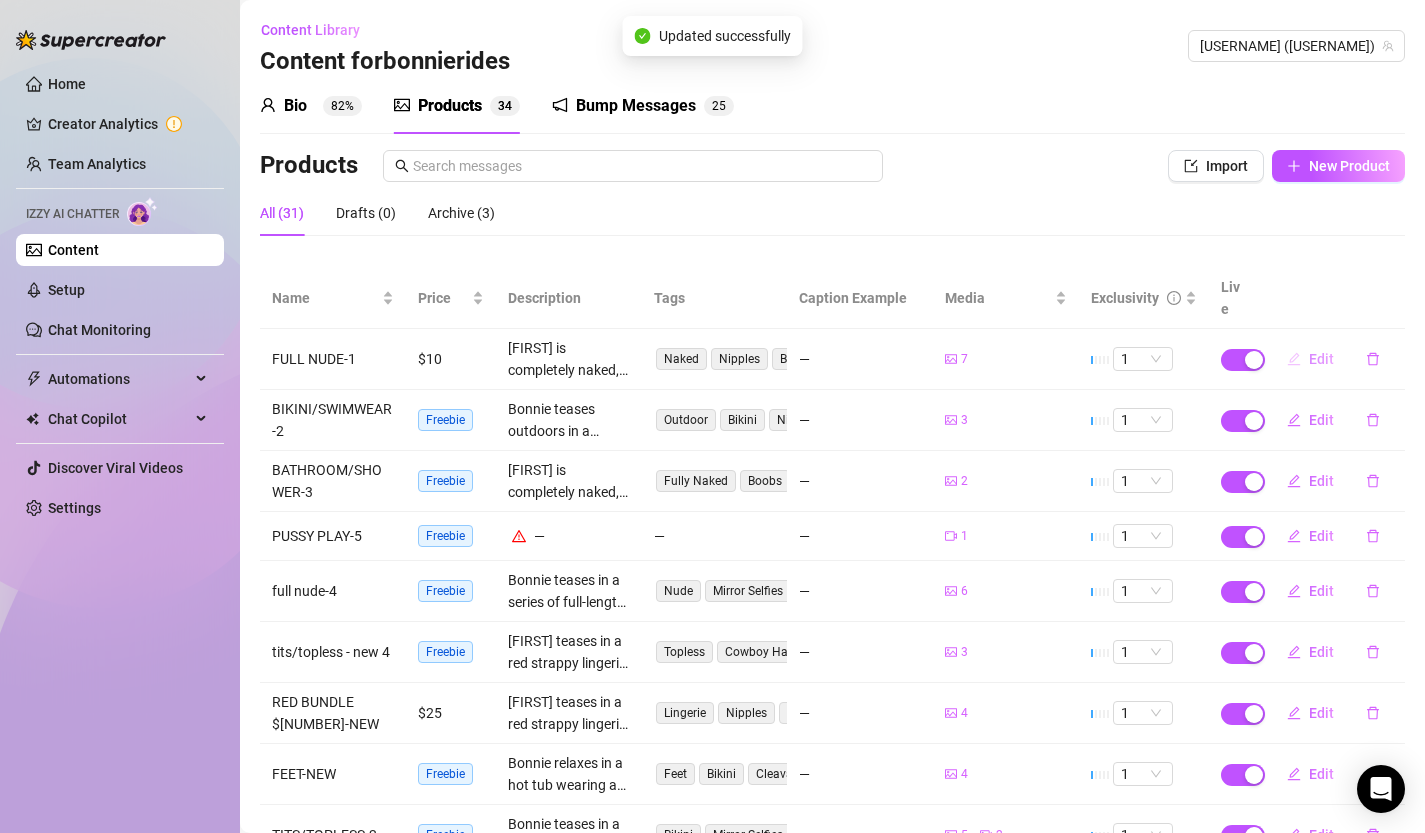 click on "Edit" at bounding box center (1321, 359) 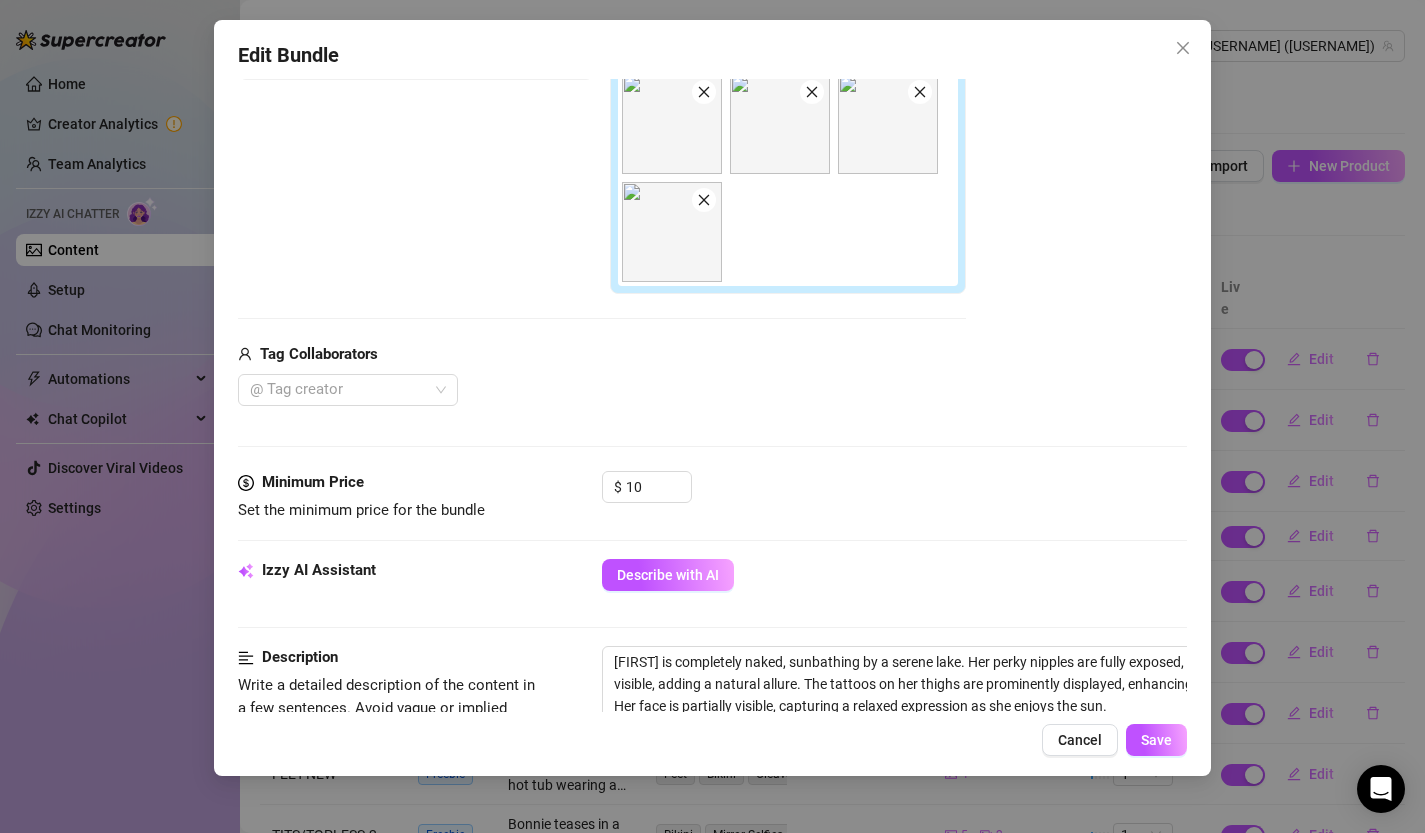 scroll, scrollTop: 572, scrollLeft: 0, axis: vertical 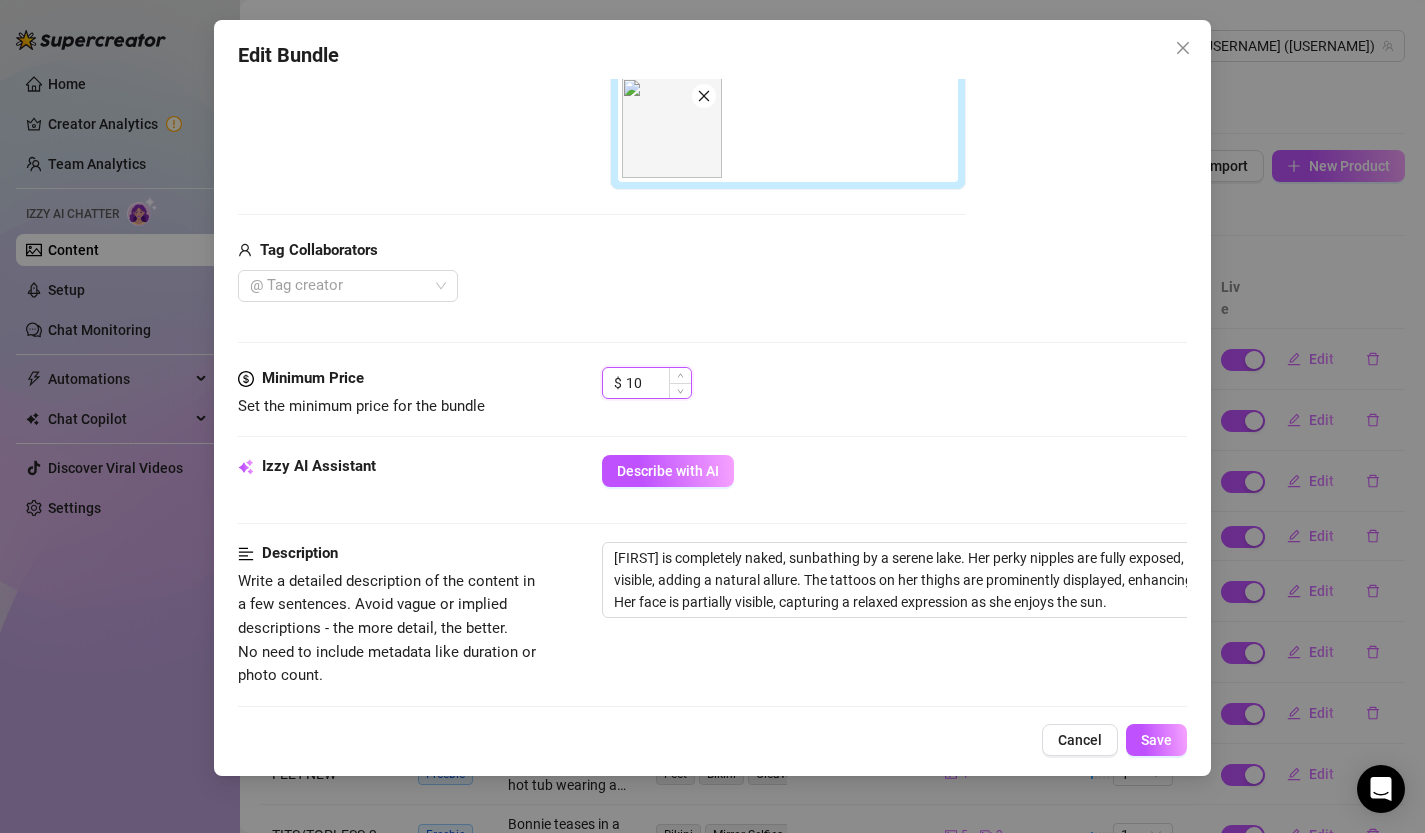 drag, startPoint x: 655, startPoint y: 379, endPoint x: 614, endPoint y: 379, distance: 41 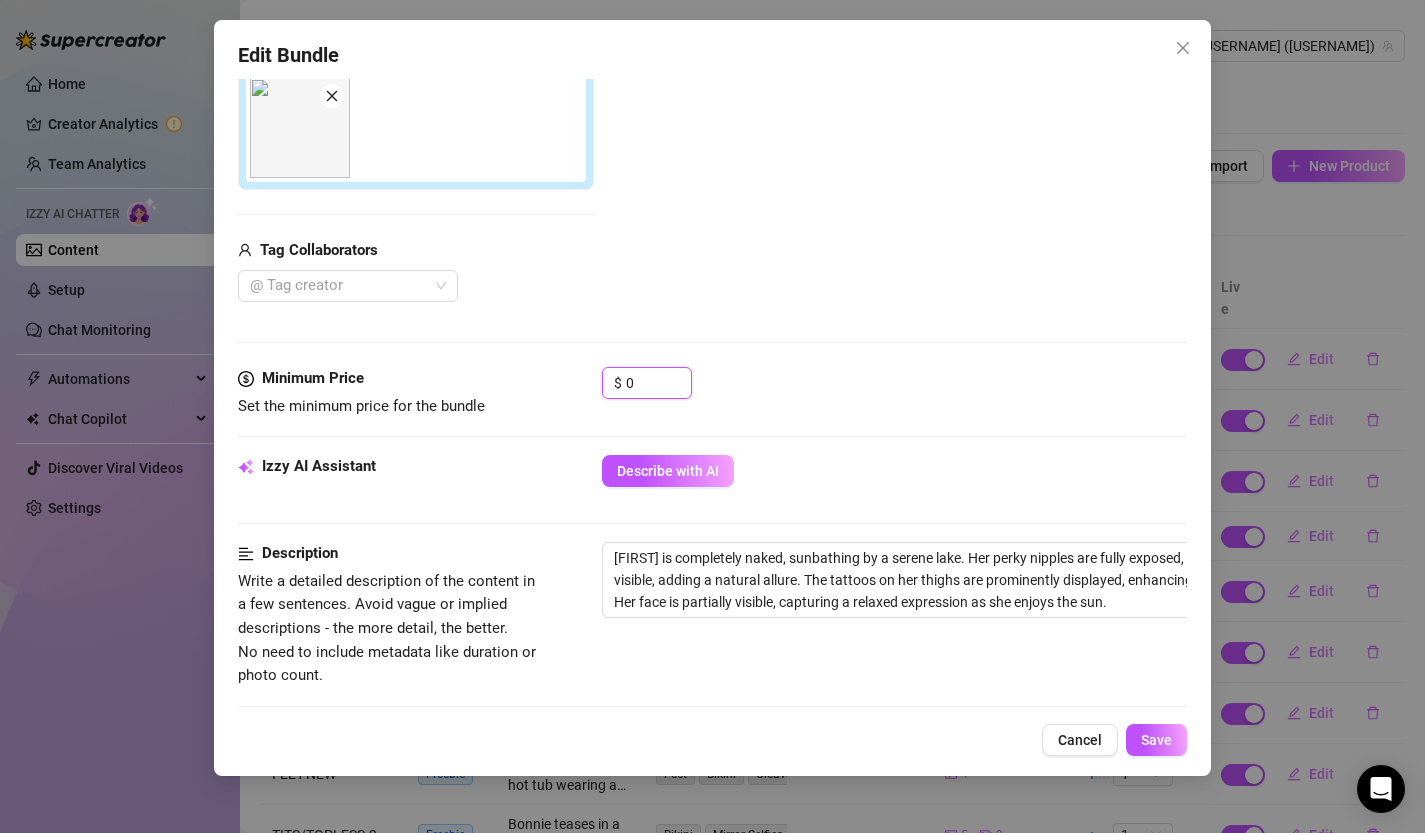 type on "0" 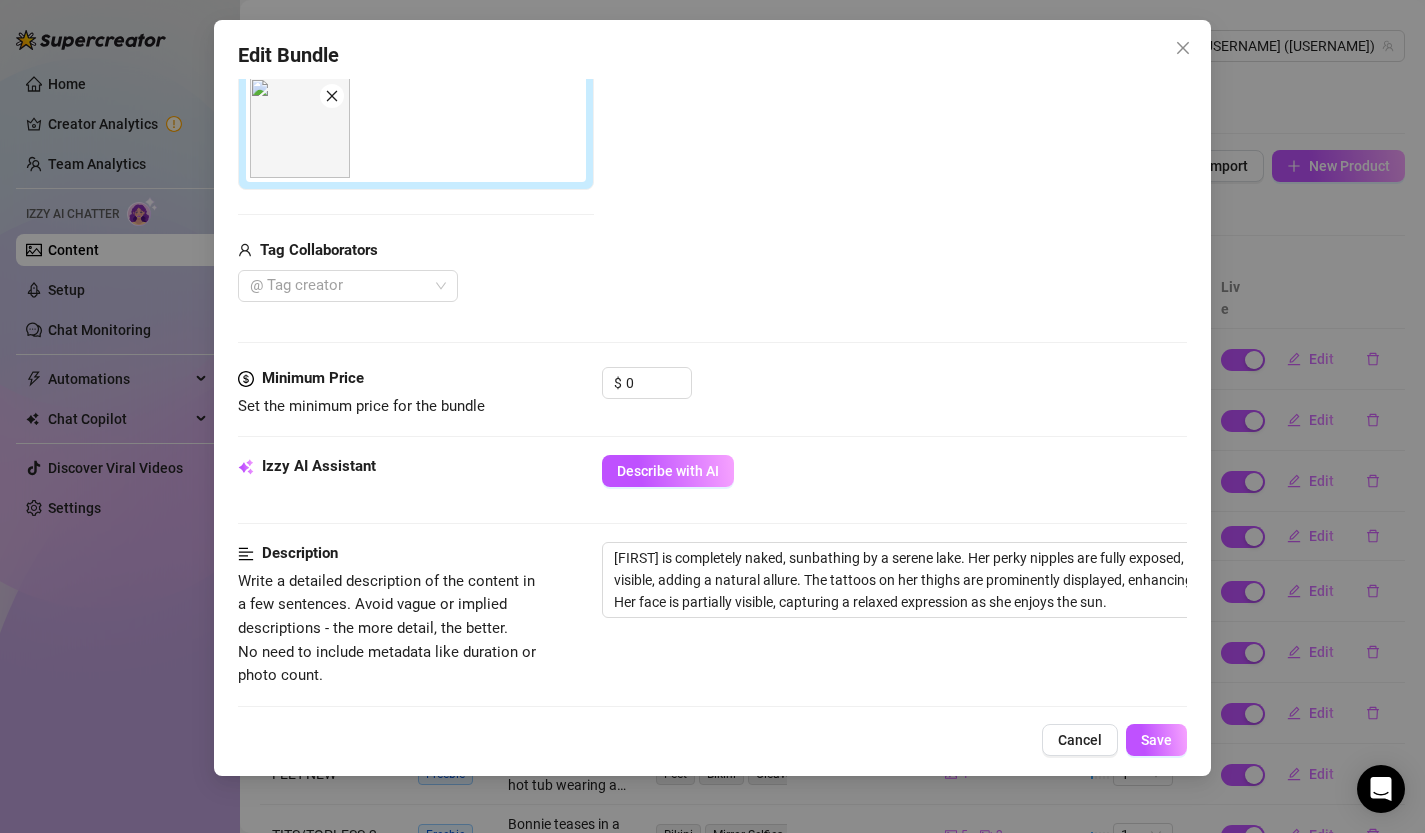 click on "$ 0" at bounding box center [895, 392] 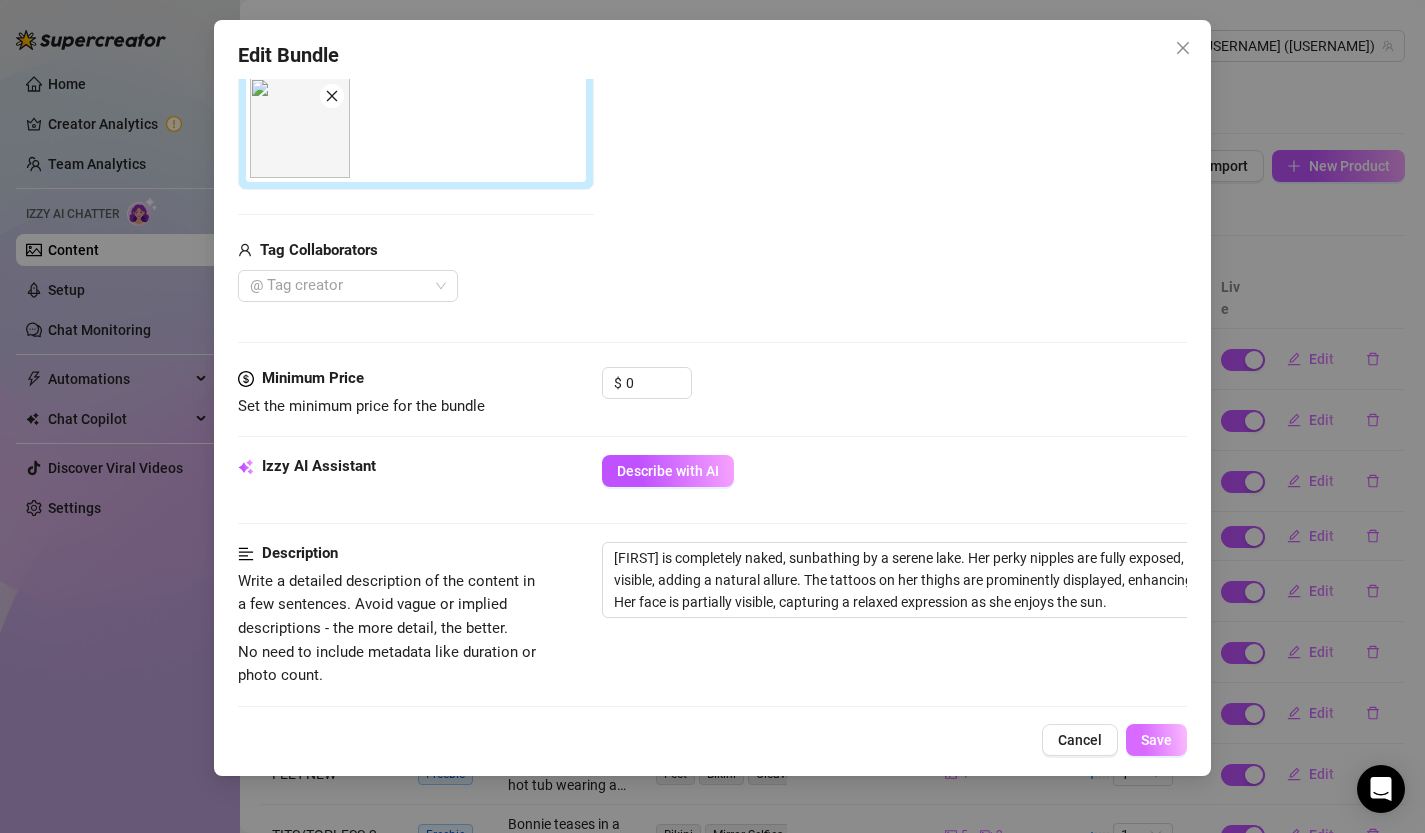 click on "Save" at bounding box center [1156, 740] 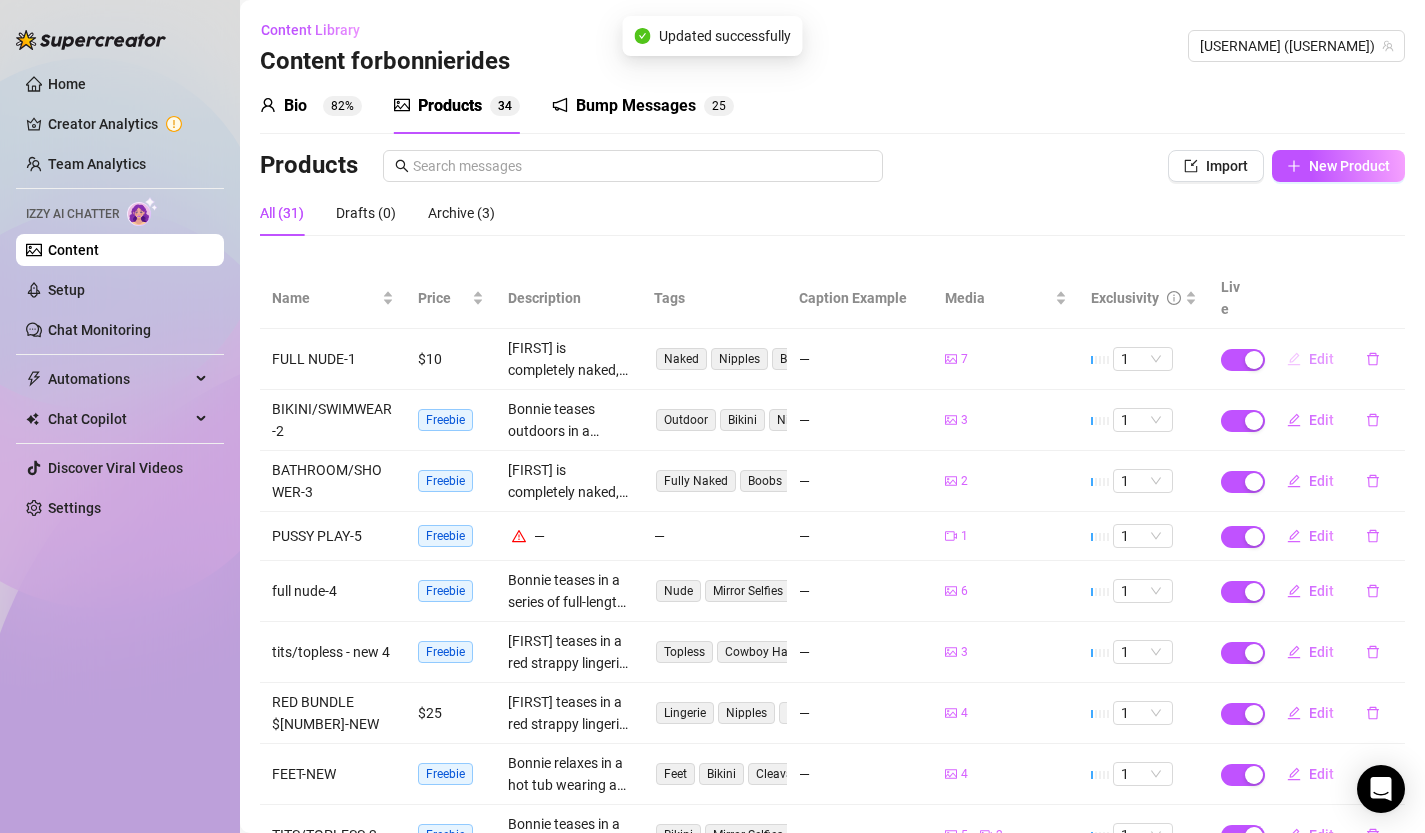 click on "Edit" at bounding box center [1321, 359] 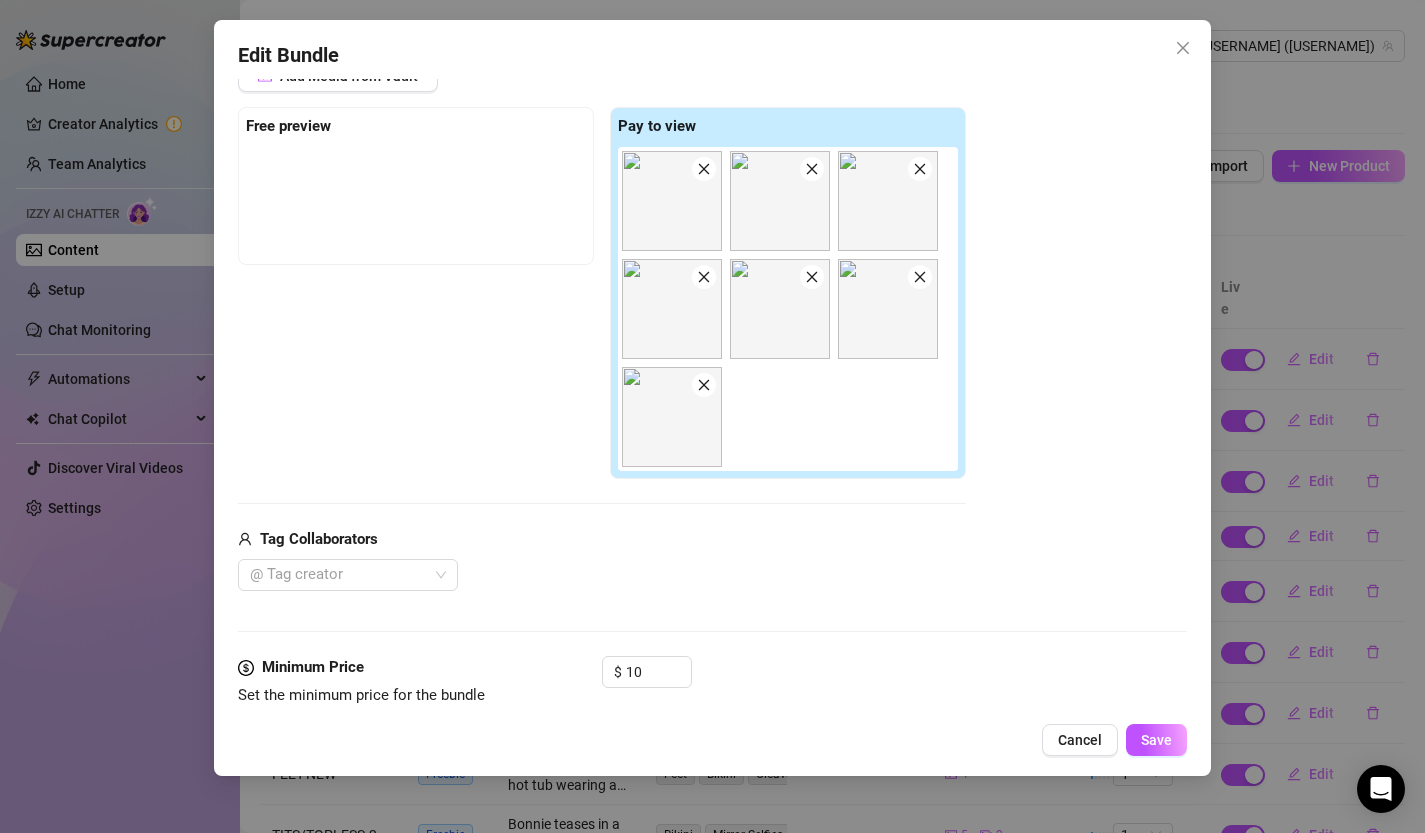 scroll, scrollTop: 355, scrollLeft: 0, axis: vertical 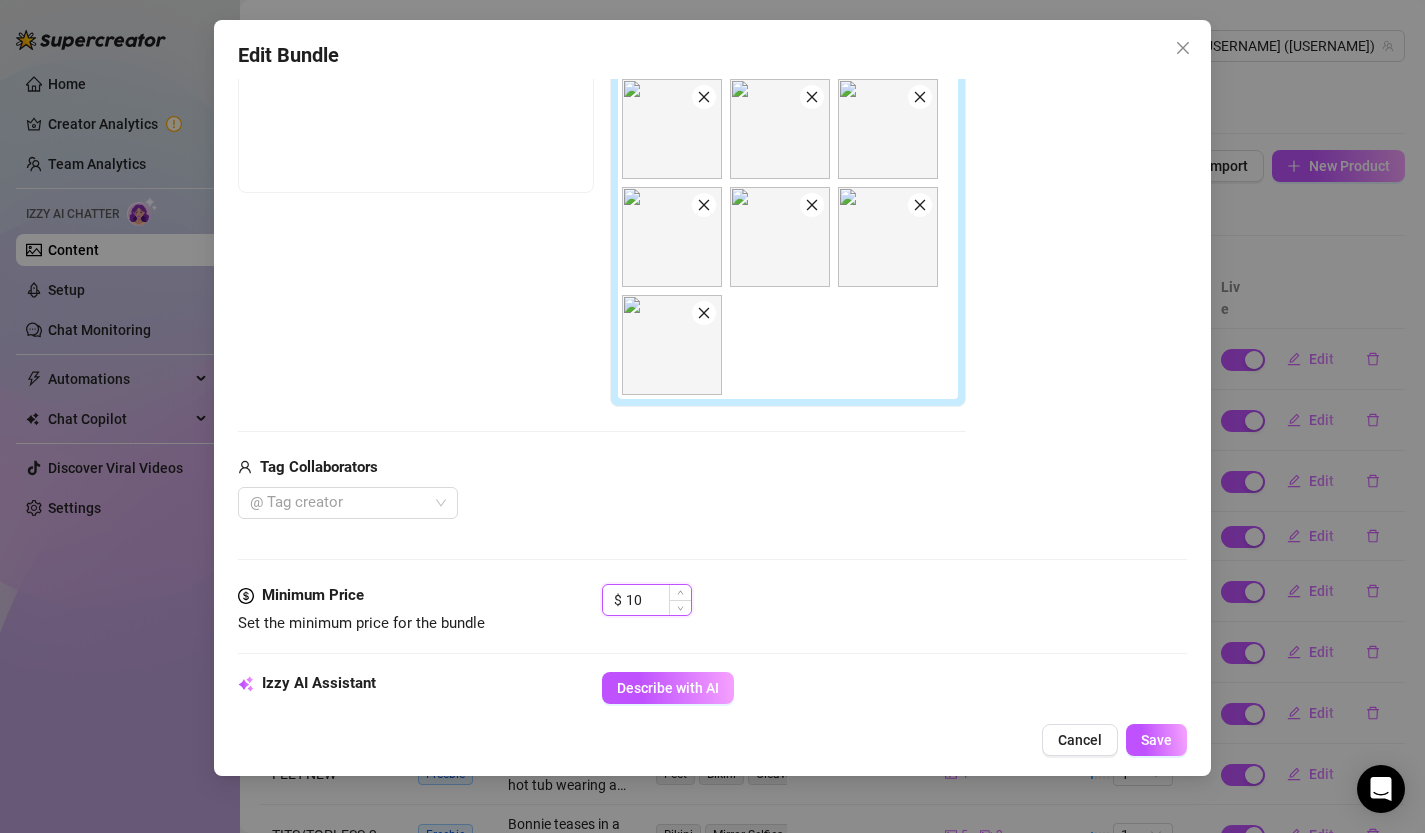 drag, startPoint x: 647, startPoint y: 598, endPoint x: 614, endPoint y: 600, distance: 33.06055 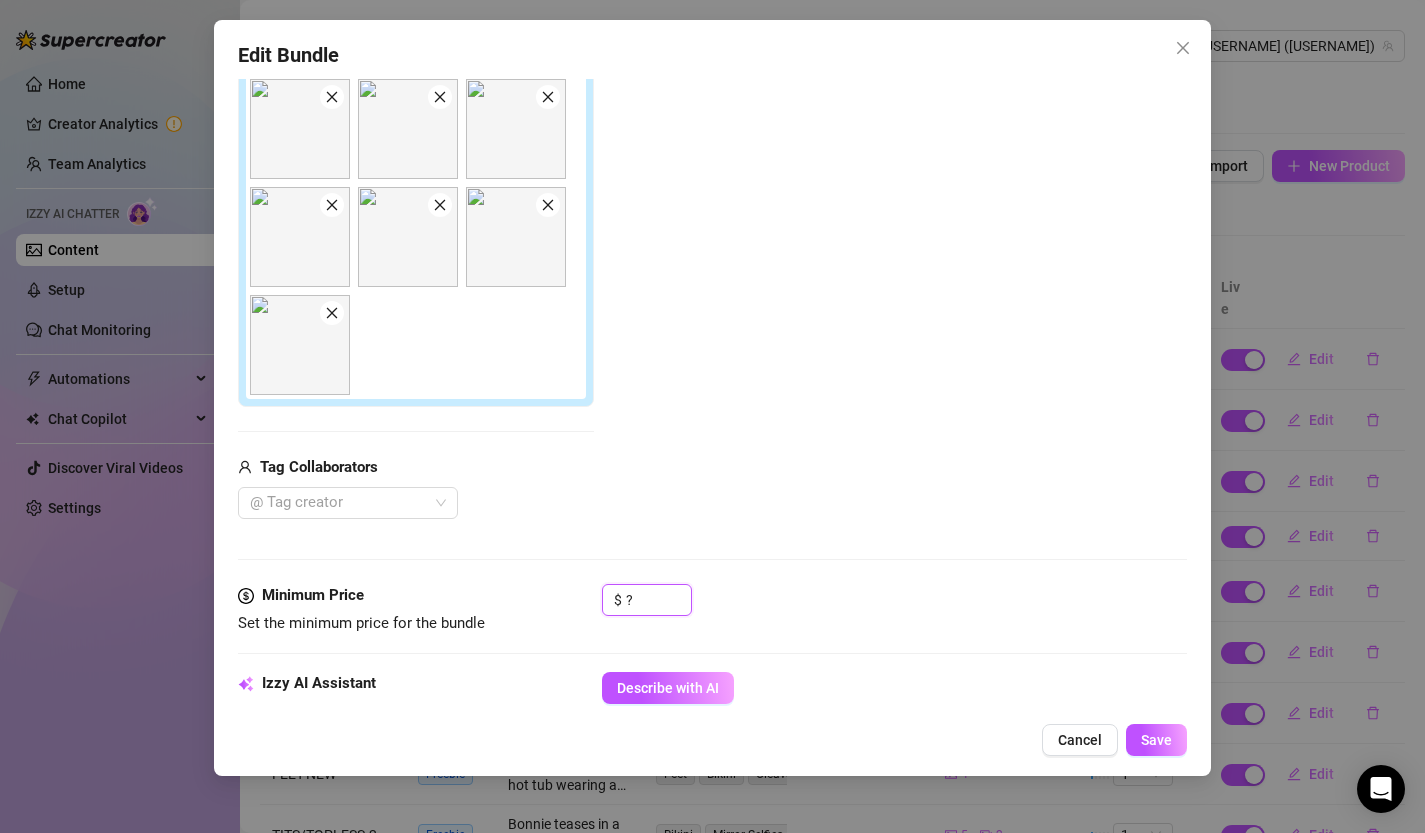 type on "?" 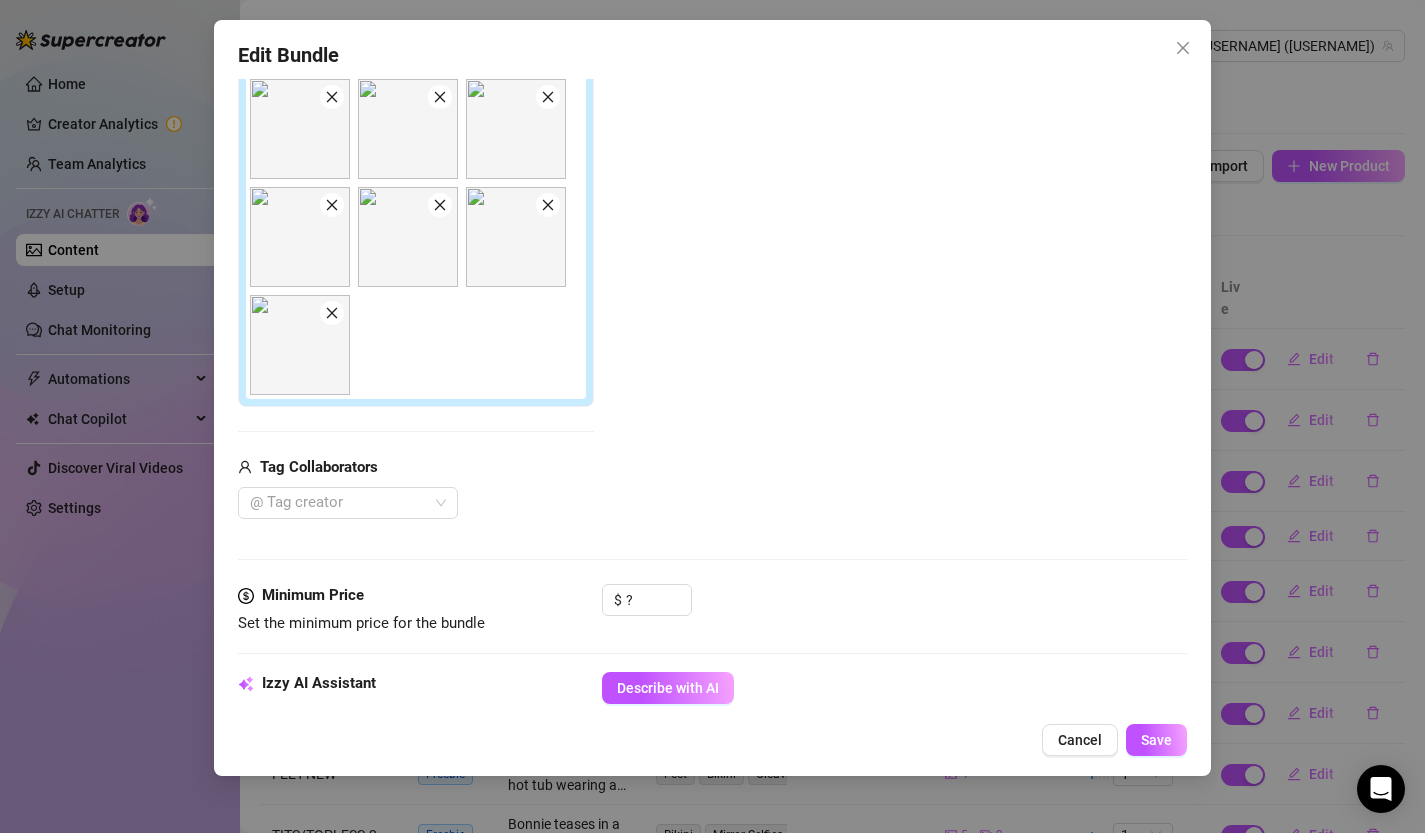 type 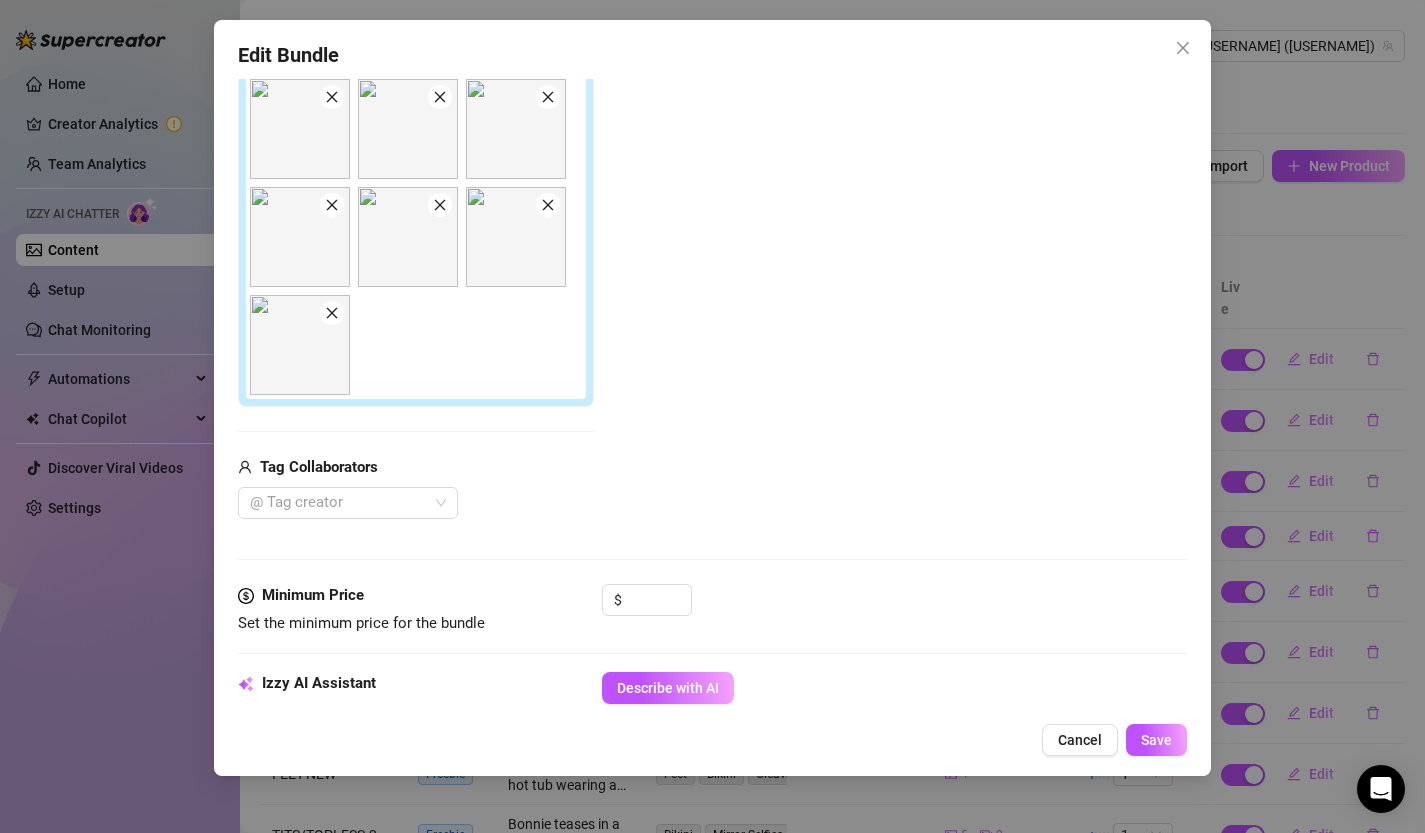 click on "$" at bounding box center (895, 609) 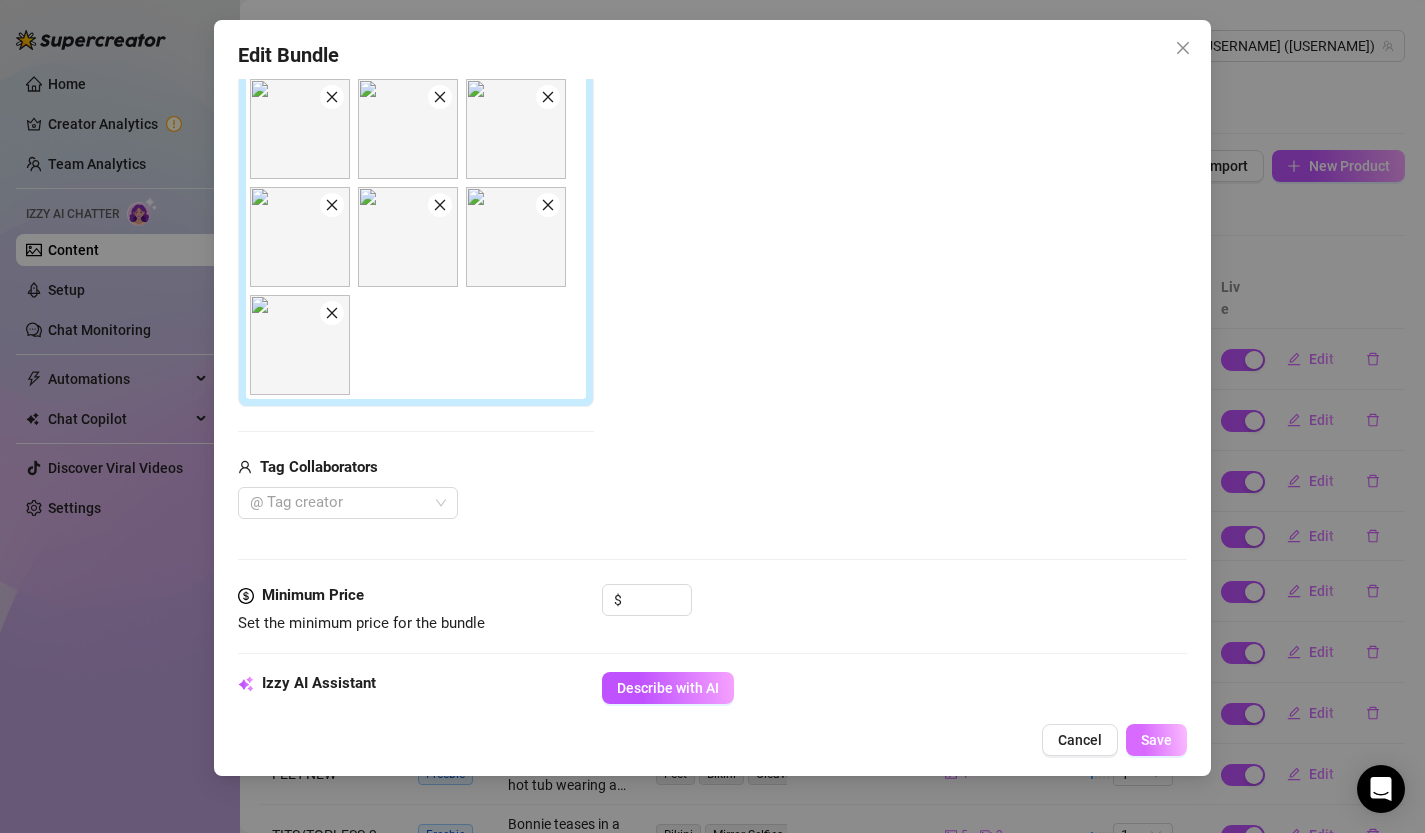 click on "Save" at bounding box center [1156, 740] 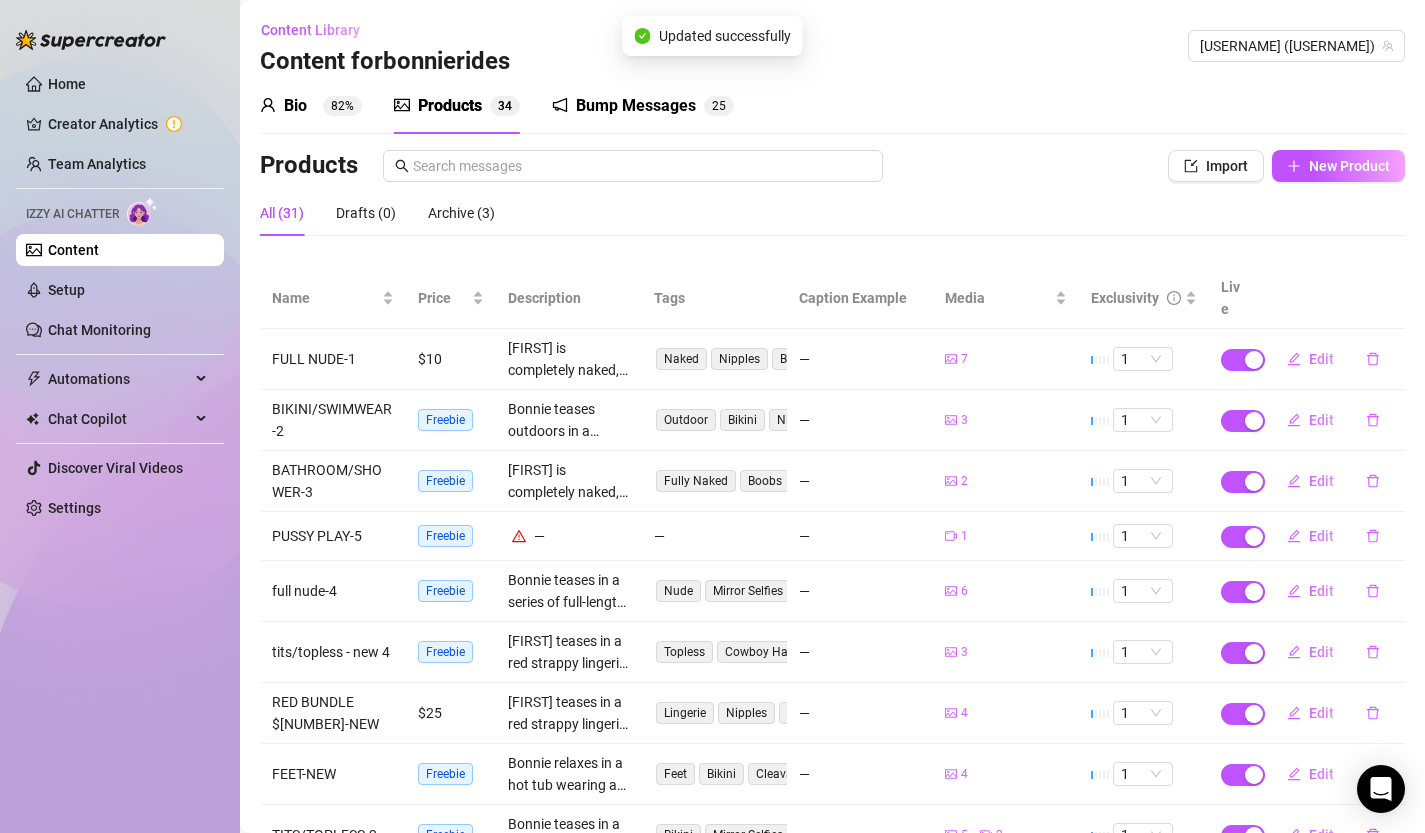 click on "$10" at bounding box center (451, 359) 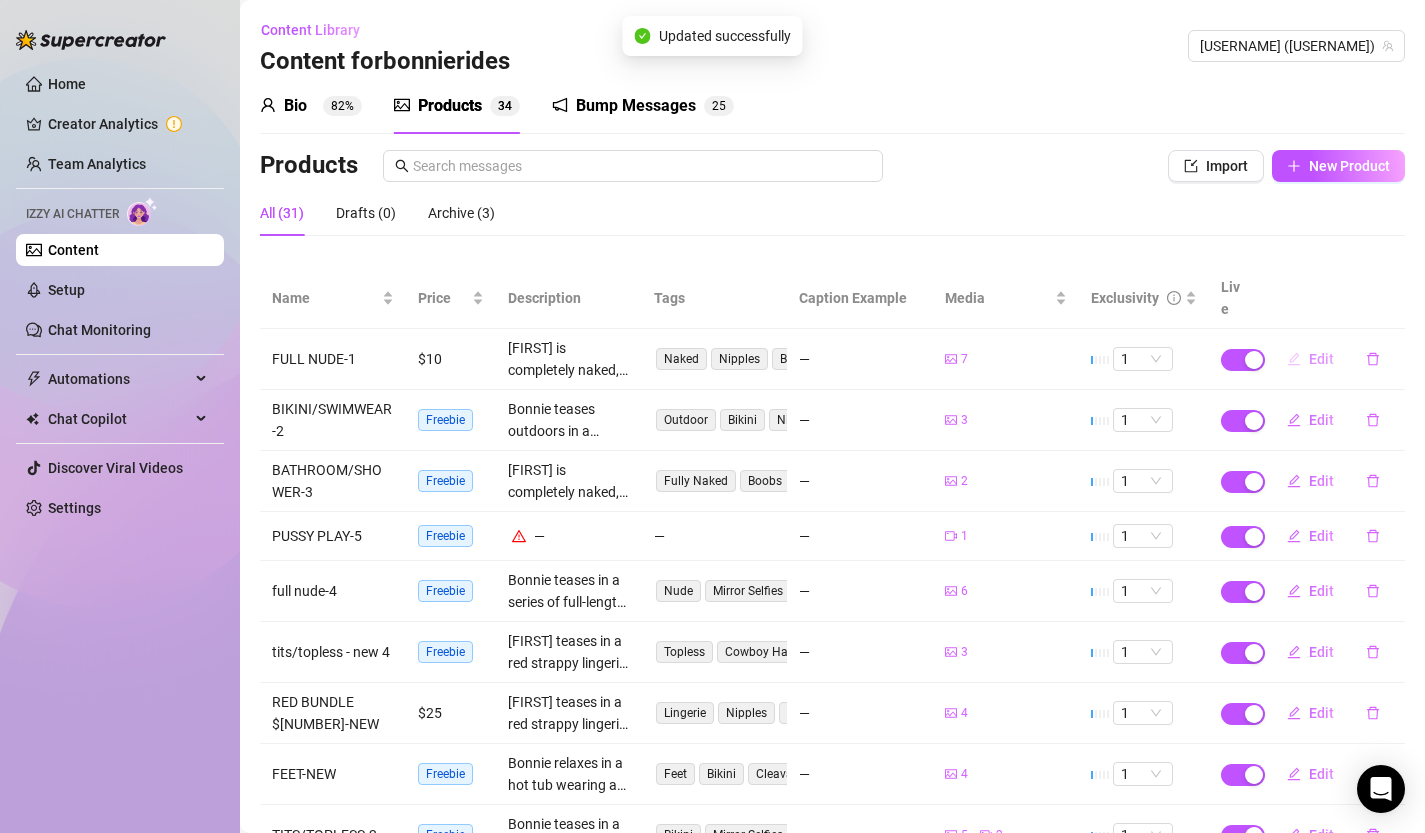 click 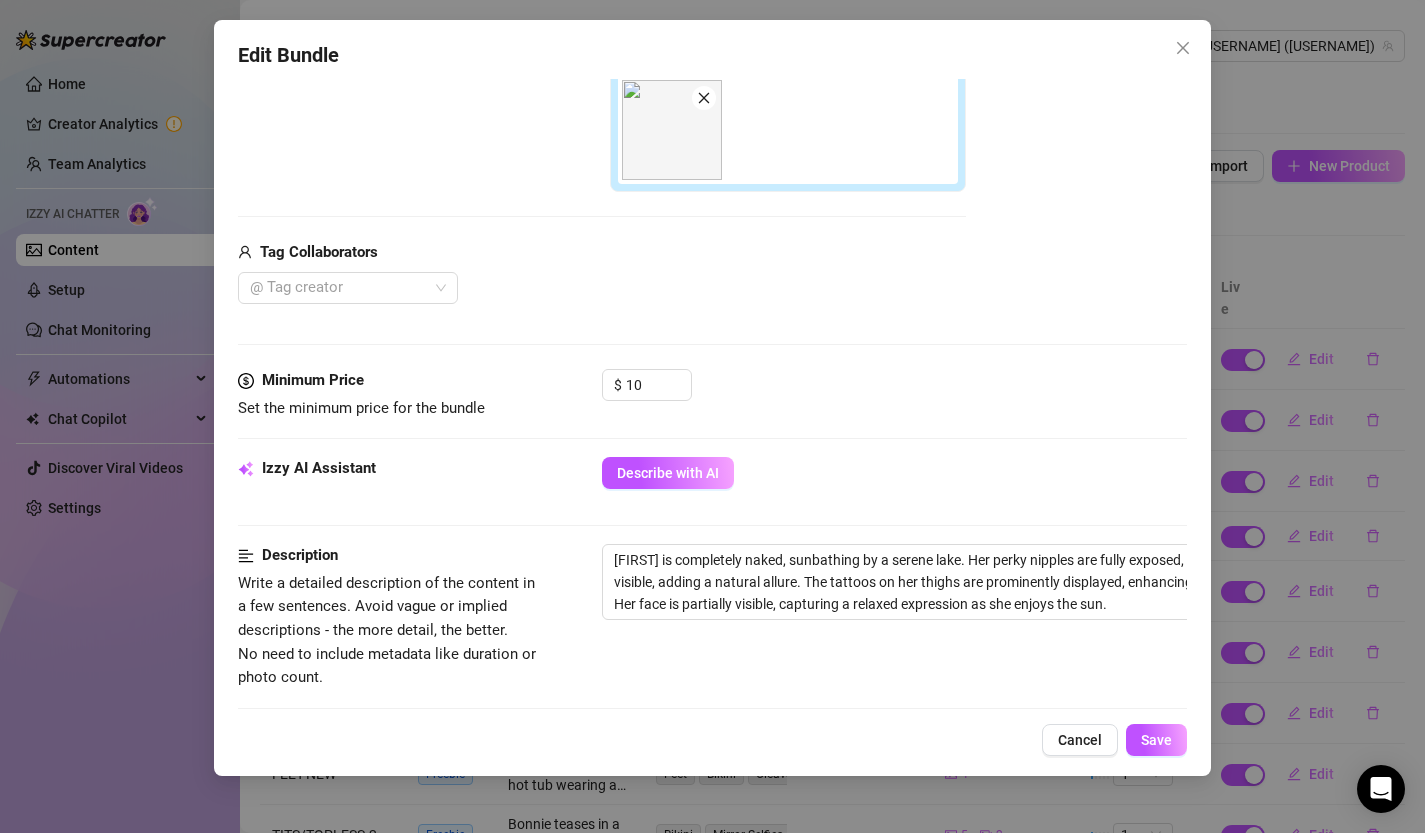 scroll, scrollTop: 596, scrollLeft: 0, axis: vertical 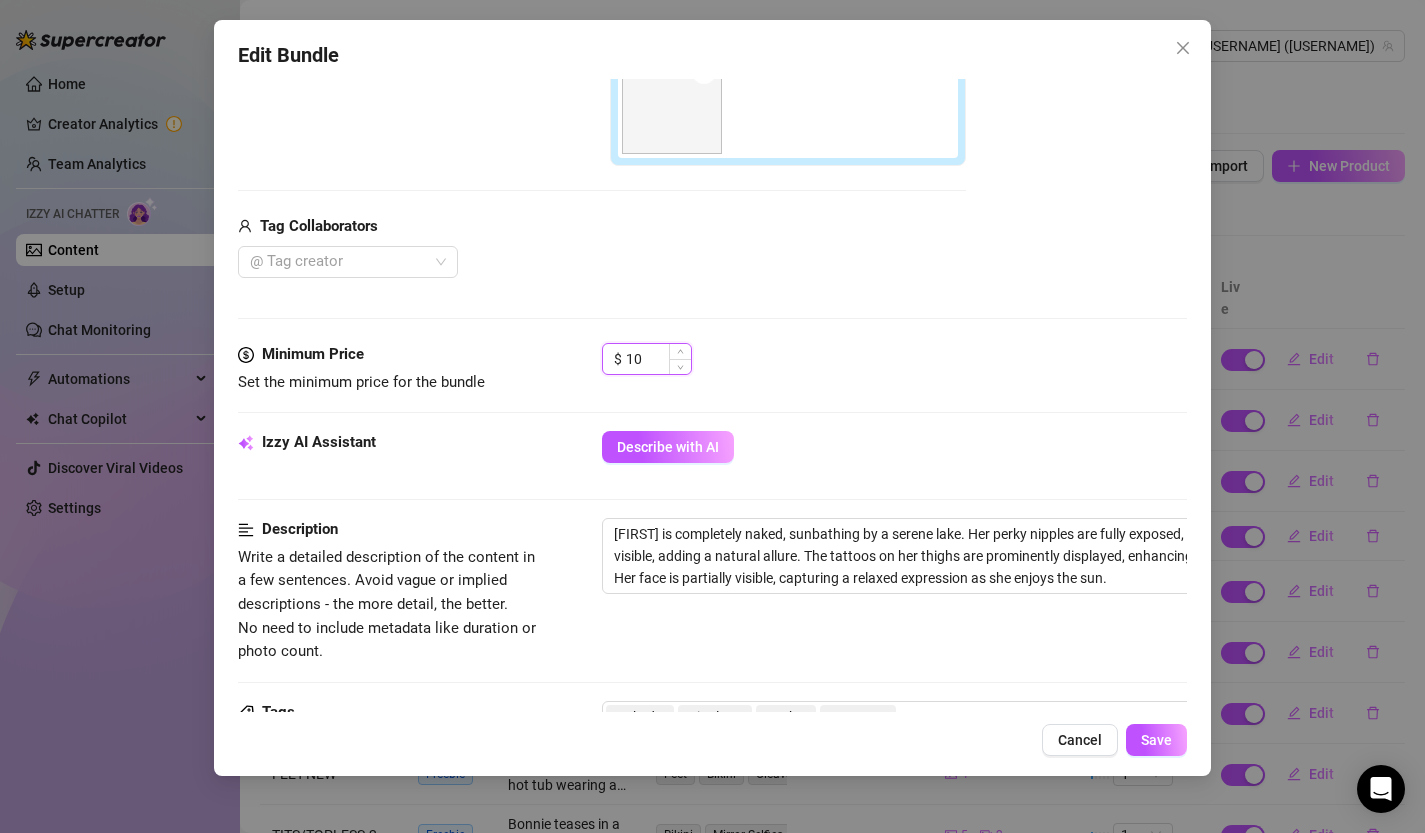 click on "10" at bounding box center (658, 359) 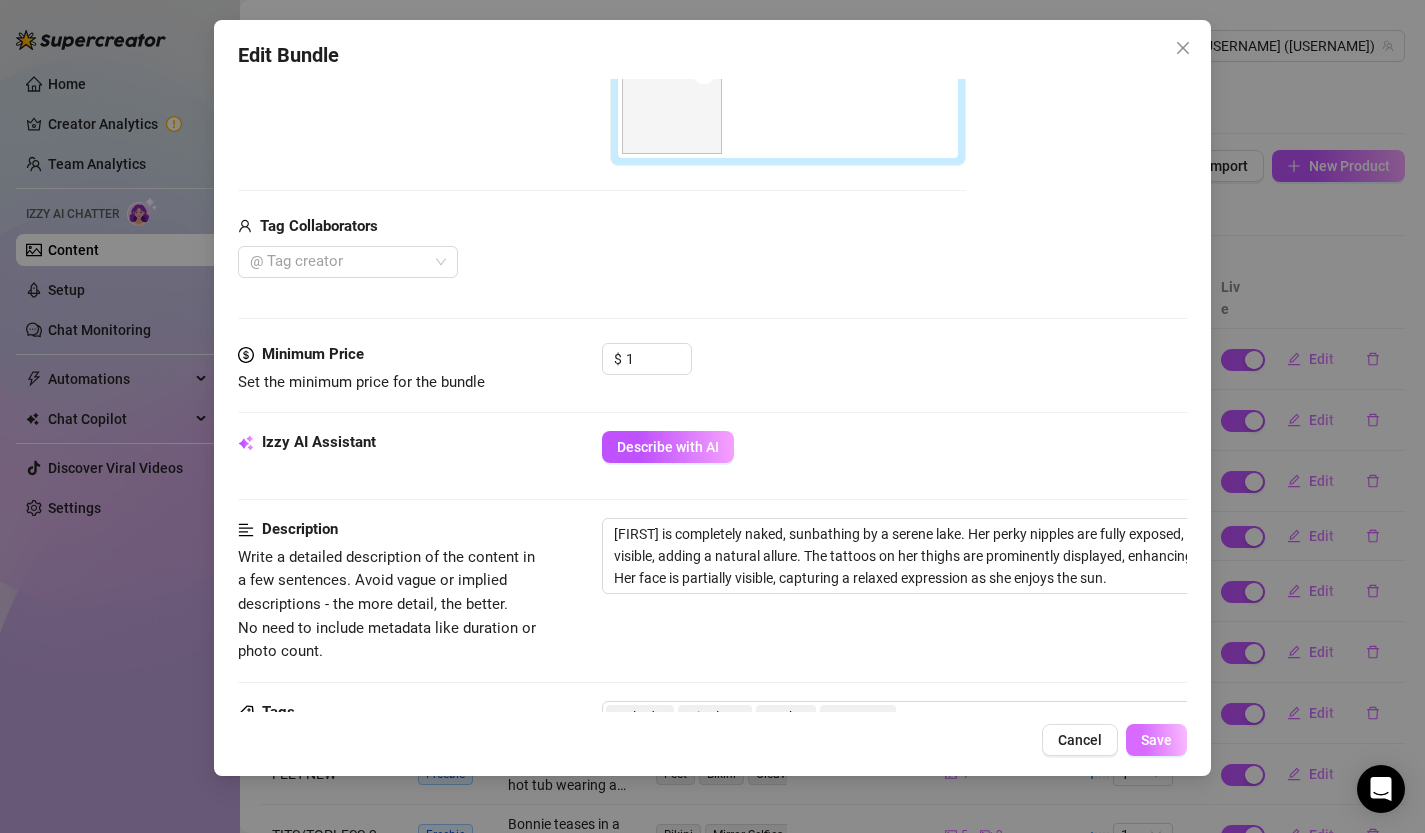 click on "Save" at bounding box center [1156, 740] 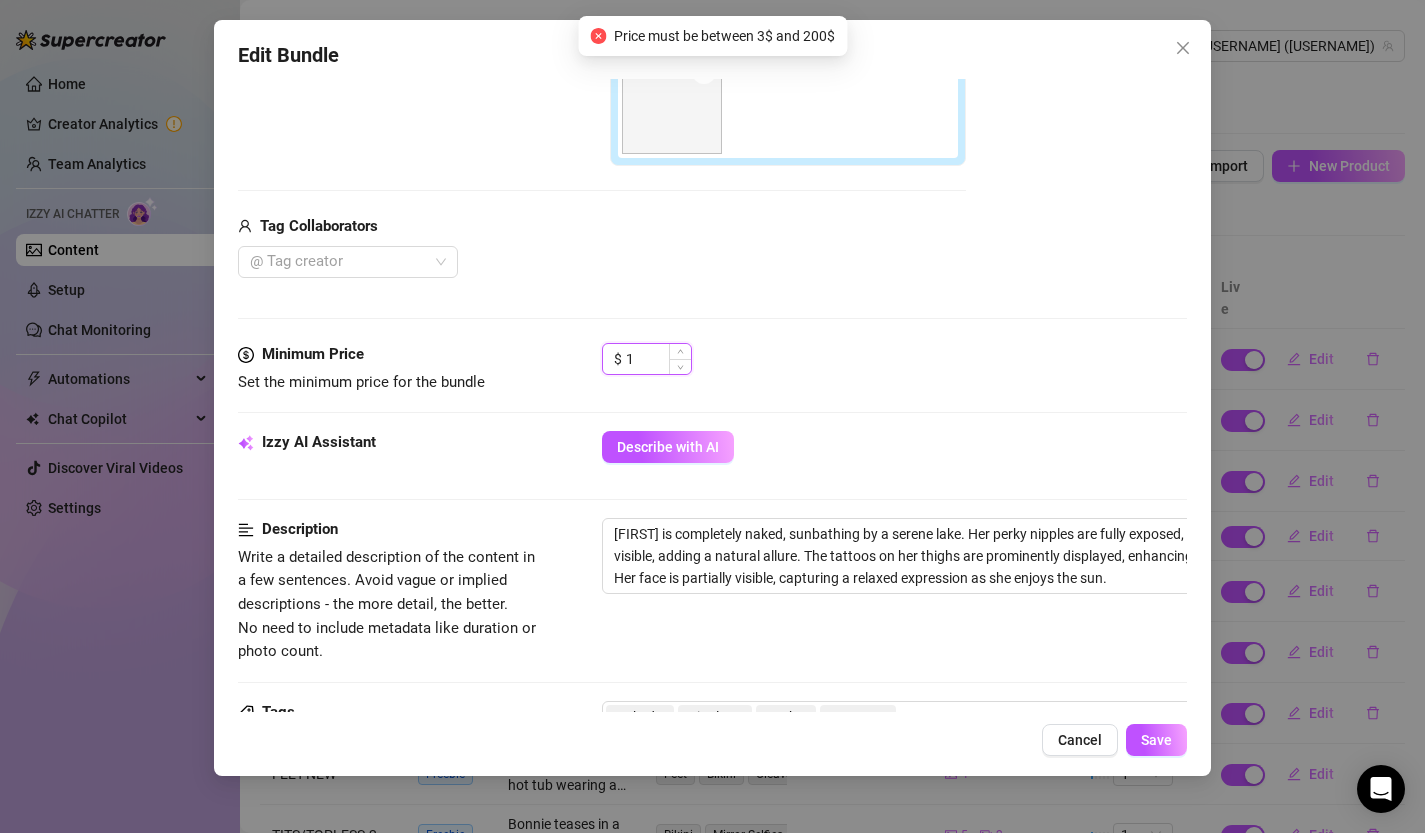 click on "1" at bounding box center [658, 359] 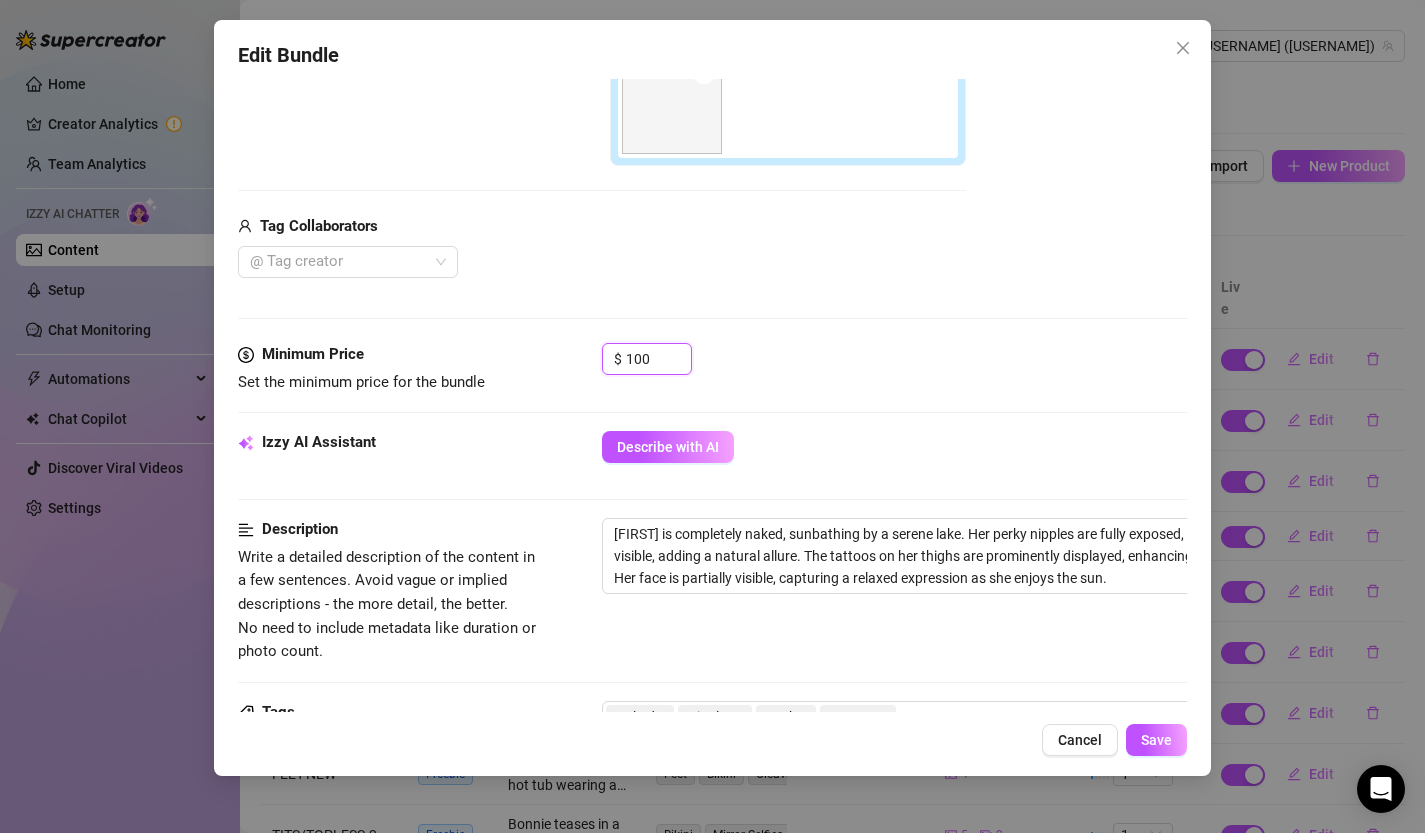 type on "100" 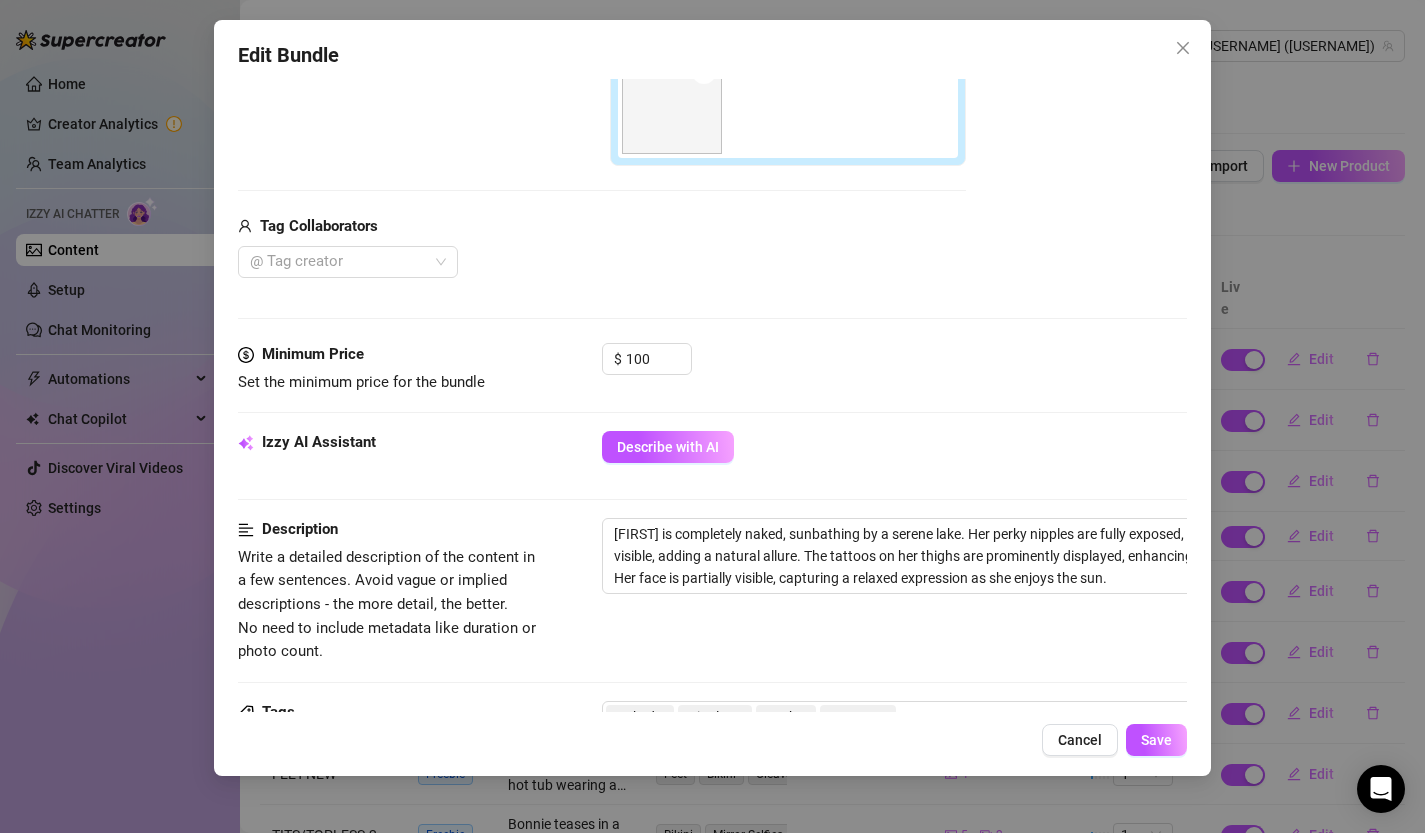 click on "Izzy AI Assistant Describe with AI" at bounding box center [713, 456] 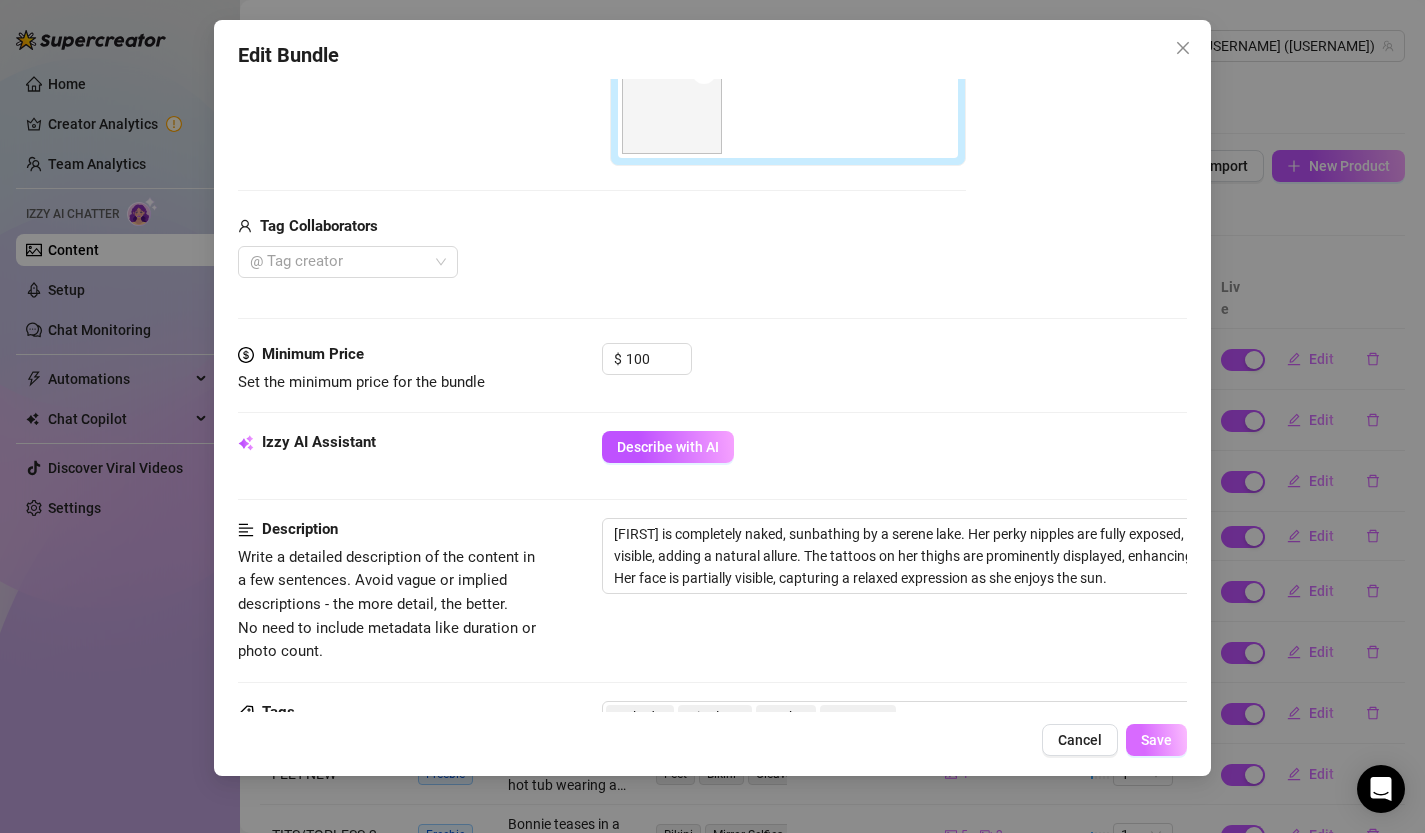 click on "Save" at bounding box center (1156, 740) 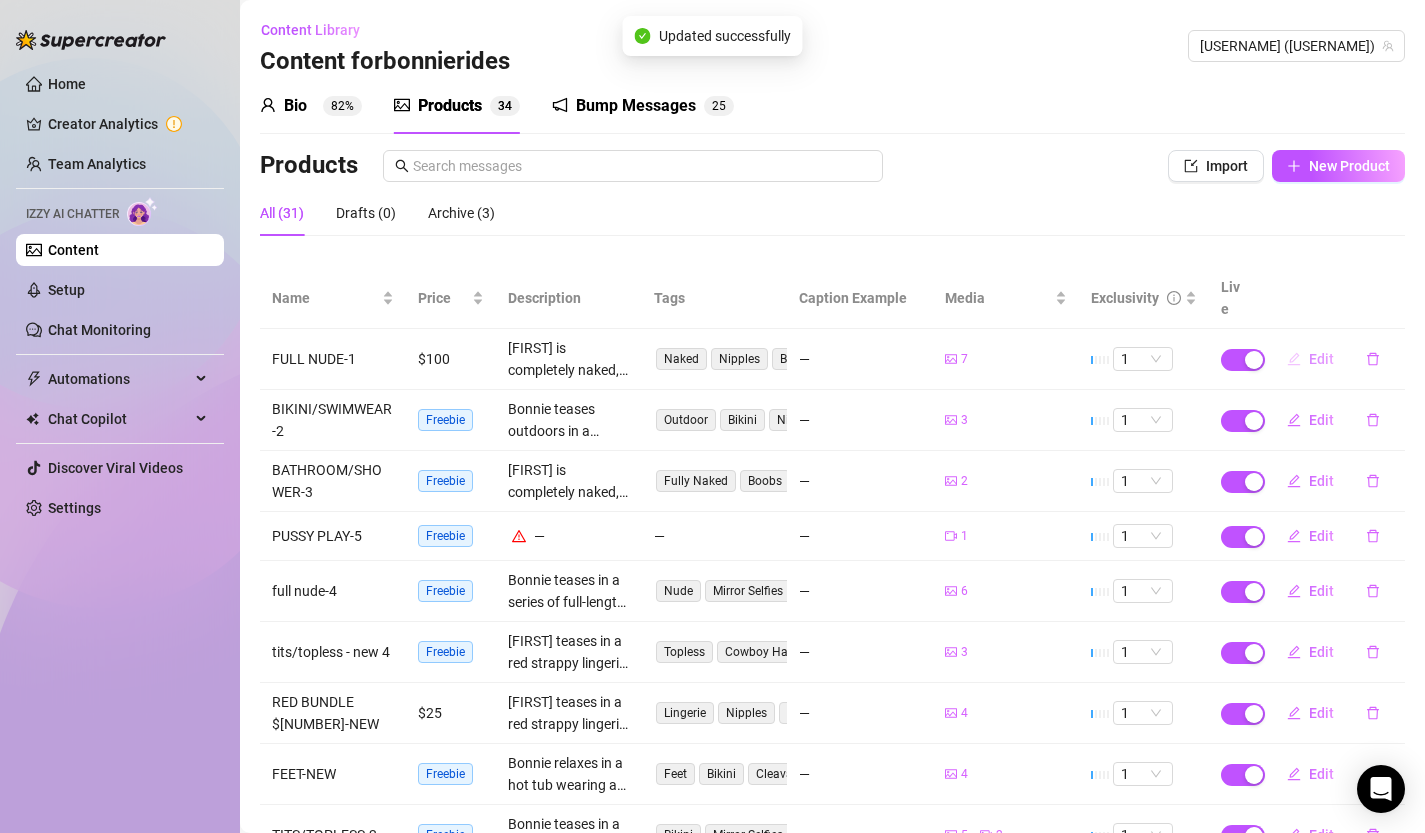 click on "Edit" at bounding box center (1321, 359) 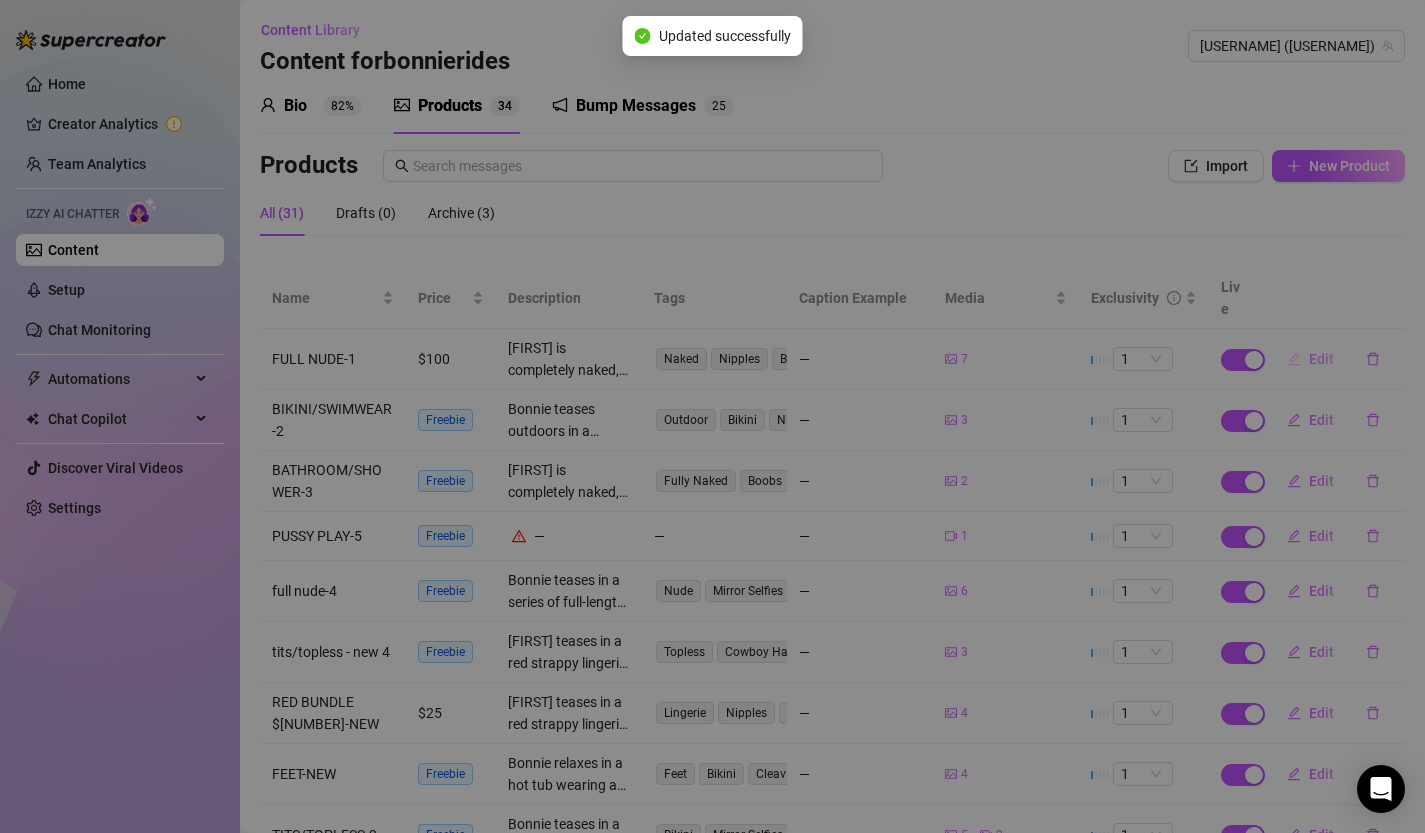type on "Type your message here..." 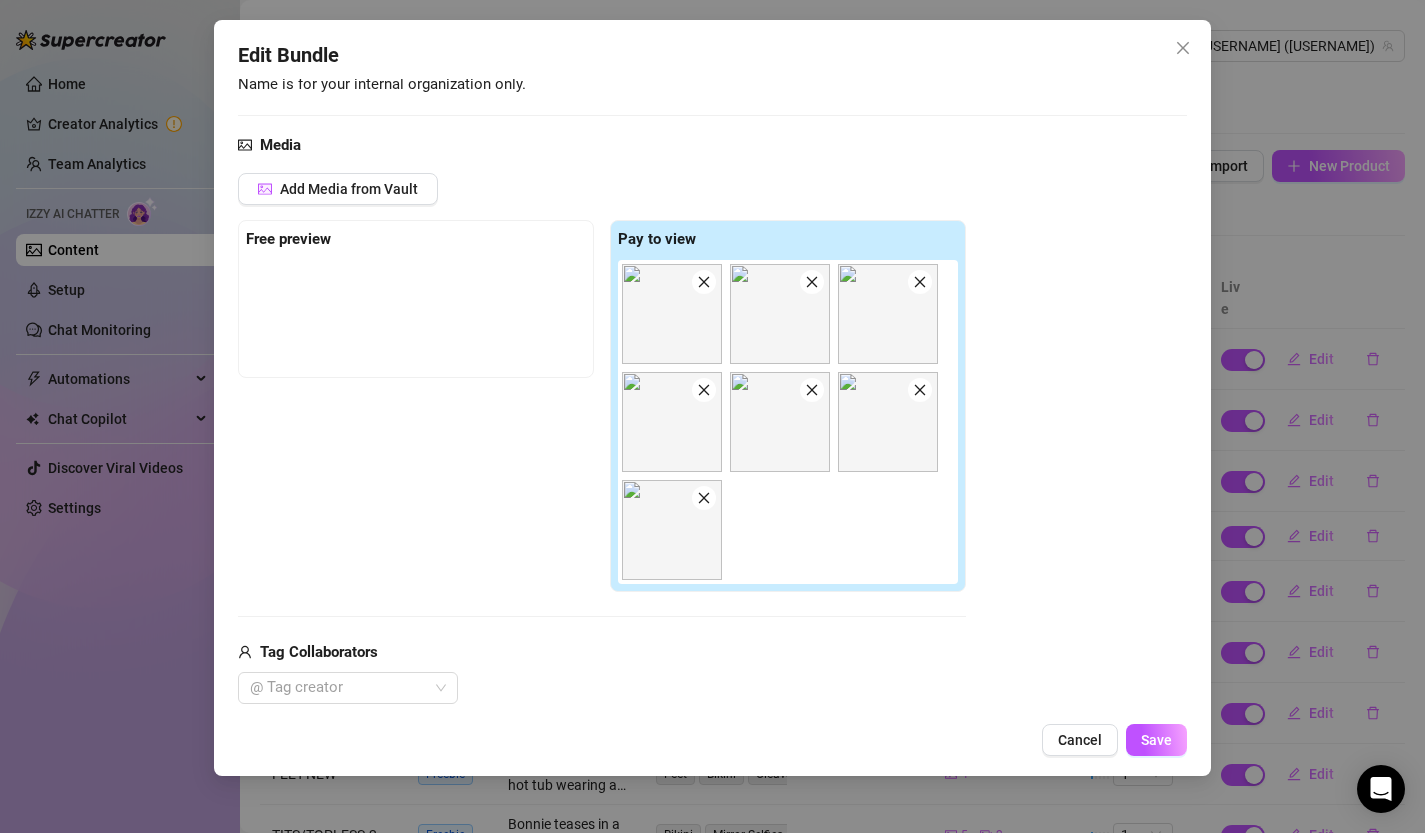 scroll, scrollTop: 443, scrollLeft: 0, axis: vertical 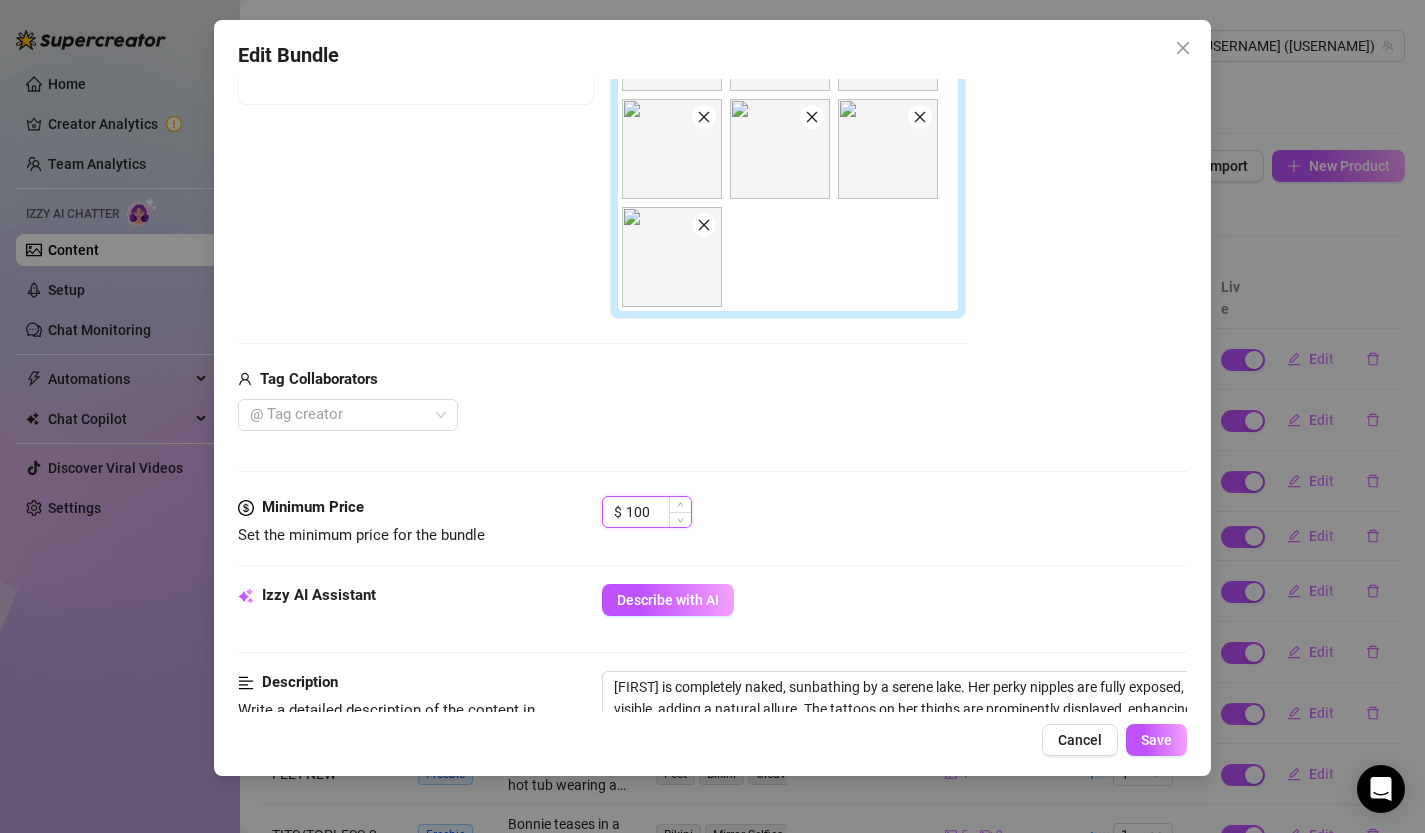 click on "100" at bounding box center [658, 512] 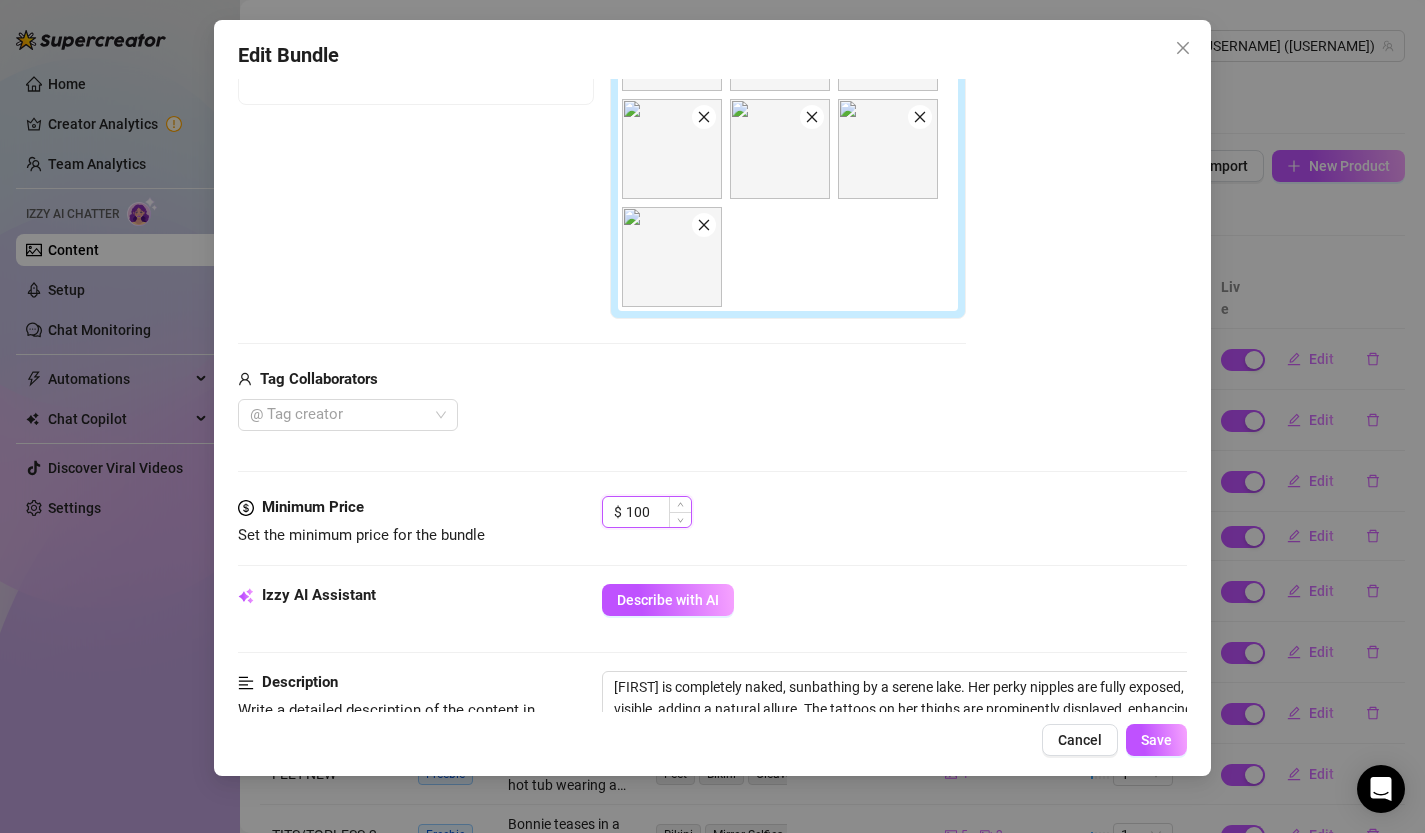 click on "100" at bounding box center [658, 512] 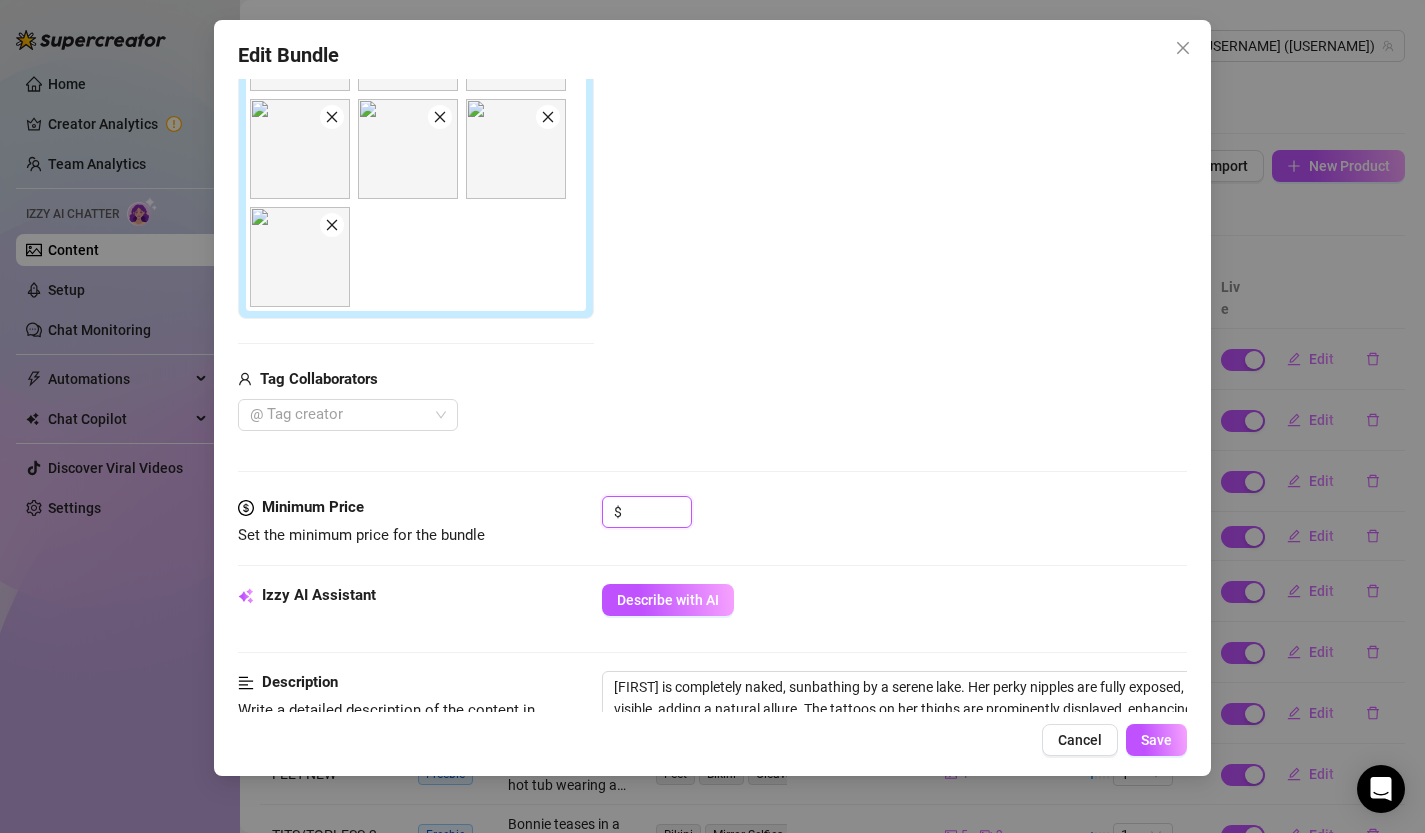 type 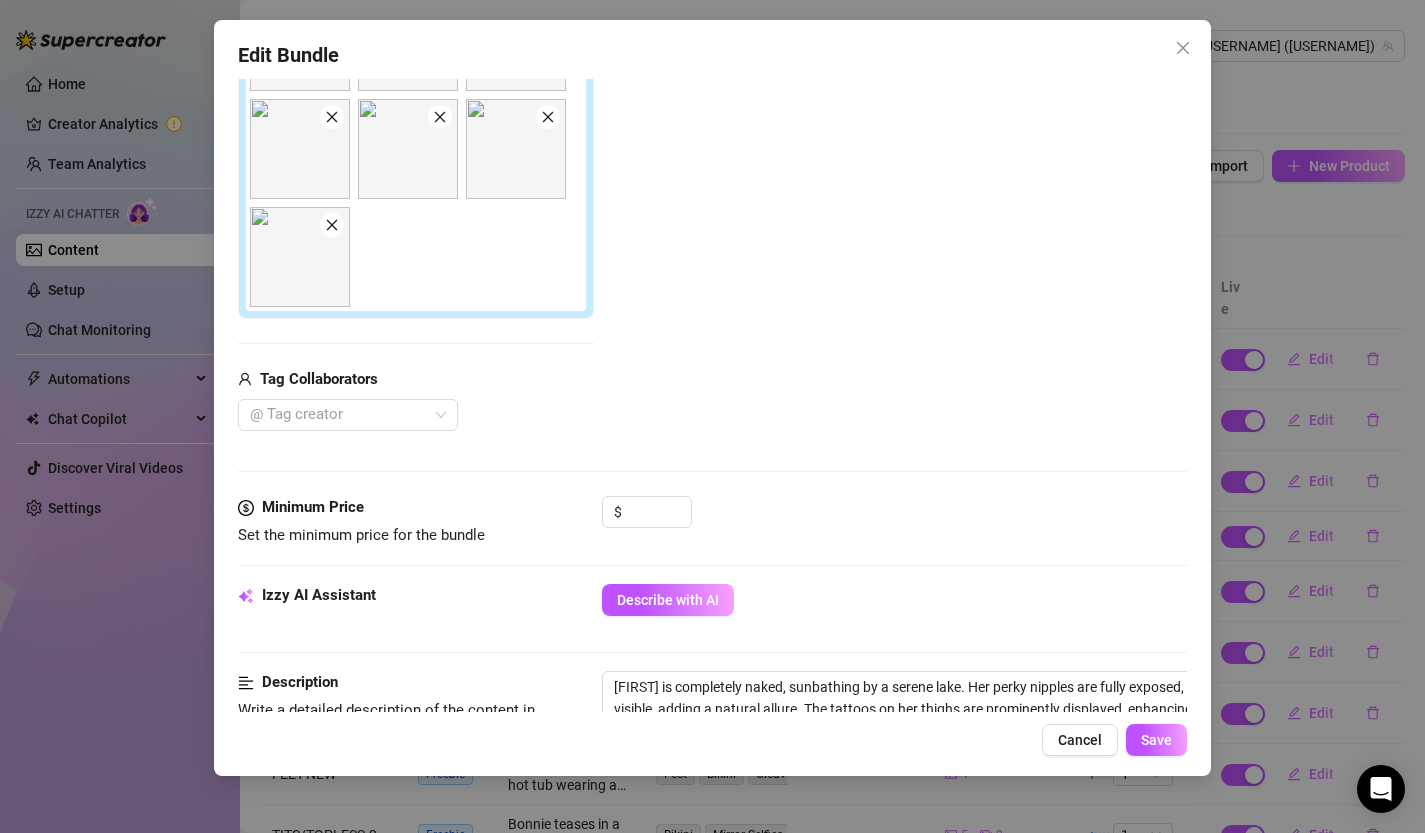click on "$" at bounding box center [895, 521] 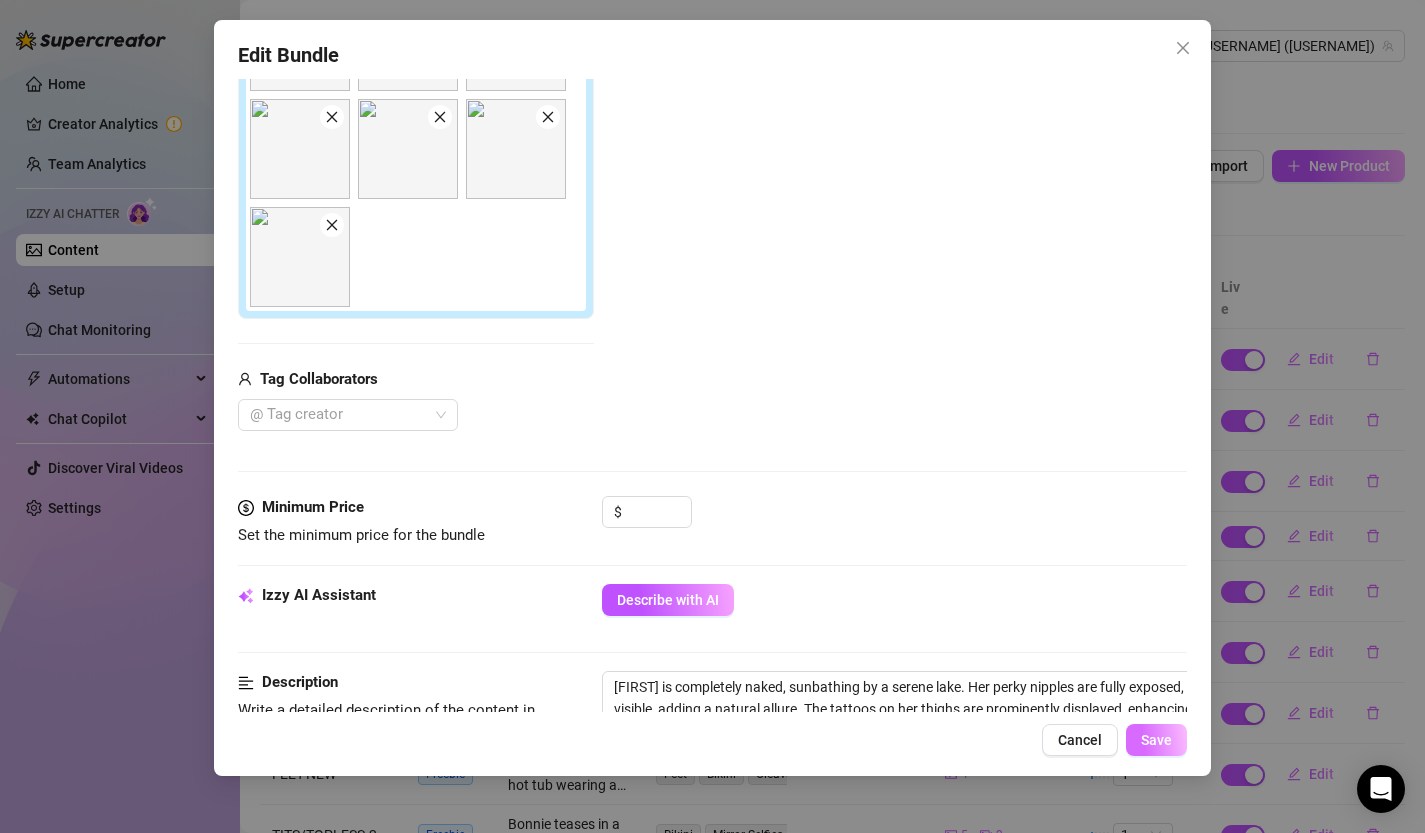 click on "Save" at bounding box center (1156, 740) 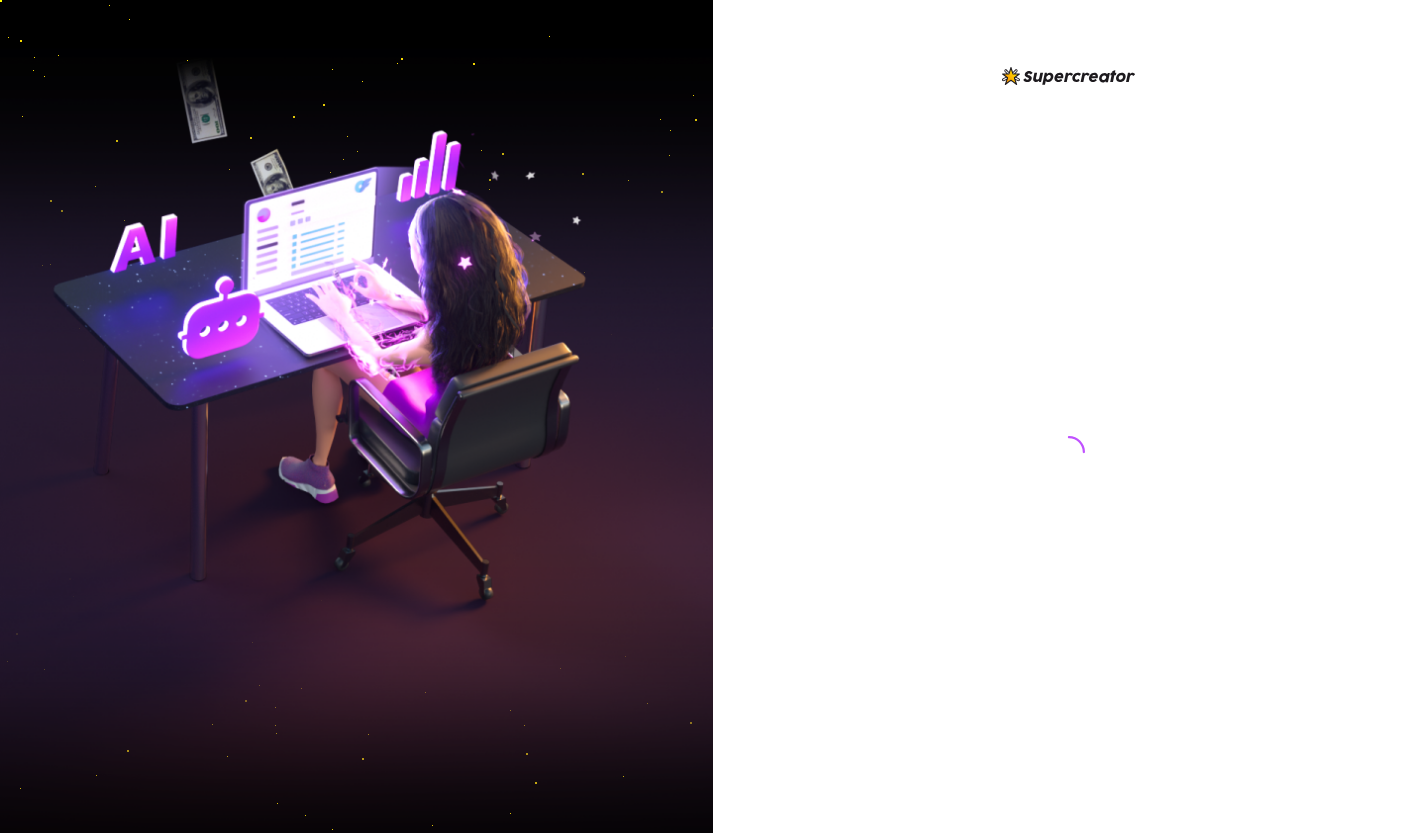 scroll, scrollTop: 0, scrollLeft: 0, axis: both 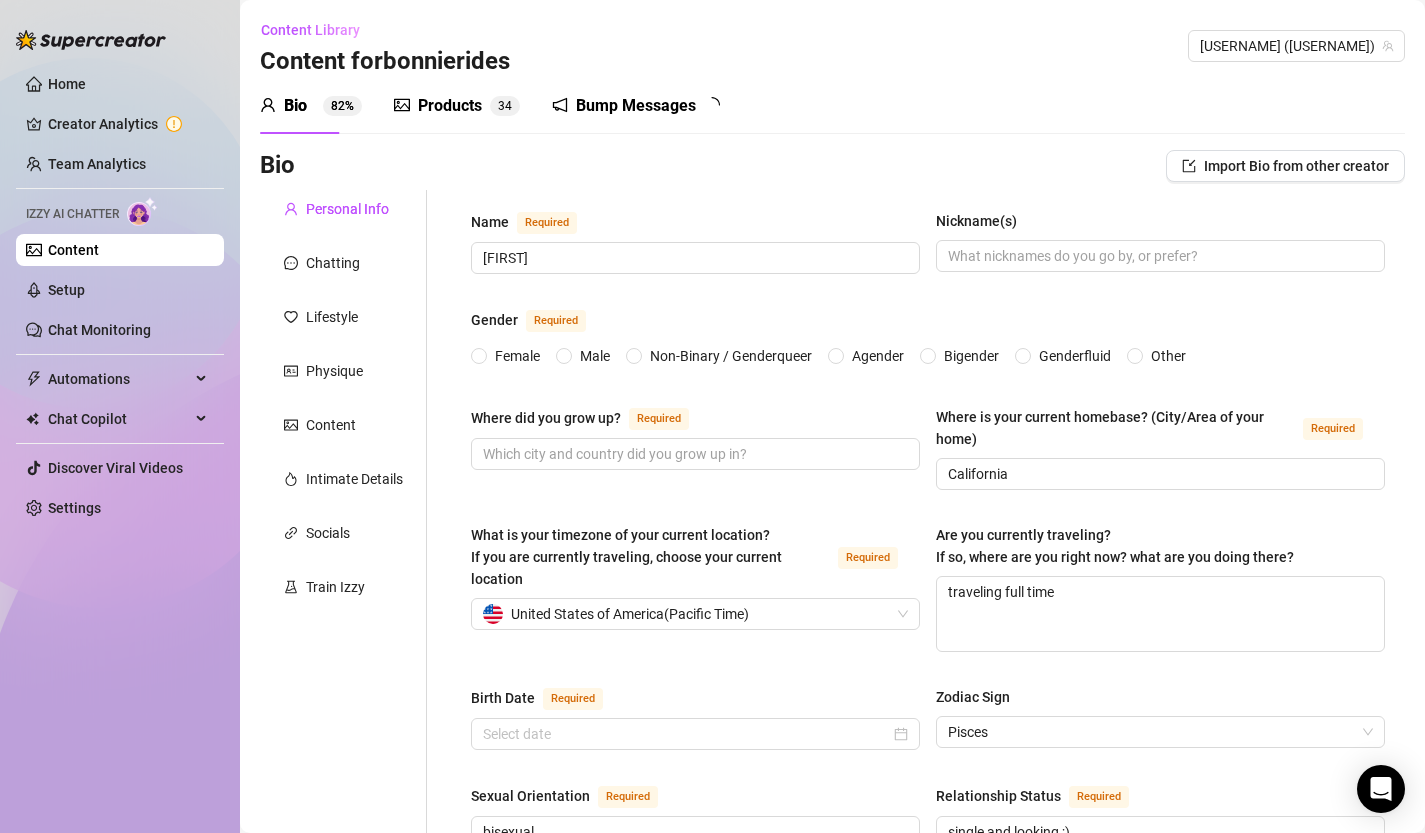 type 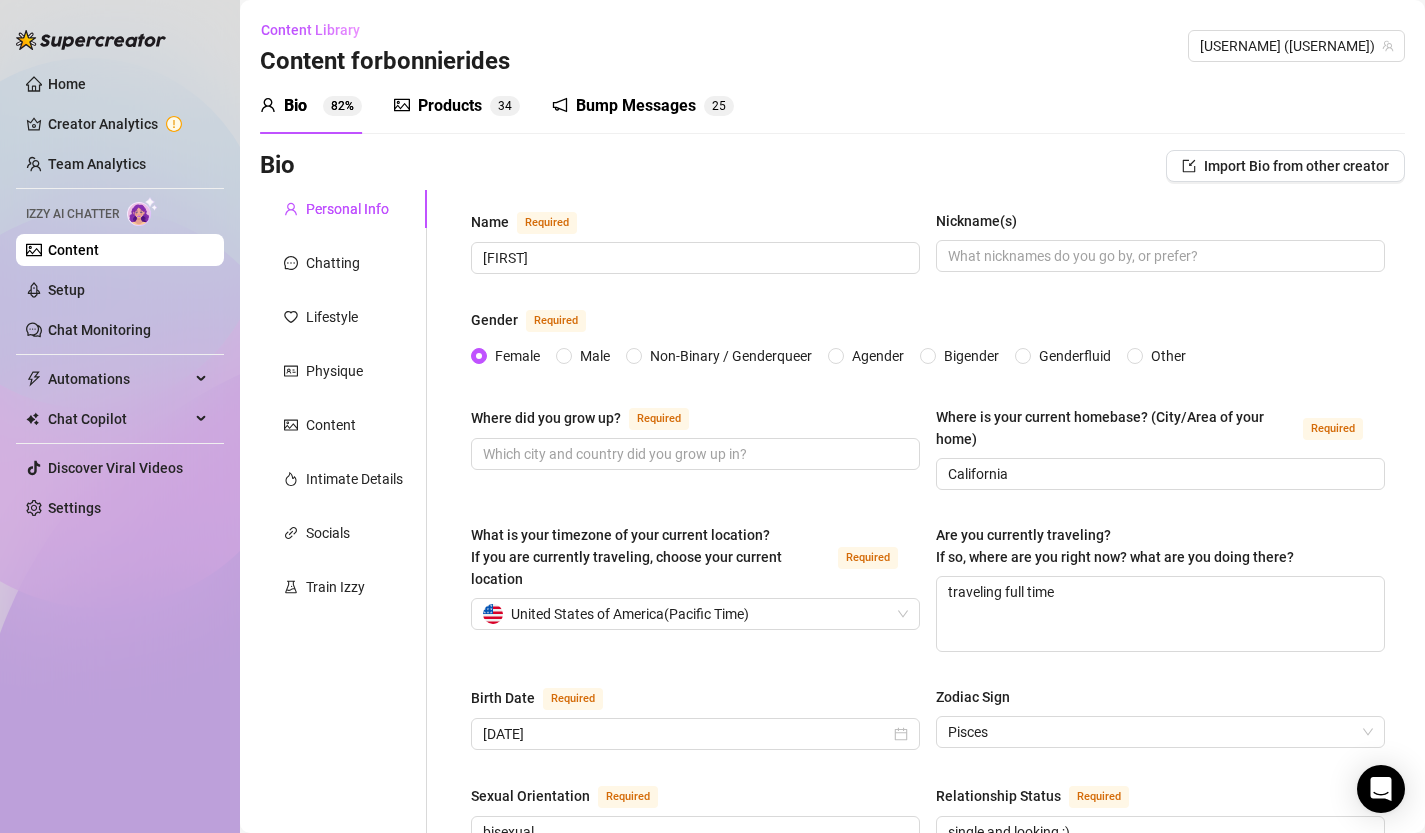 click on "Products" at bounding box center (450, 106) 